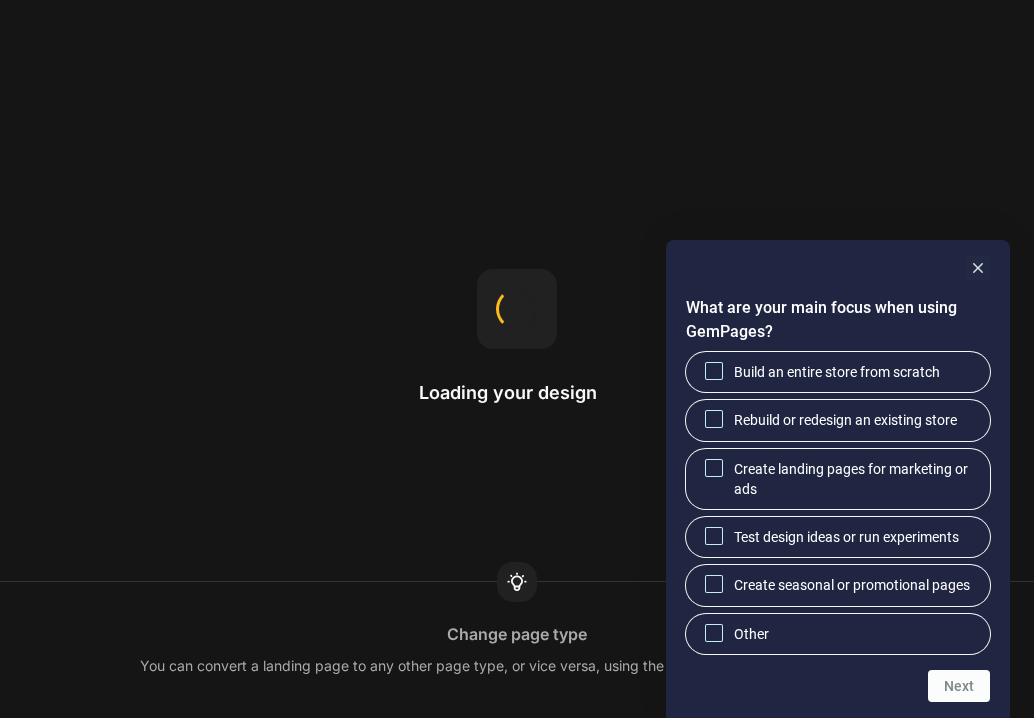 scroll, scrollTop: 0, scrollLeft: 0, axis: both 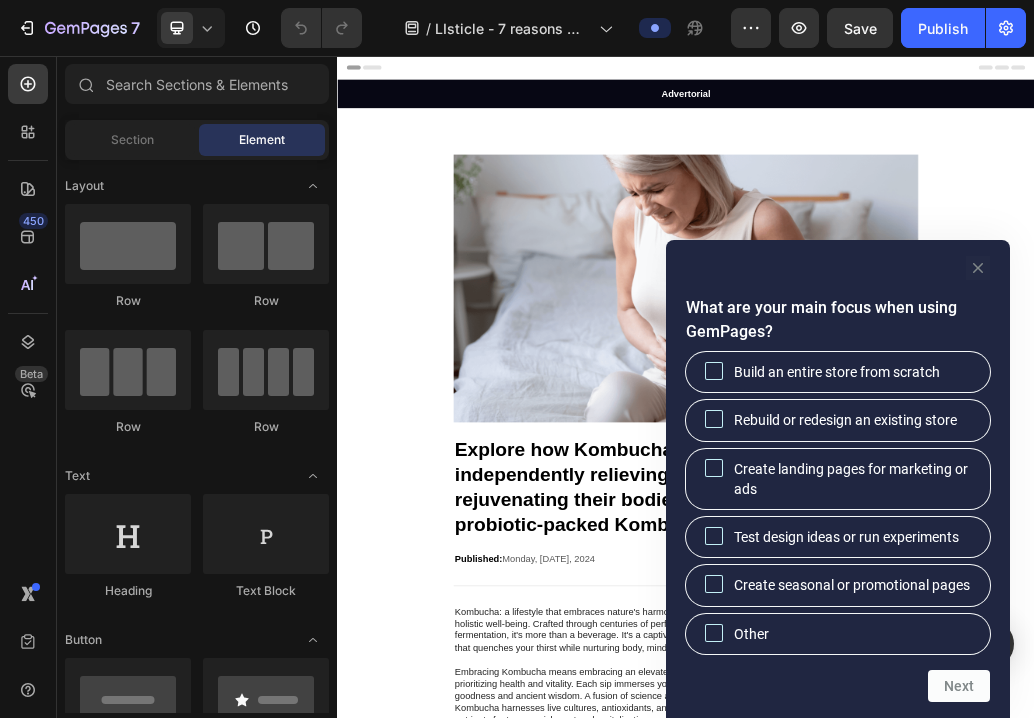 click 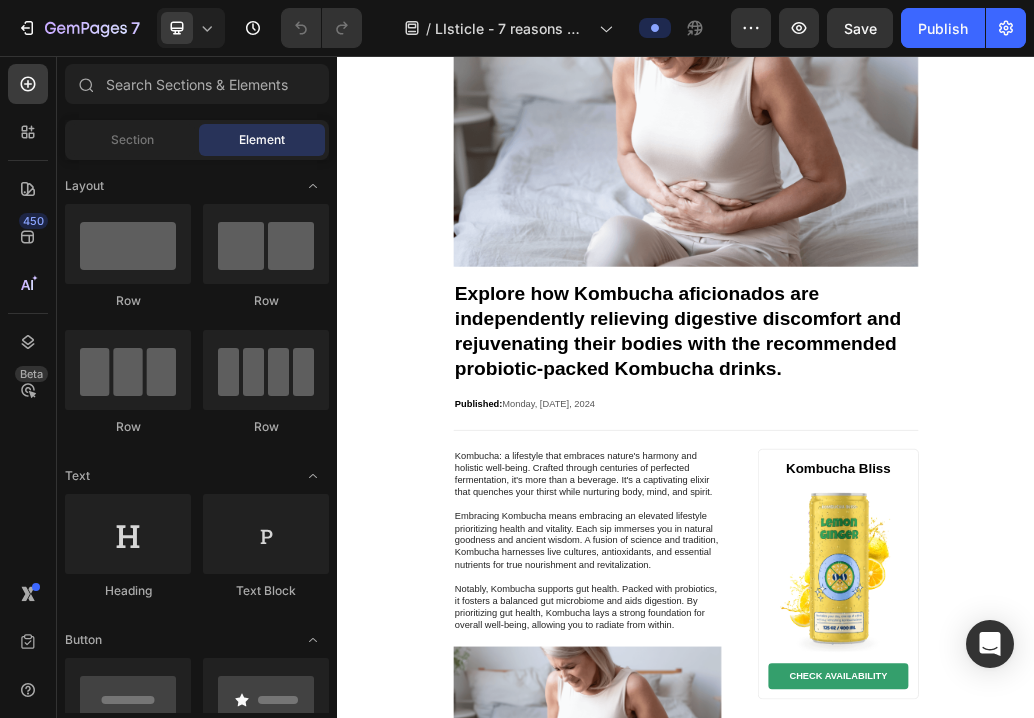 scroll, scrollTop: 214, scrollLeft: 0, axis: vertical 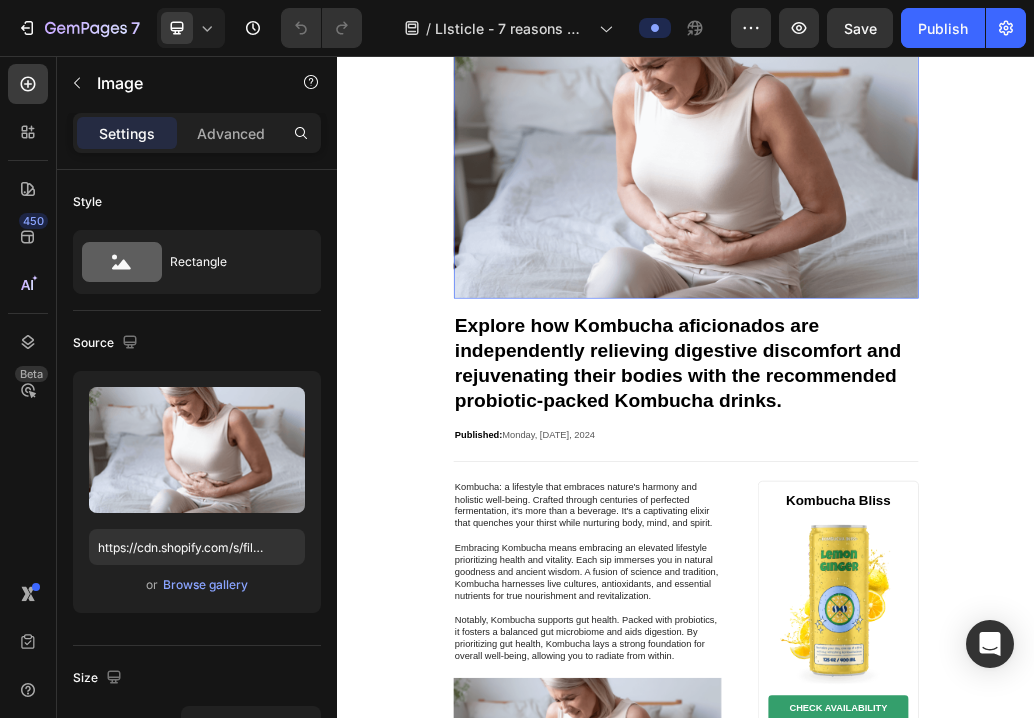 click at bounding box center (937, 243) 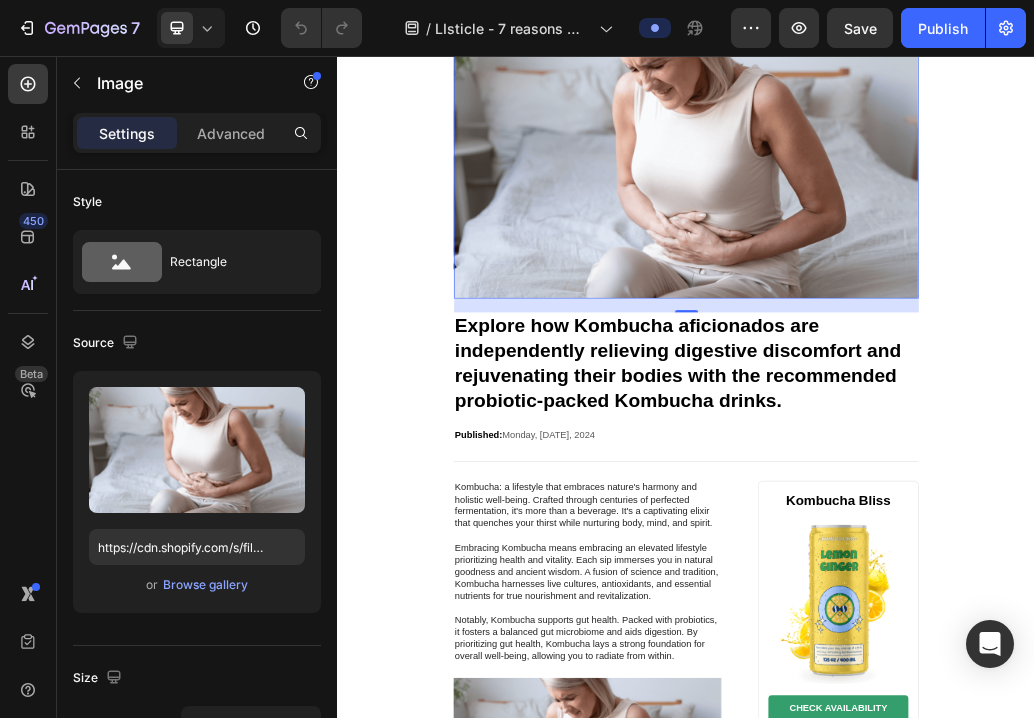 click at bounding box center (937, 243) 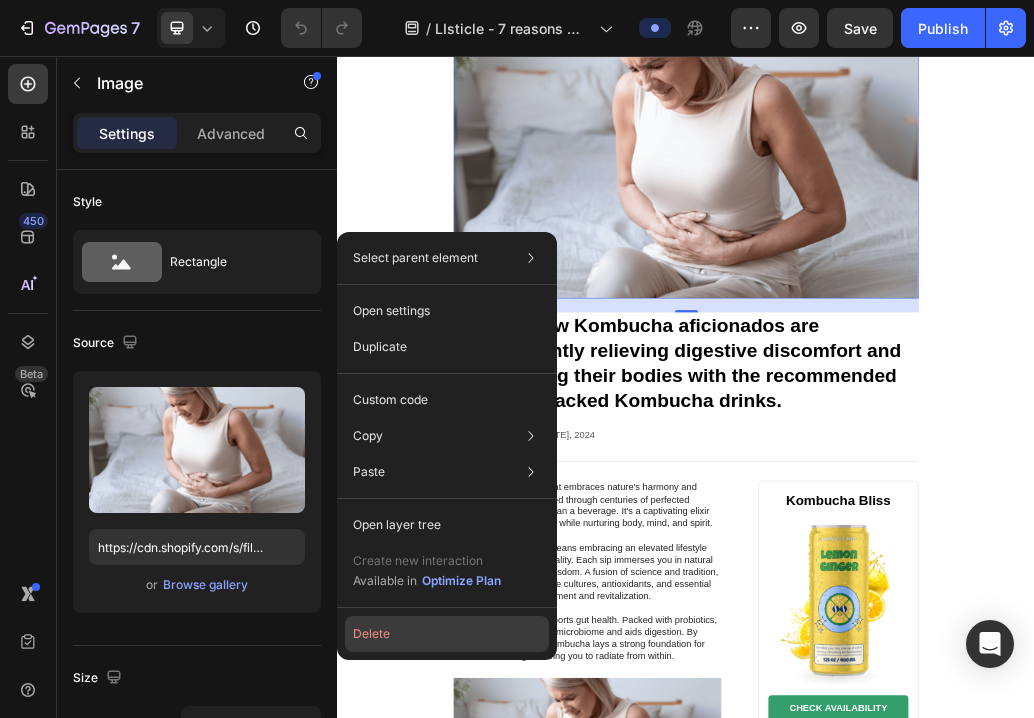 click on "Delete" 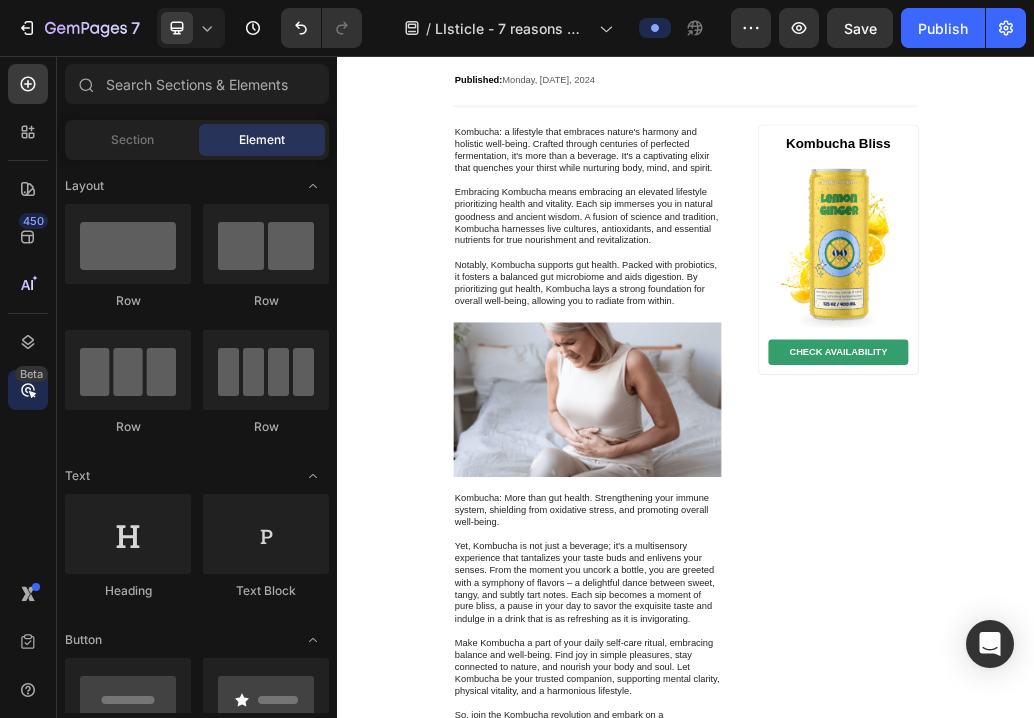 scroll, scrollTop: 555, scrollLeft: 0, axis: vertical 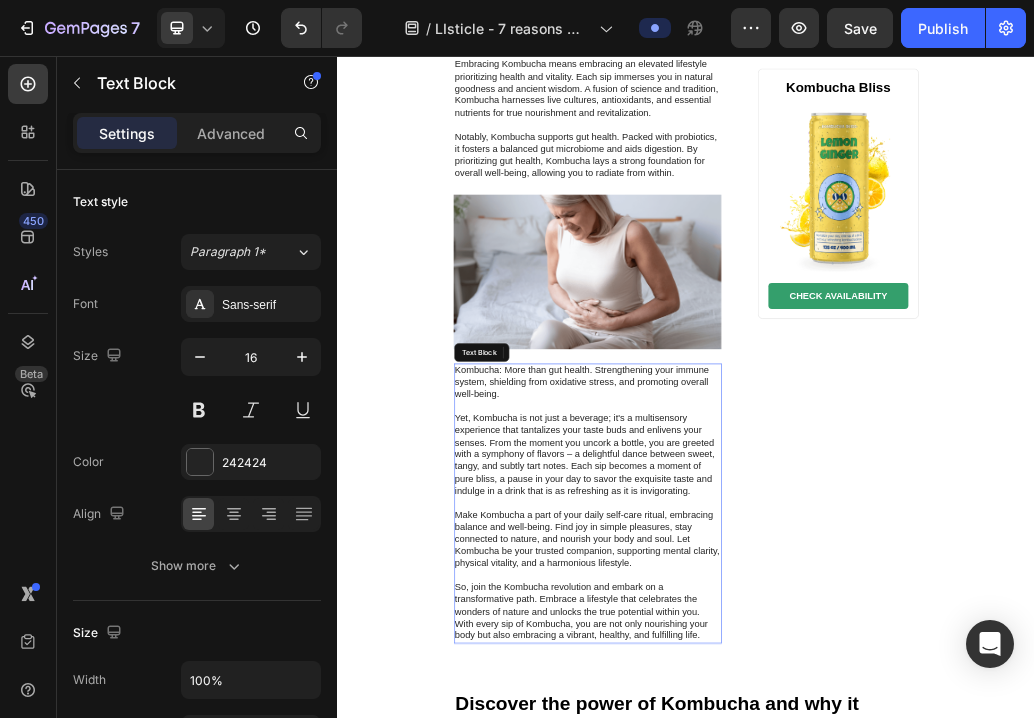 click on "Kombucha: More than gut health. Strengthening your immune system, shielding from oxidative stress, and promoting overall well-being. Yet, Kombucha is not just a beverage; it's a multisensory experience that tantalizes your taste buds and enlivens your senses. From the moment you uncork a bottle, you are greeted with a symphony of flavors – a delightful dance between sweet, tangy, and subtly tart notes. Each sip becomes a moment of pure bliss, a pause in your day to savor the exquisite taste and indulge in a drink that is as refreshing as it is invigorating. Make Kombucha a part of your daily self-care ritual, embracing balance and well-being. Find joy in simple pleasures, stay connected to nature, and nourish your body and soul. Let Kombucha be your trusted companion, supporting mental clarity, physical vitality, and a harmonious lifestyle." at bounding box center [767, 826] 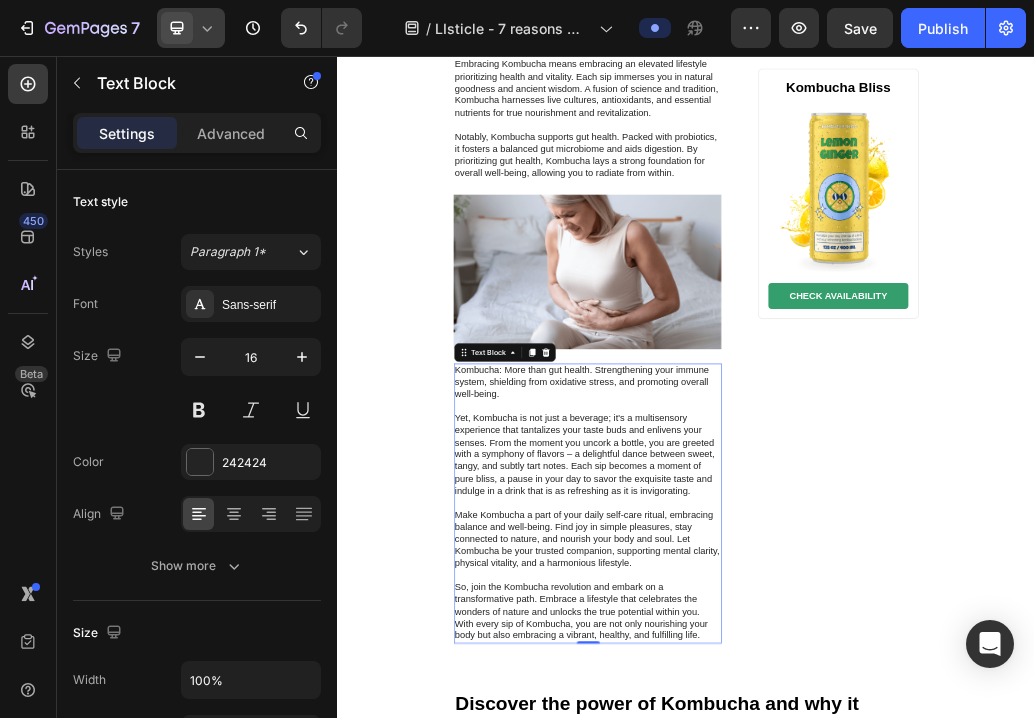 click 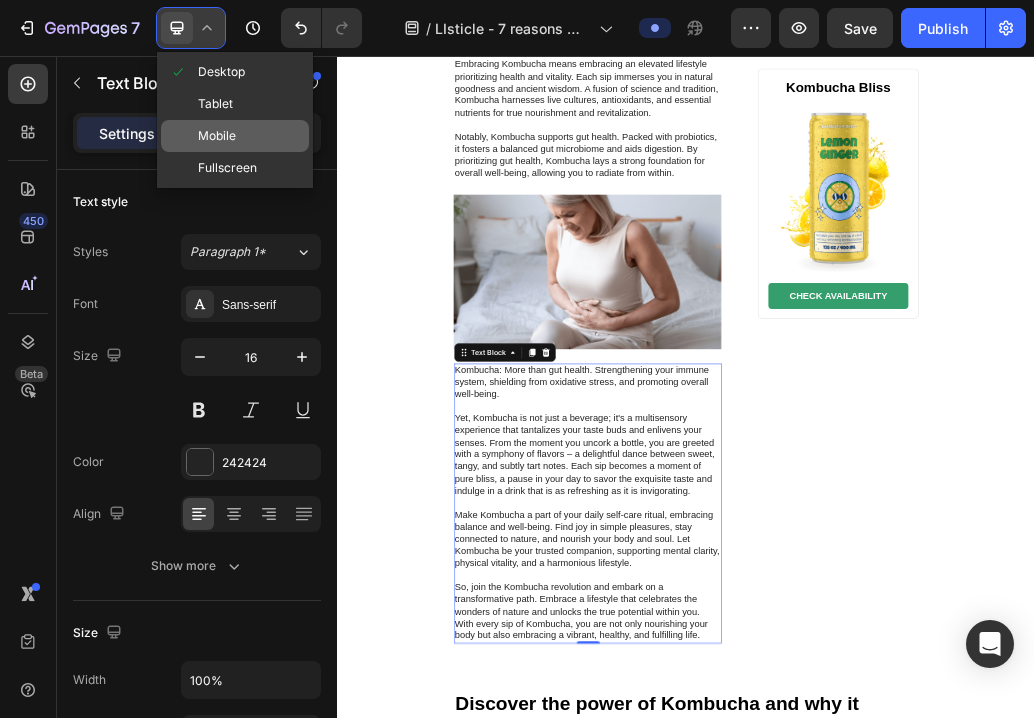 click on "Mobile" 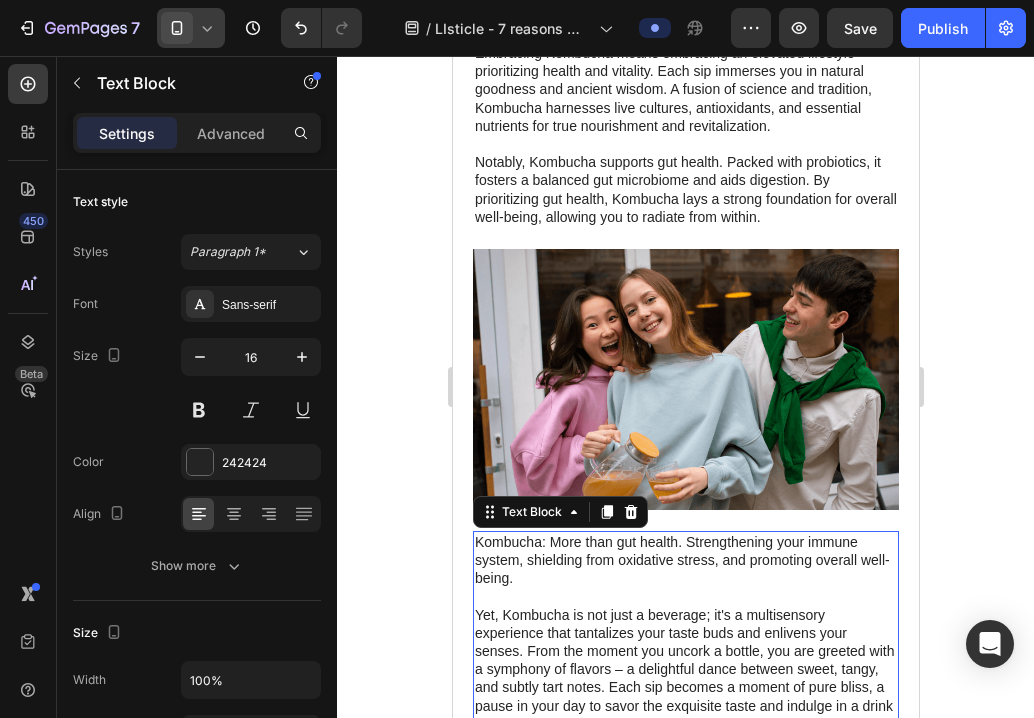 type on "14" 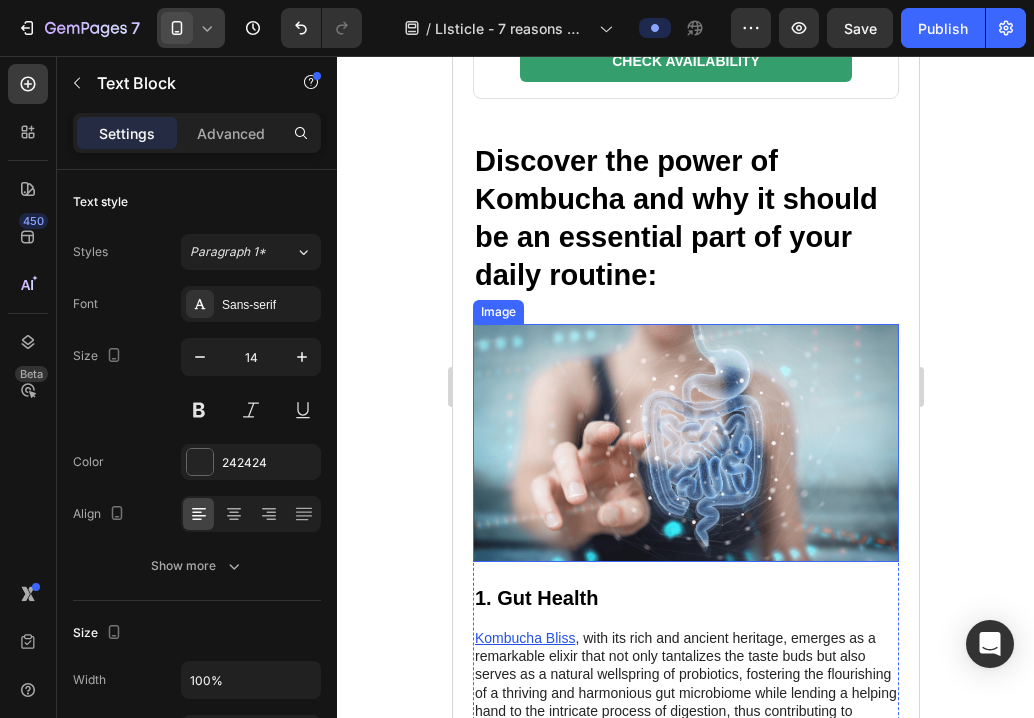 scroll, scrollTop: 1548, scrollLeft: 0, axis: vertical 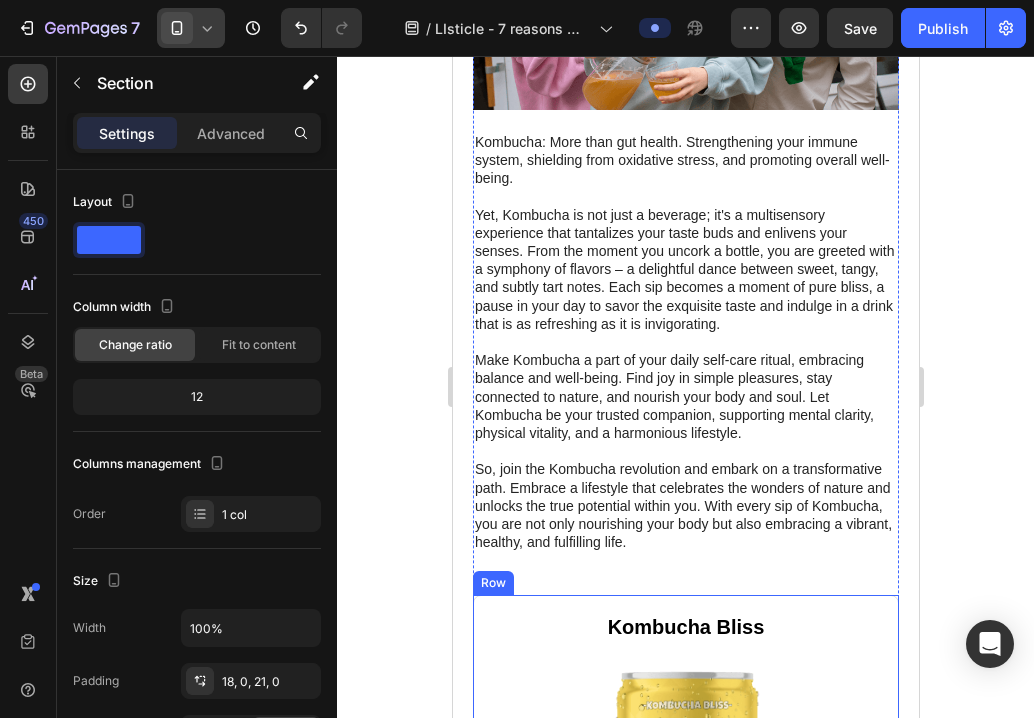 click on "Kombucha Bliss Heading Image CHECK AVAILABILITY Button Row" at bounding box center (685, 869) 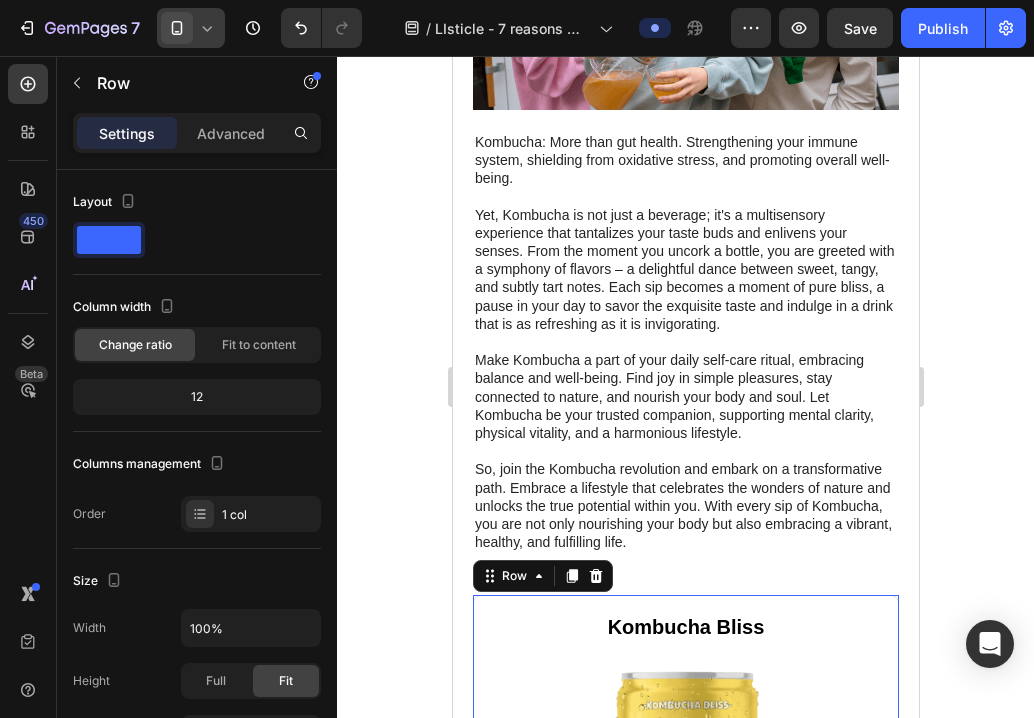 click 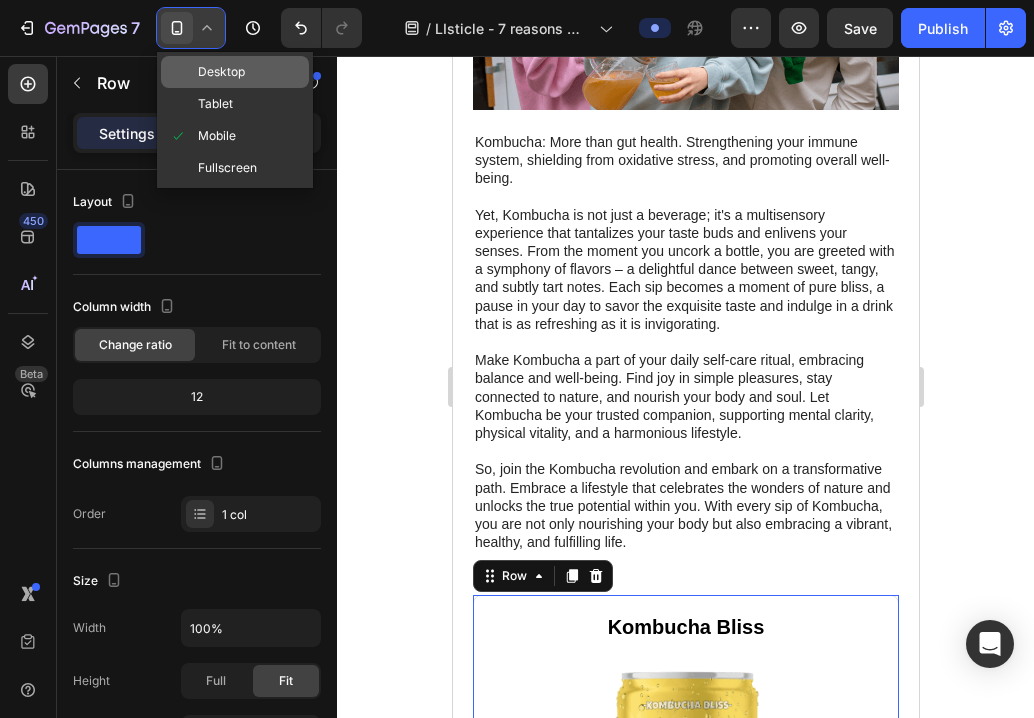 click on "Desktop" at bounding box center (221, 72) 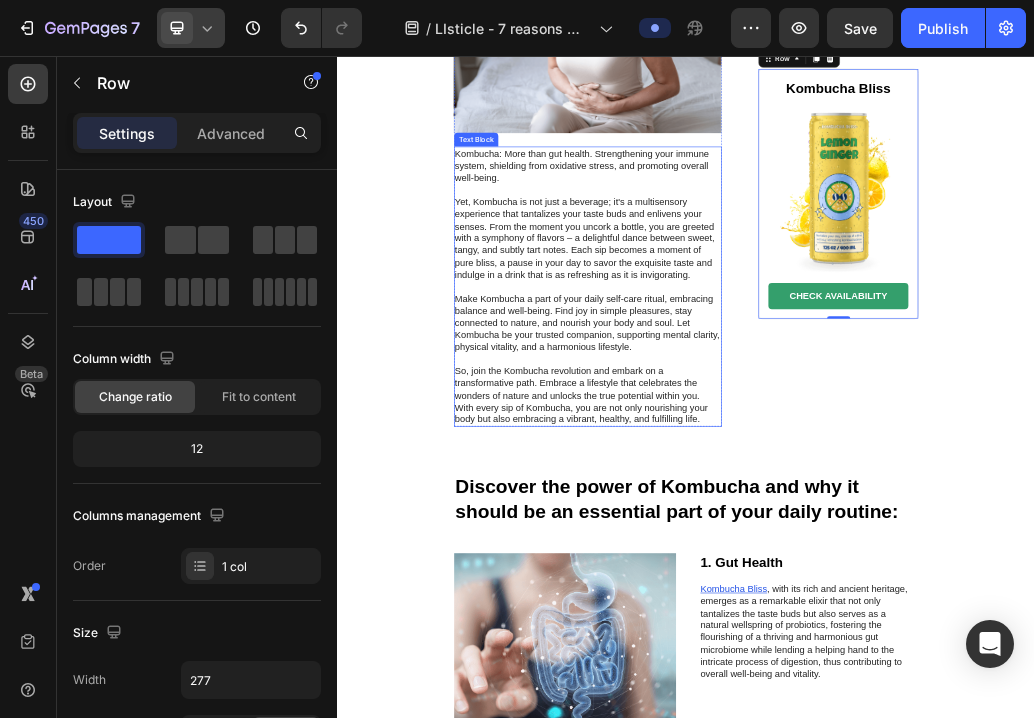scroll, scrollTop: 907, scrollLeft: 0, axis: vertical 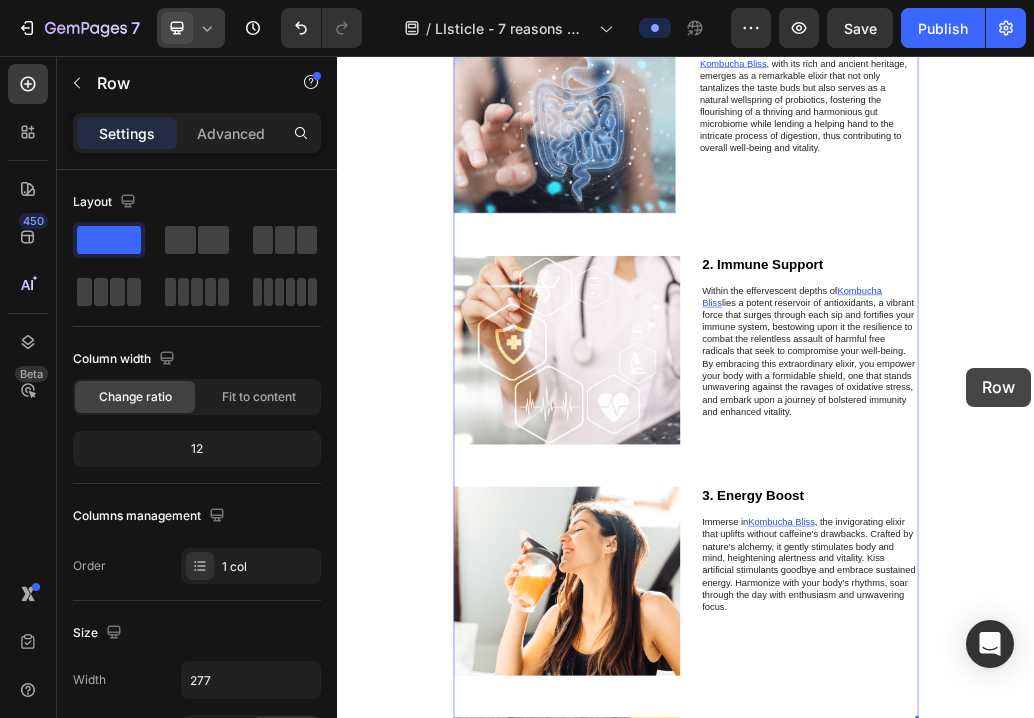 drag, startPoint x: 1329, startPoint y: 368, endPoint x: 1389, endPoint y: 576, distance: 216.48094 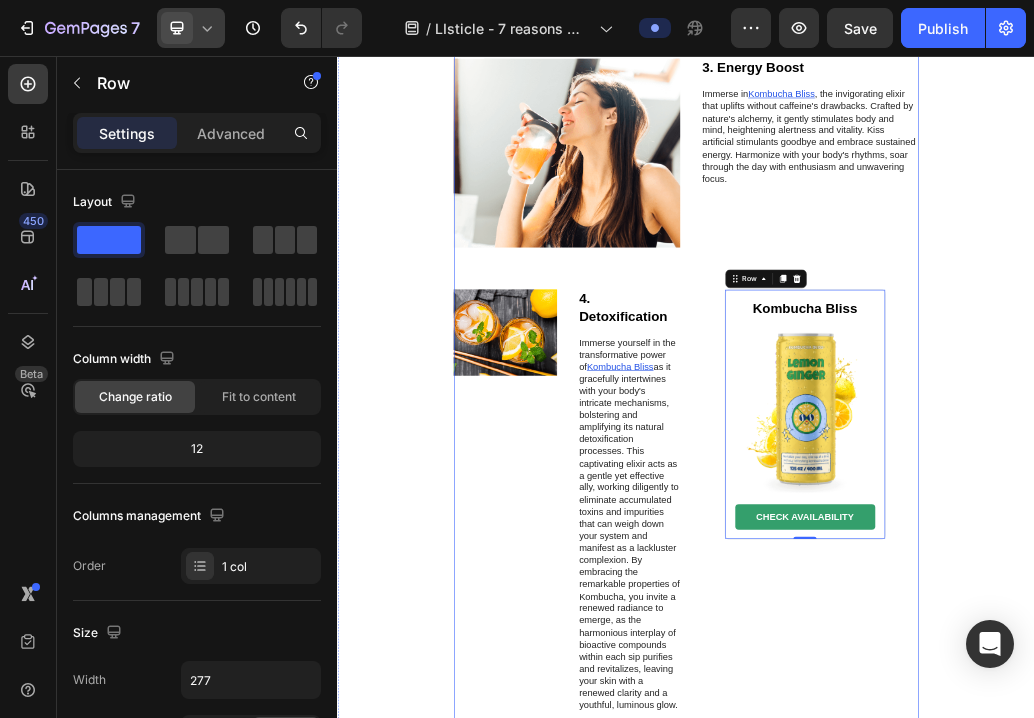 scroll, scrollTop: 2510, scrollLeft: 0, axis: vertical 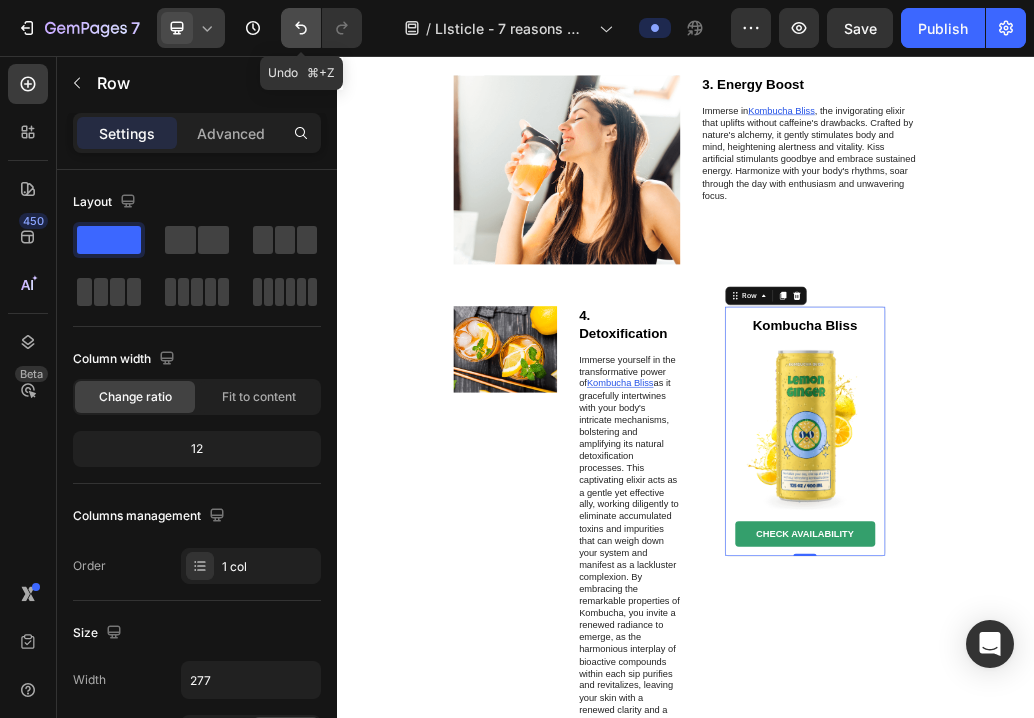 click 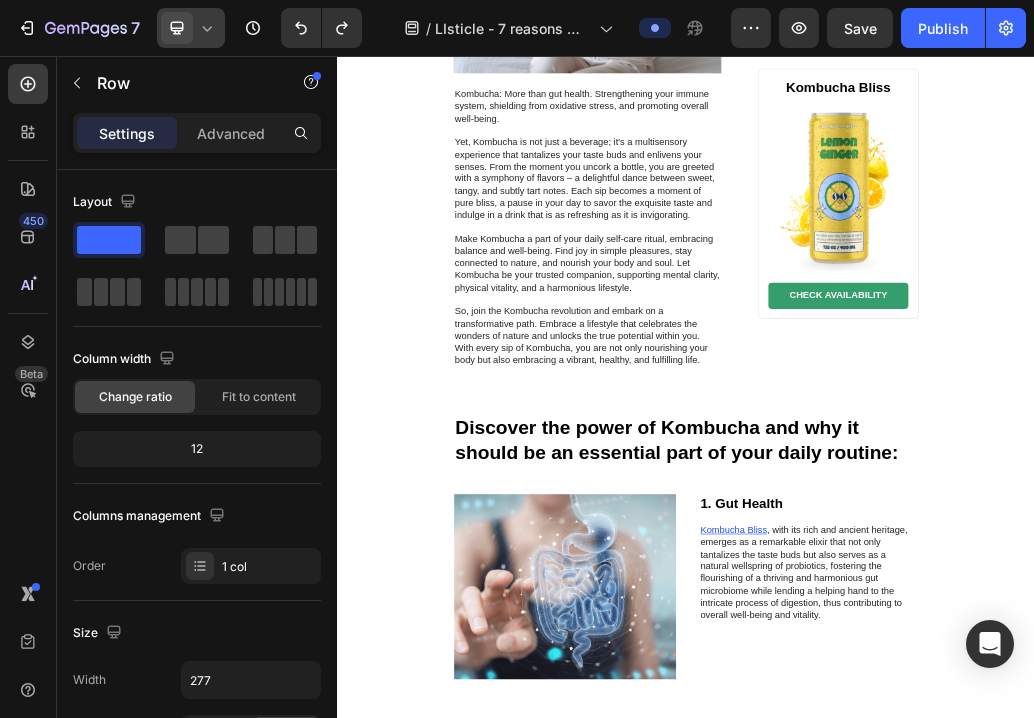 scroll, scrollTop: 963, scrollLeft: 0, axis: vertical 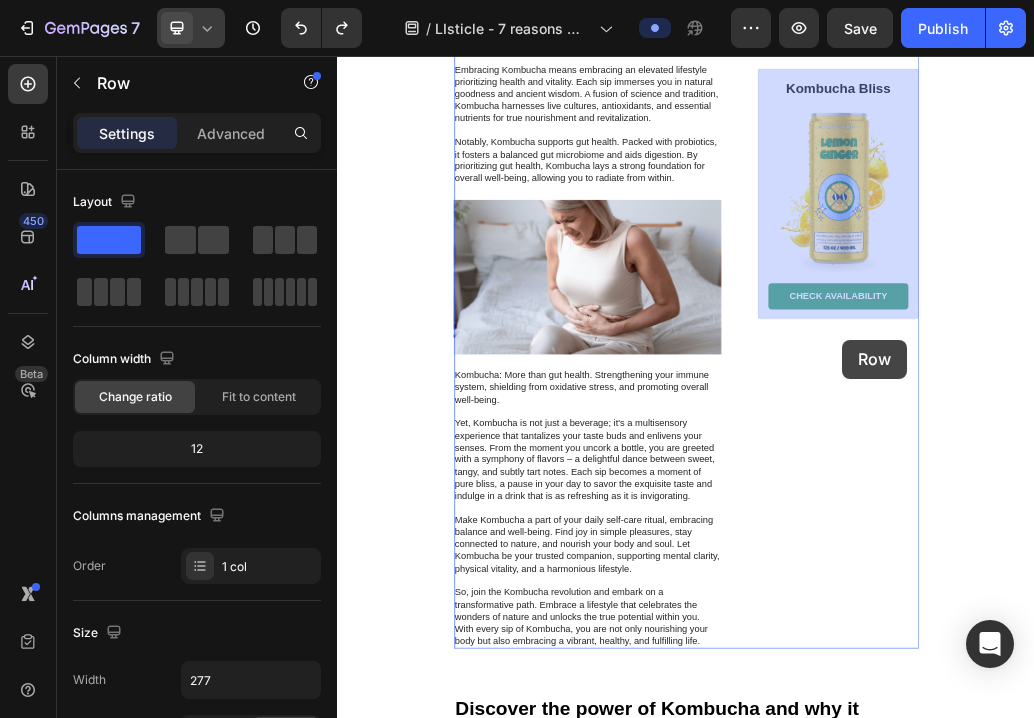 drag, startPoint x: 1330, startPoint y: 321, endPoint x: 1208, endPoint y: 543, distance: 253.31404 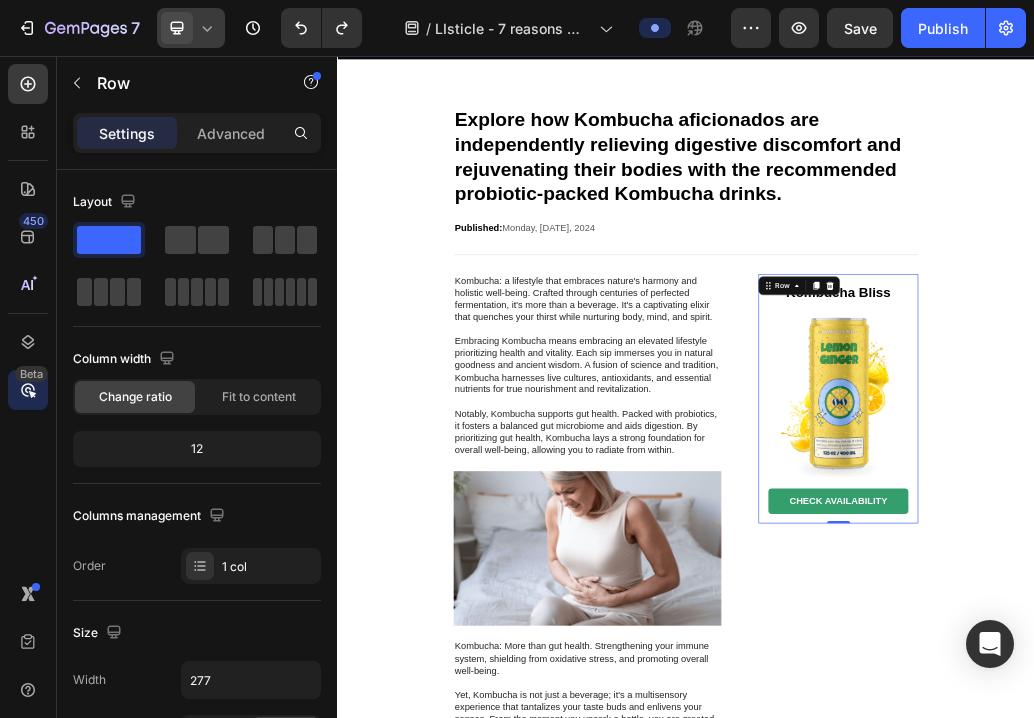 scroll, scrollTop: 0, scrollLeft: 0, axis: both 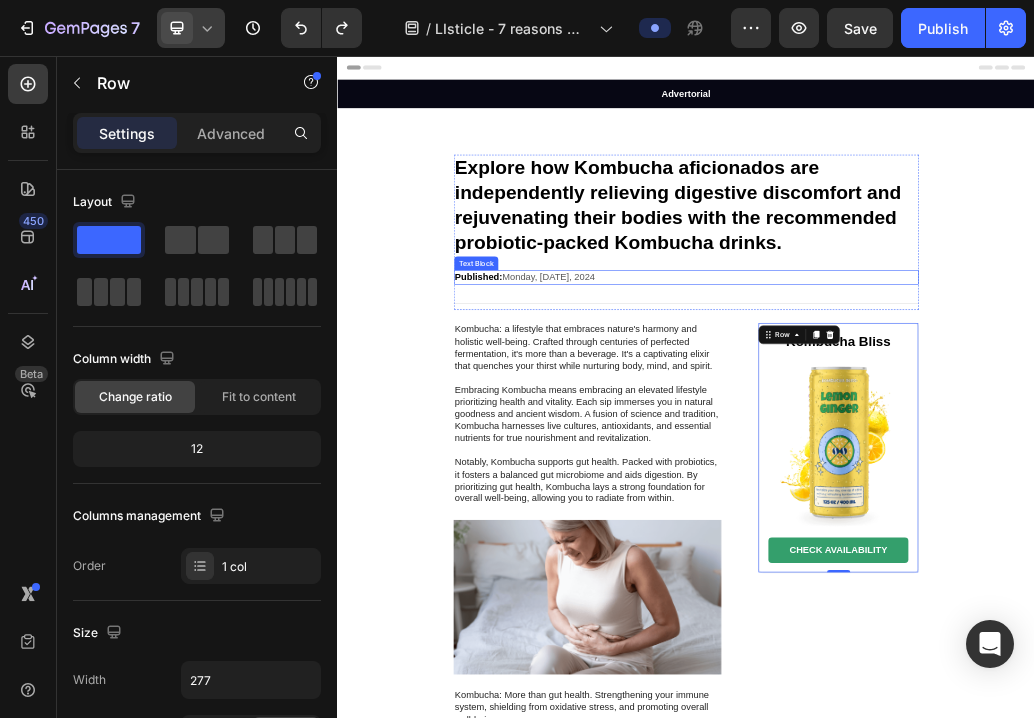 click on "Published: Monday, [DATE], 2024" at bounding box center (937, 437) 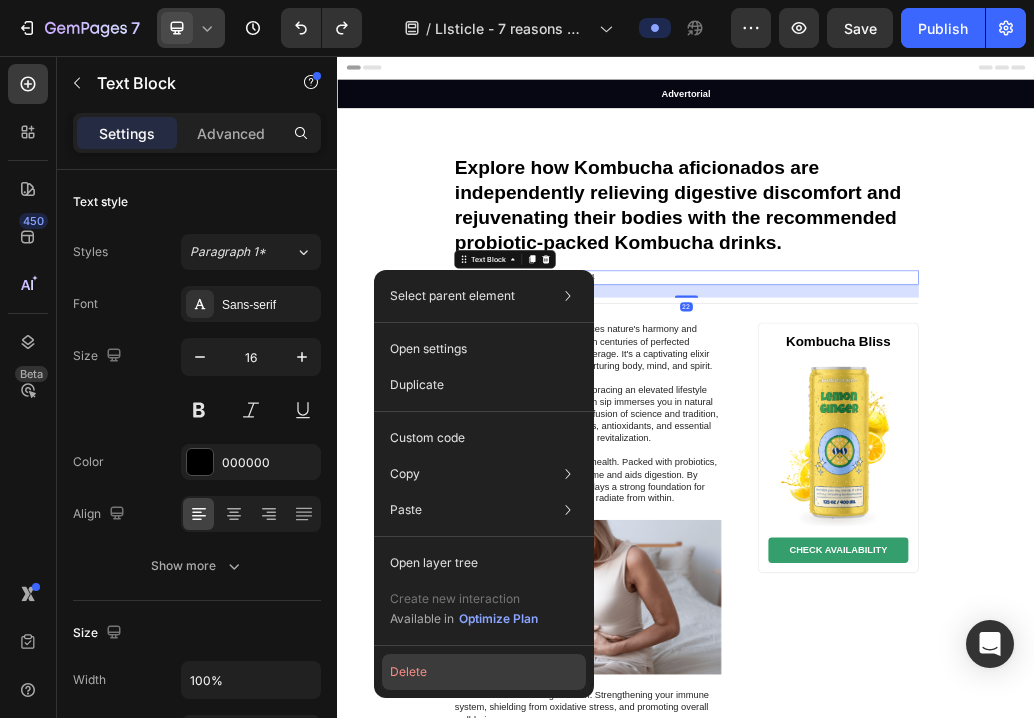 click on "Delete" 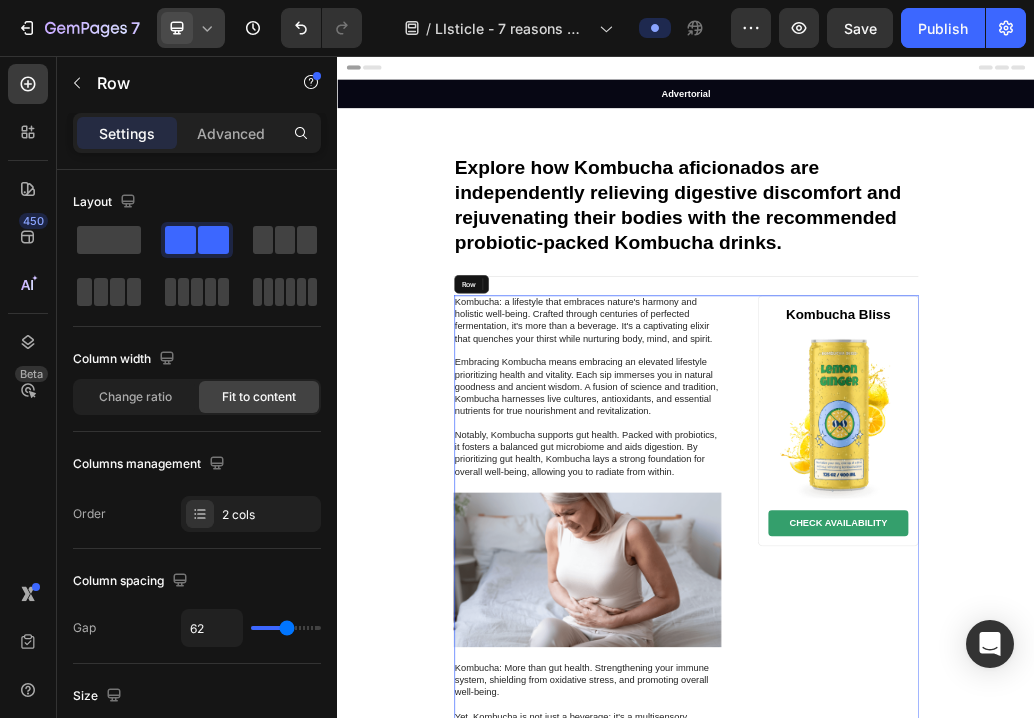 click on "Kombucha: a lifestyle that embraces nature's harmony and holistic well-being. Crafted through centuries of perfected fermentation, it's more than a beverage. It's a captivating elixir that quenches your thirst while nurturing body, mind, and spirit. Embracing Kombucha means embracing an elevated lifestyle prioritizing health and vitality. Each sip immerses you in natural goodness and ancient wisdom. A fusion of science and tradition, Kombucha harnesses live cultures, antioxidants, and essential nutrients for true nourishment and revitalization. Notably, Kombucha supports gut health. Packed with probiotics, it fosters a balanced gut microbiome and aids digestion. By prioritizing gut health, Kombucha lays a strong foundation for overall well-being, allowing you to radiate from within. Text Block Image Kombucha: More than gut health. Strengthening your immune system, shielding from oxidative stress, and promoting overall well-being. Text Block Row Kombucha Bliss Heading Image CHECK AVAILABILITY Button Row Row" at bounding box center [937, 1024] 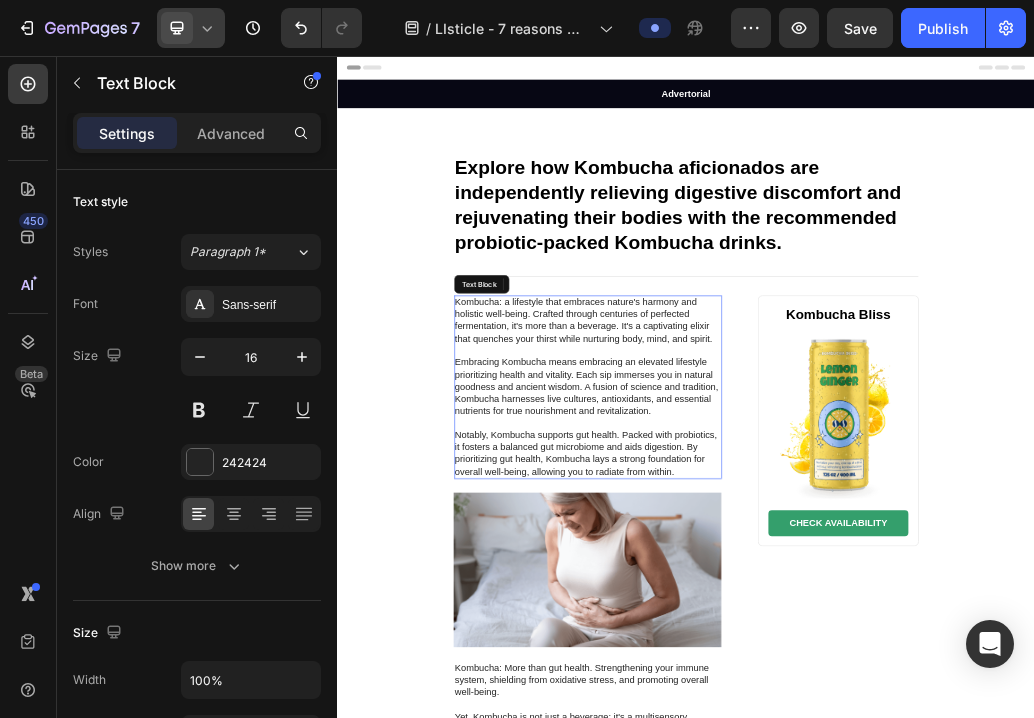 click on "Kombucha: a lifestyle that embraces nature's harmony and holistic well-being. Crafted through centuries of perfected fermentation, it's more than a beverage. It's a captivating elixir that quenches your thirst while nurturing body, mind, and spirit. Embracing Kombucha means embracing an elevated lifestyle prioritizing health and vitality. Each sip immerses you in natural goodness and ancient wisdom. A fusion of science and tradition, Kombucha harnesses live cultures, antioxidants, and essential nutrients for true nourishment and revitalization. Notably, Kombucha supports gut health. Packed with probiotics, it fosters a balanced gut microbiome and aids digestion. By prioritizing gut health, Kombucha lays a strong foundation for overall well-being, allowing you to radiate from within." at bounding box center (767, 626) 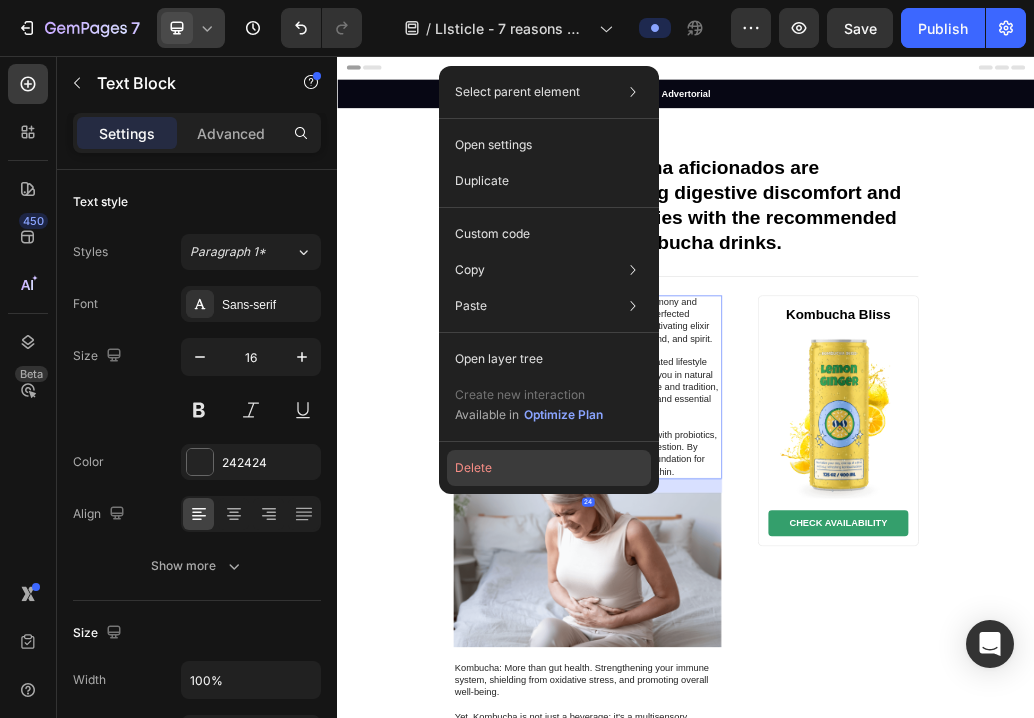 click on "Delete" 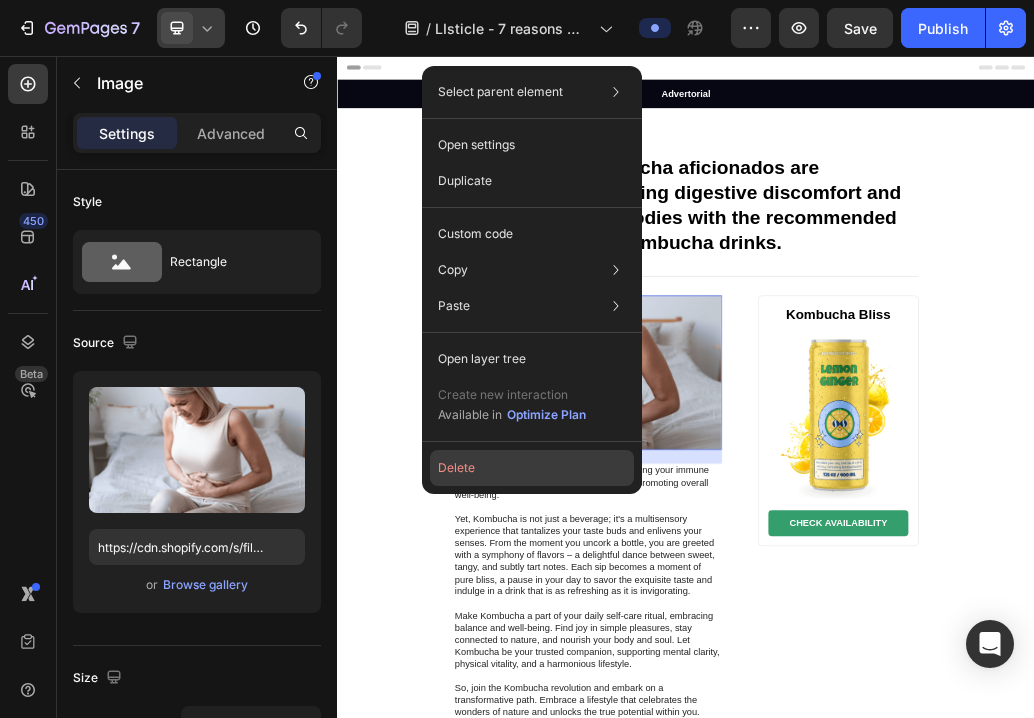 click on "Delete" 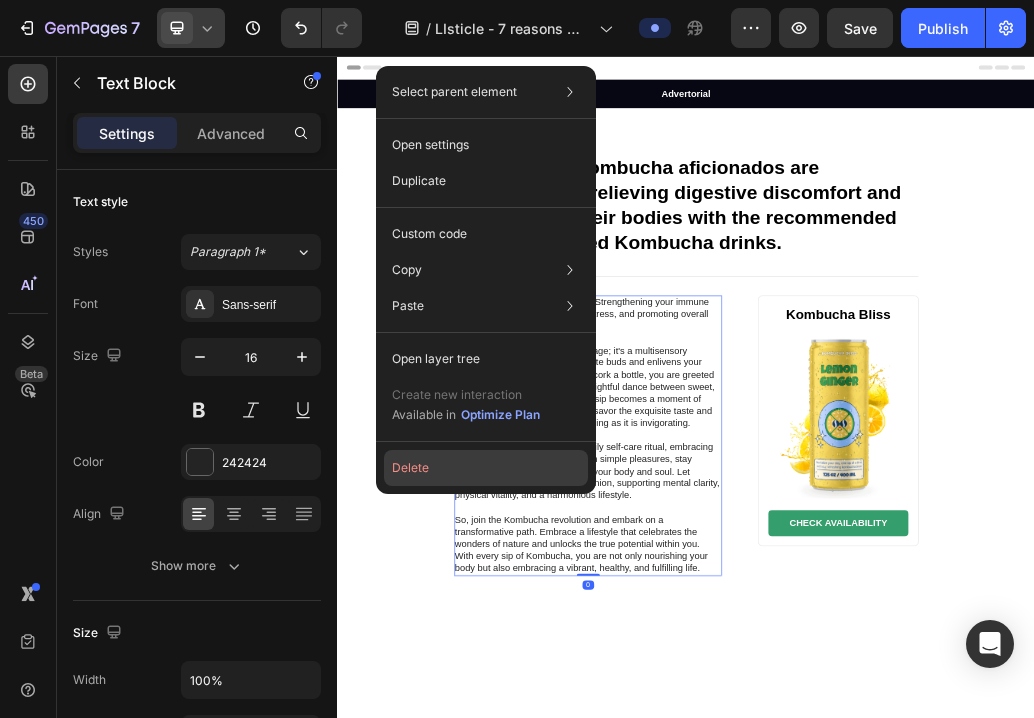 click on "Delete" 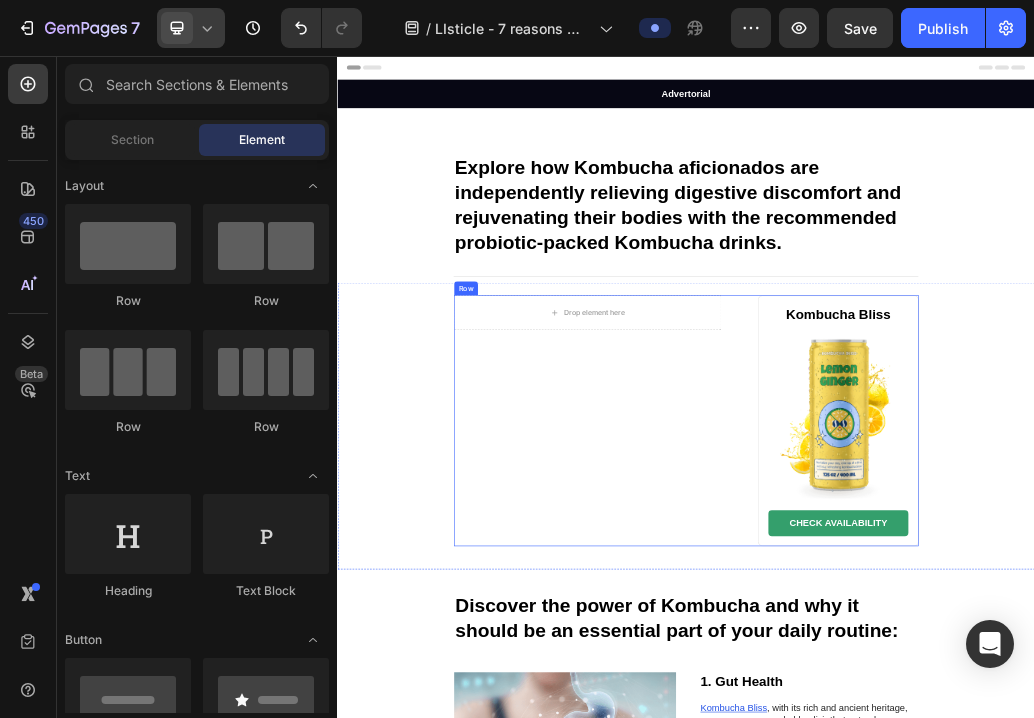 scroll, scrollTop: 231, scrollLeft: 0, axis: vertical 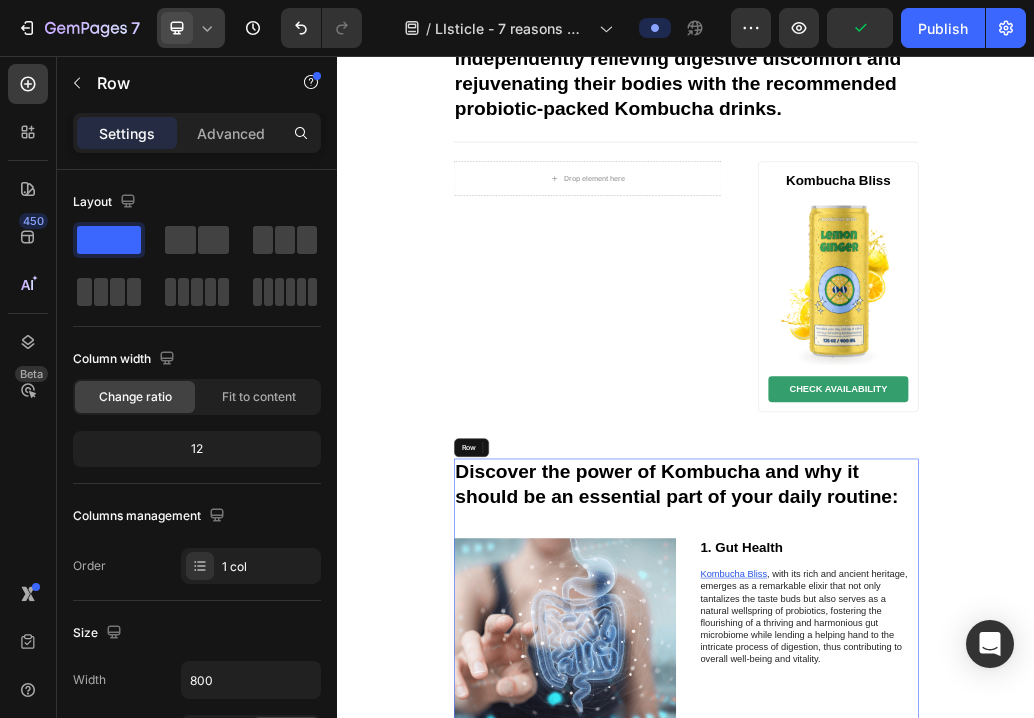 click on "Discover the power of Kombucha and why it should be an essential part of your daily routine: Heading Image 1. Gut Health Heading Kombucha Bliss , with its rich and ancient heritage, emerges as a remarkable elixir that not only tantalizes the taste buds but also serves as a natural wellspring of probiotics, fostering the flourishing of a thriving and harmonious gut microbiome while lending a helping hand to the intricate process of digestion, thus contributing to overall well-being and vitality. Text Block Row Row Image 2. Immune Support Heading Within the effervescent depths of  Kombucha Bliss Text Block Row Row Image 3. Energy Boost Heading Immerse in  Kombucha Bliss , the invigorating elixir that uplifts without caffeine's drawbacks. Crafted by nature's alchemy, it gently stimulates body and mind, heightening alertness and vitality. Kiss artificial stimulants goodbye and embrace sustained energy. Harmonize with your body's rhythms, soar through the day with enthusiasm and unwavering focus. Text Block Row" at bounding box center [937, 1856] 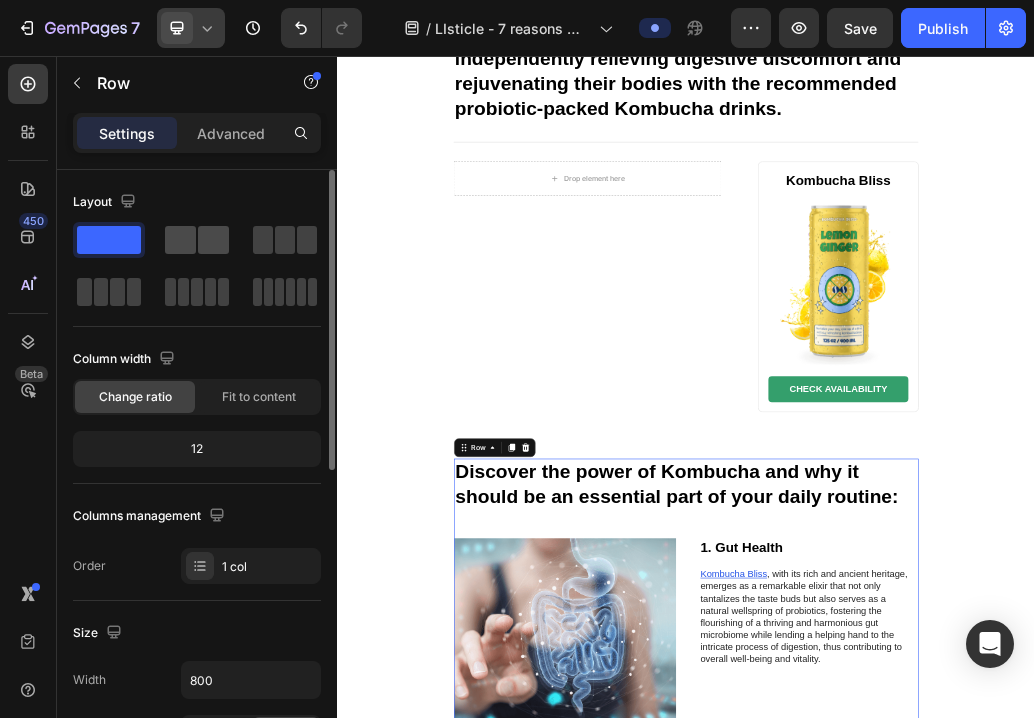click 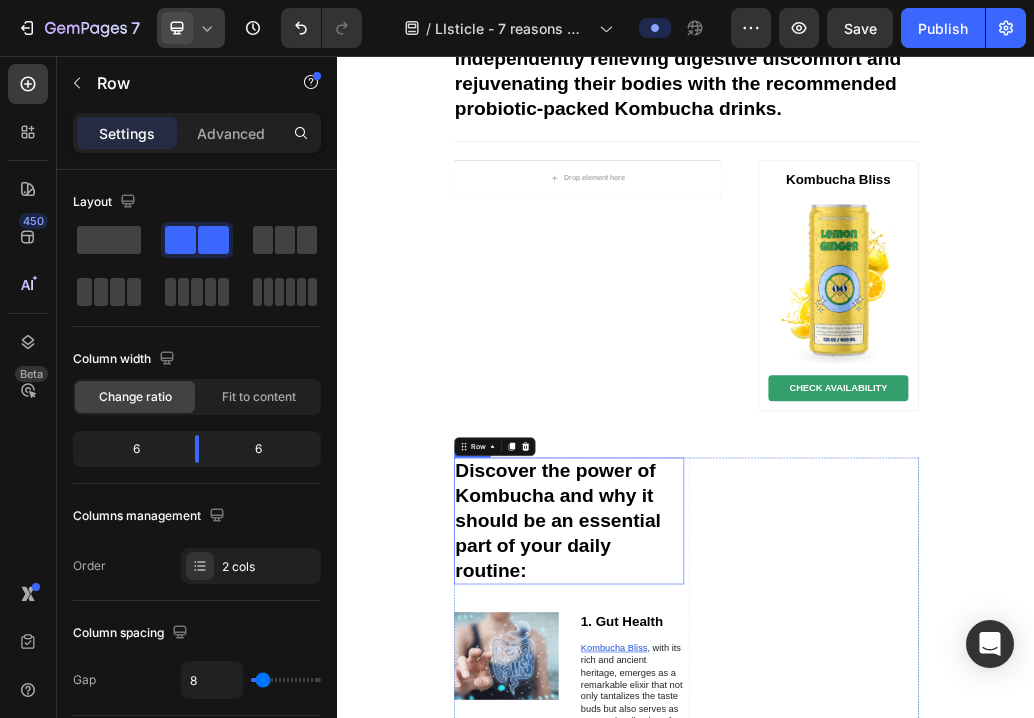 scroll, scrollTop: 344, scrollLeft: 0, axis: vertical 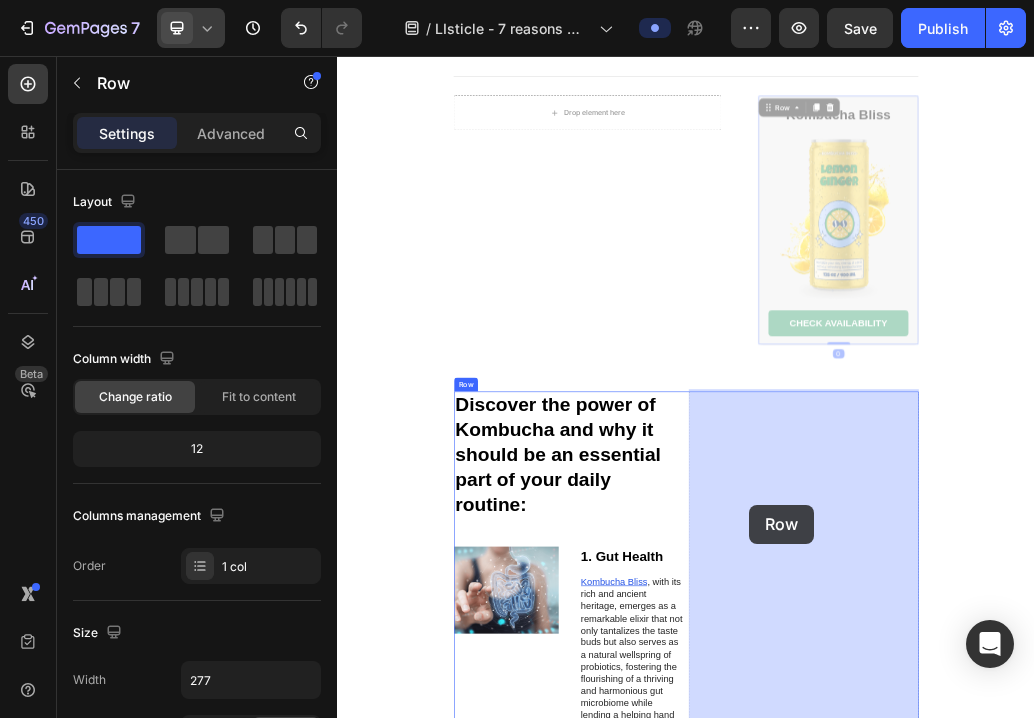 drag, startPoint x: 1327, startPoint y: 328, endPoint x: 1046, endPoint y: 829, distance: 574.4232 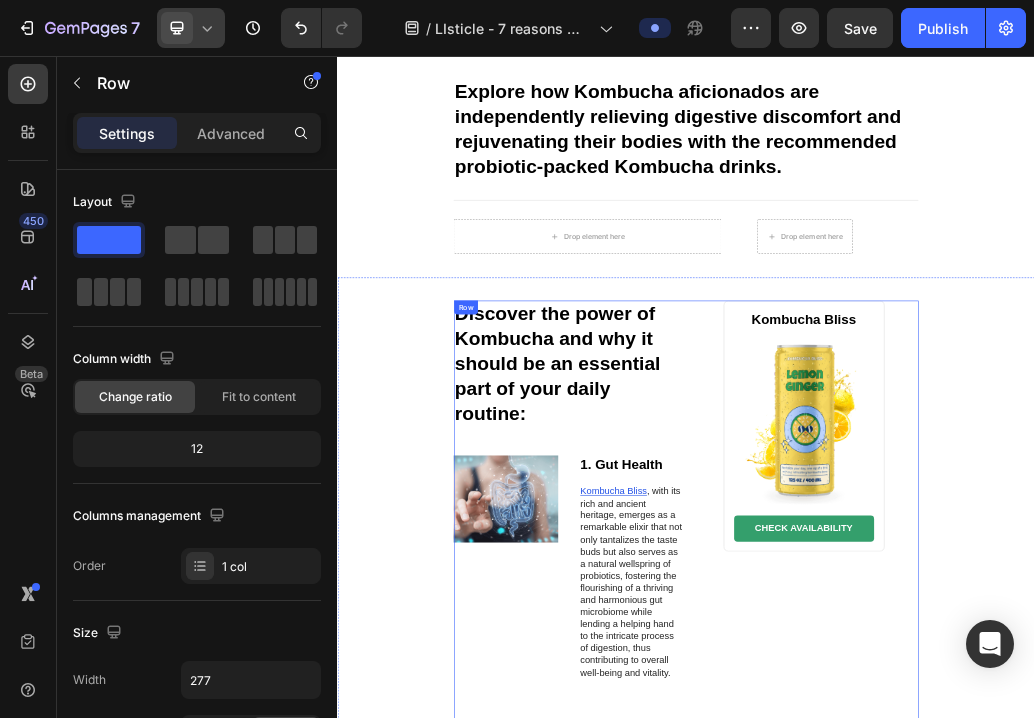 scroll, scrollTop: 61, scrollLeft: 0, axis: vertical 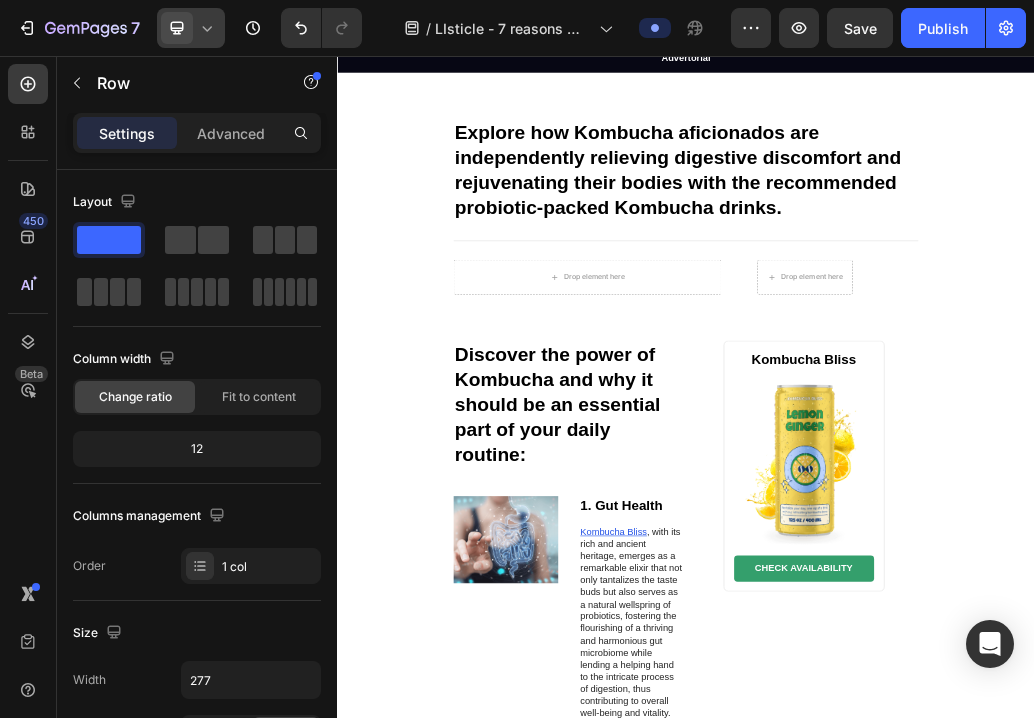 click 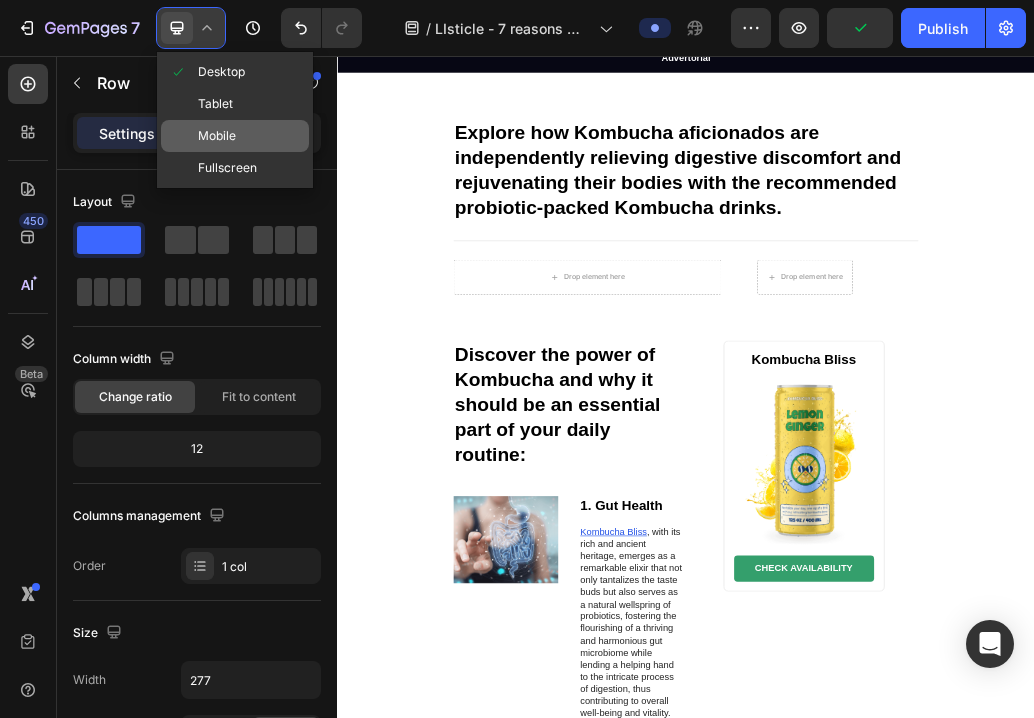 click on "Mobile" 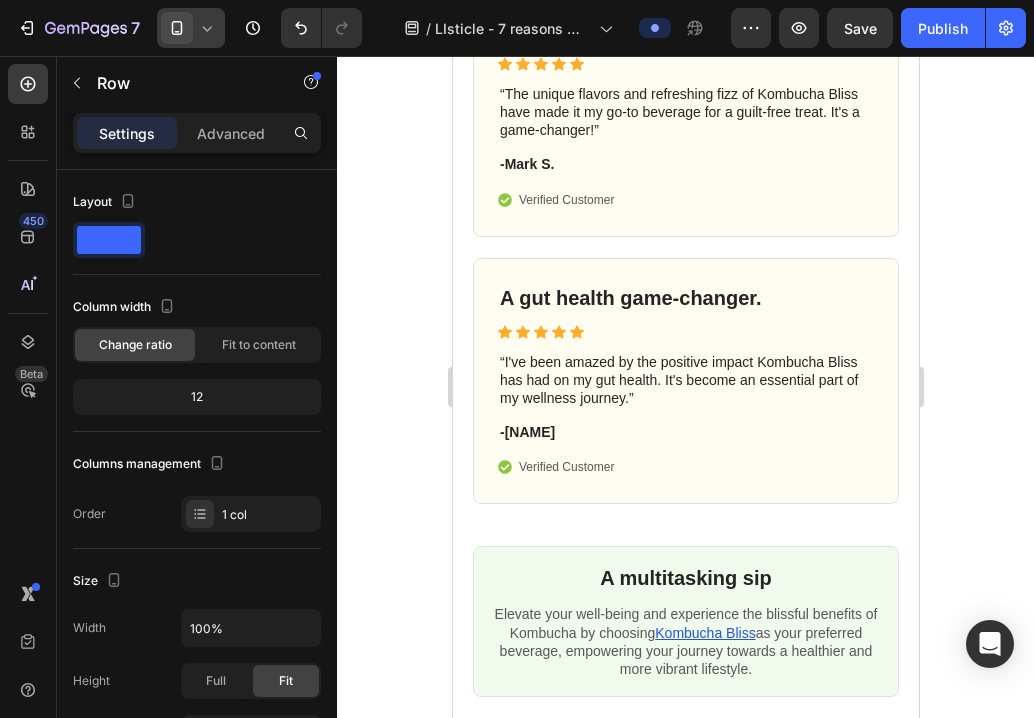 scroll, scrollTop: 4518, scrollLeft: 0, axis: vertical 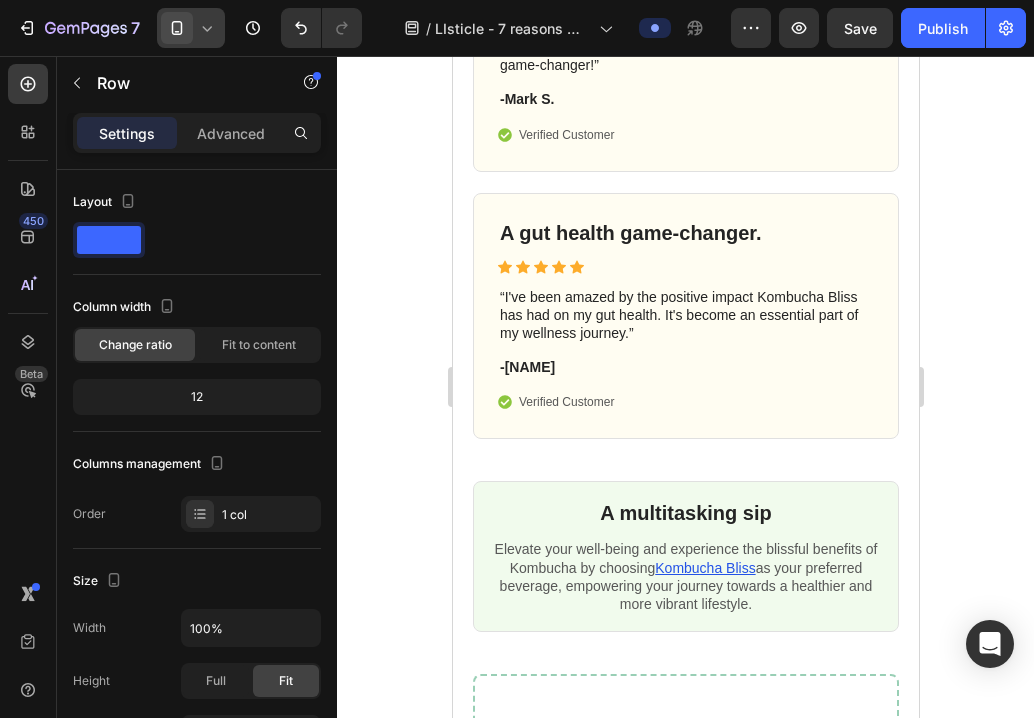 click 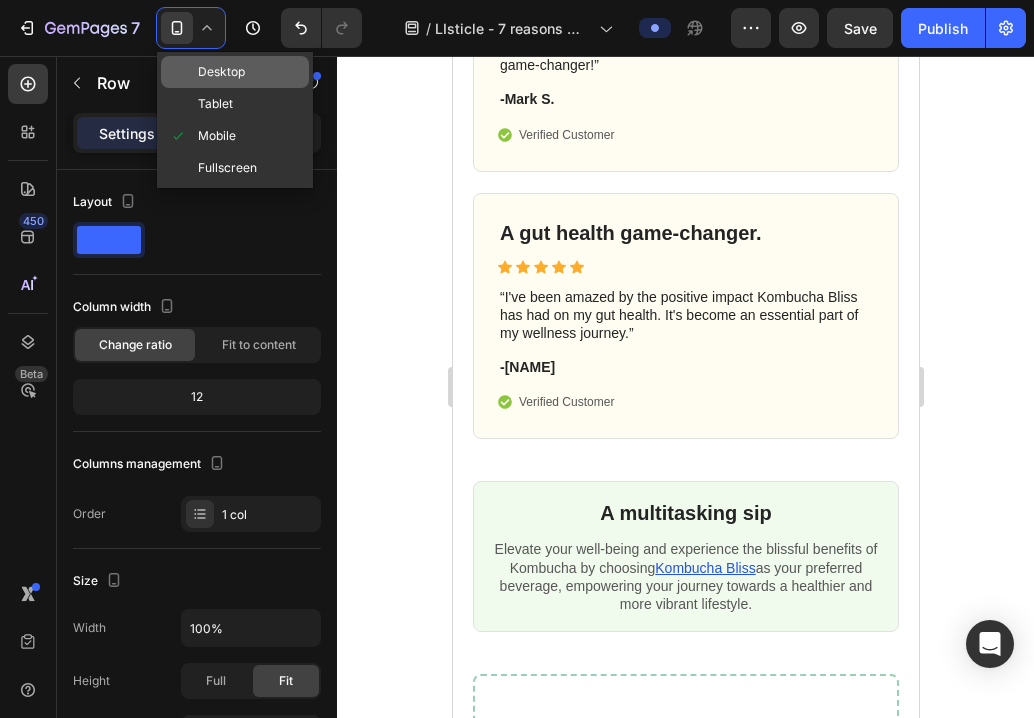 click on "Desktop" 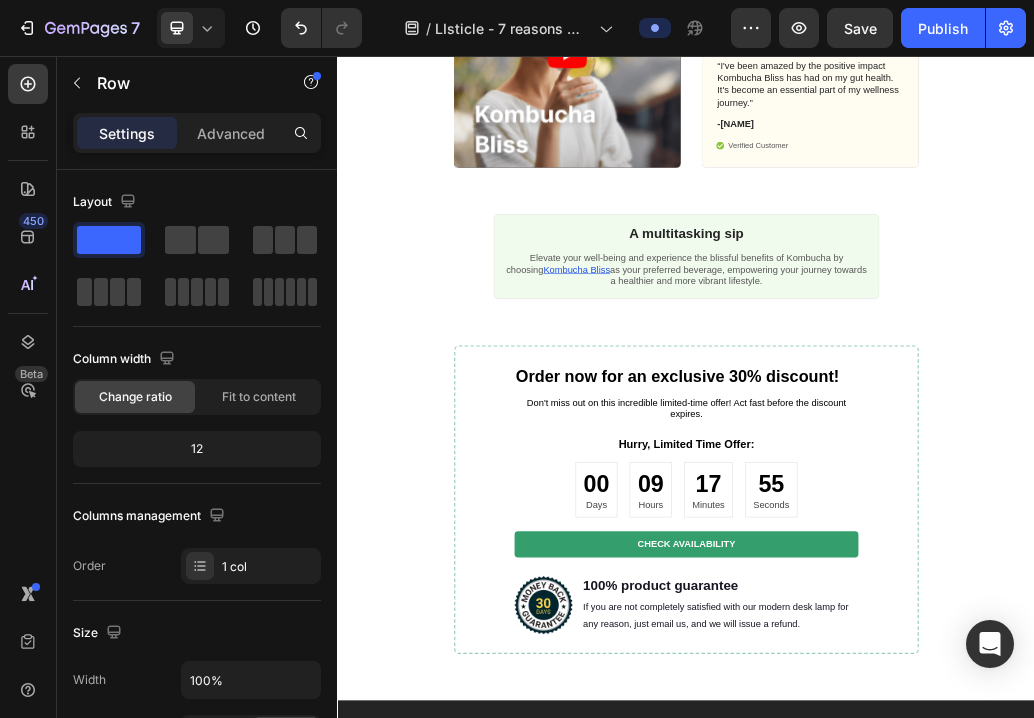 type on "277" 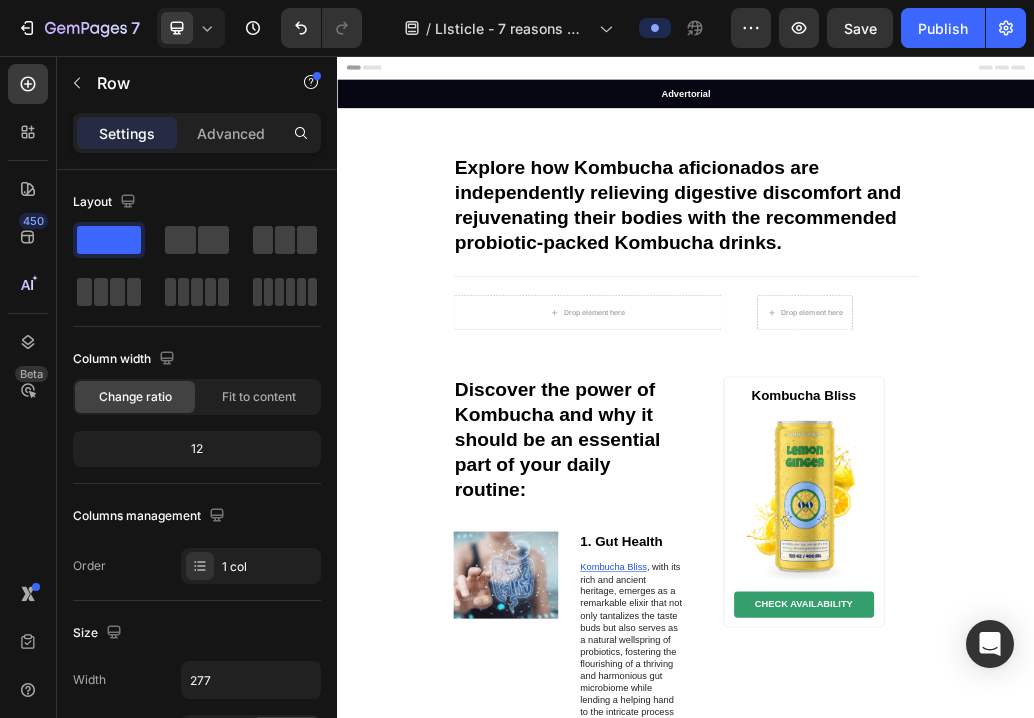 scroll, scrollTop: 0, scrollLeft: 0, axis: both 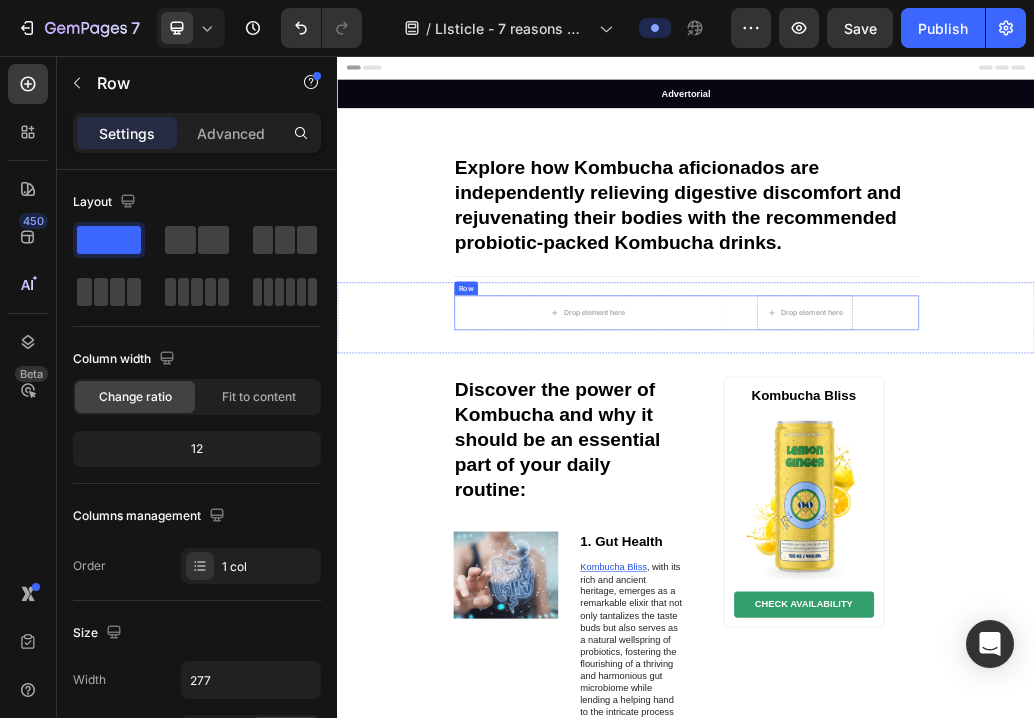 click on "Drop element here Row
Drop element here Row" at bounding box center (937, 498) 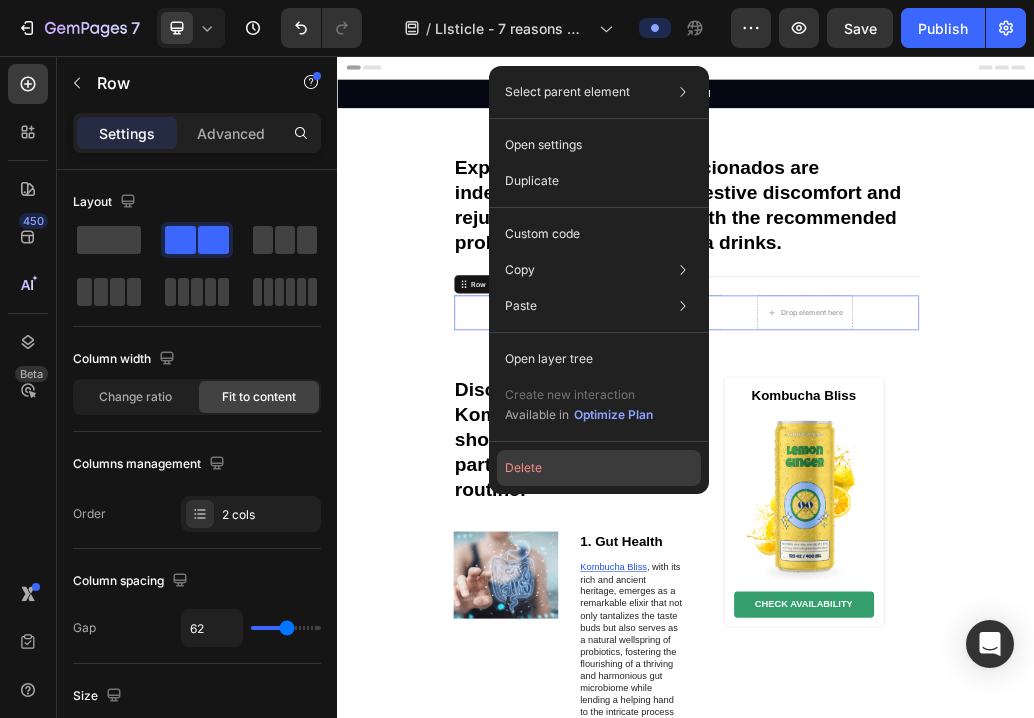 click on "Delete" 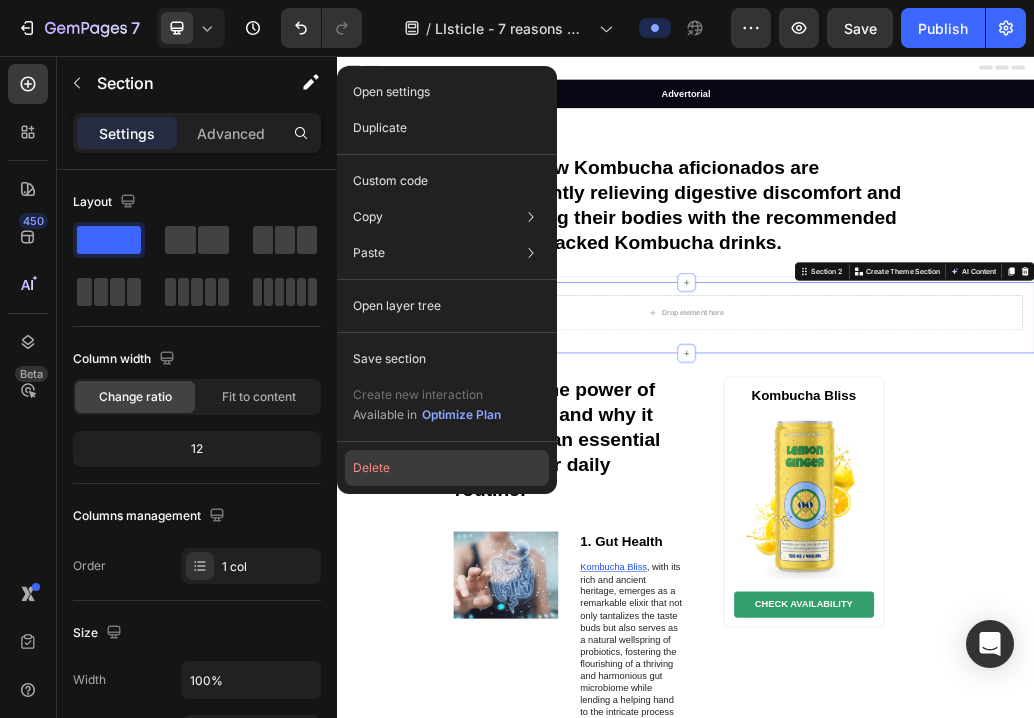 click on "Delete" 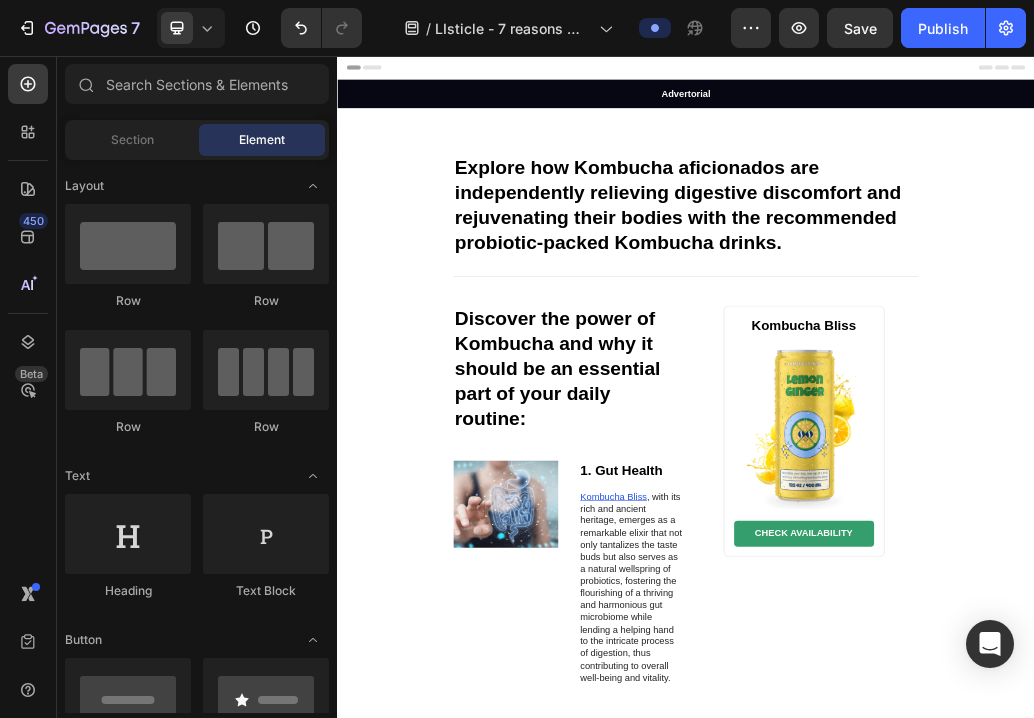 click 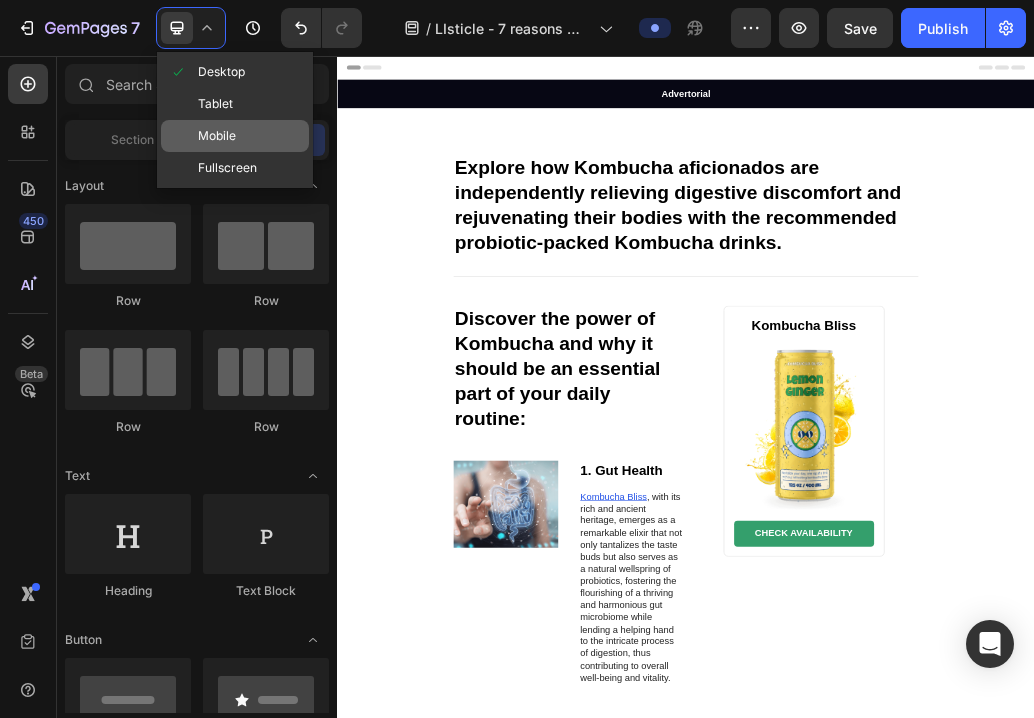 click on "Mobile" at bounding box center (217, 136) 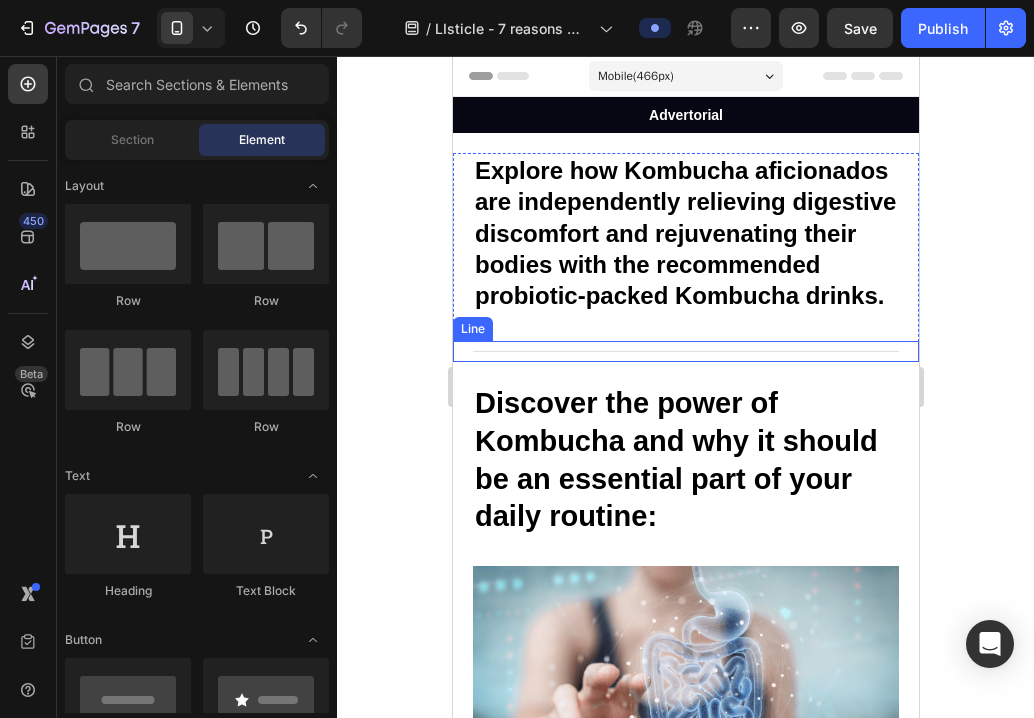 scroll, scrollTop: 0, scrollLeft: 0, axis: both 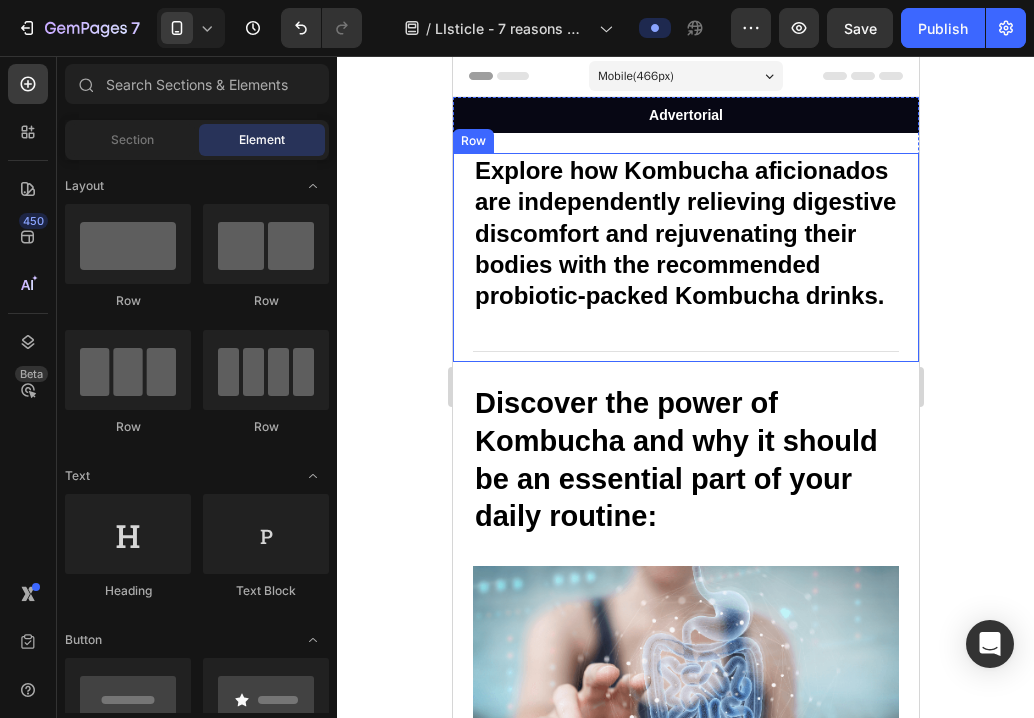 click on "Explore how Kombucha aficionados are independently relieving digestive discomfort and rejuvenating their bodies with the recommended probiotic-packed Kombucha drinks. Heading                Title Line" at bounding box center (685, 257) 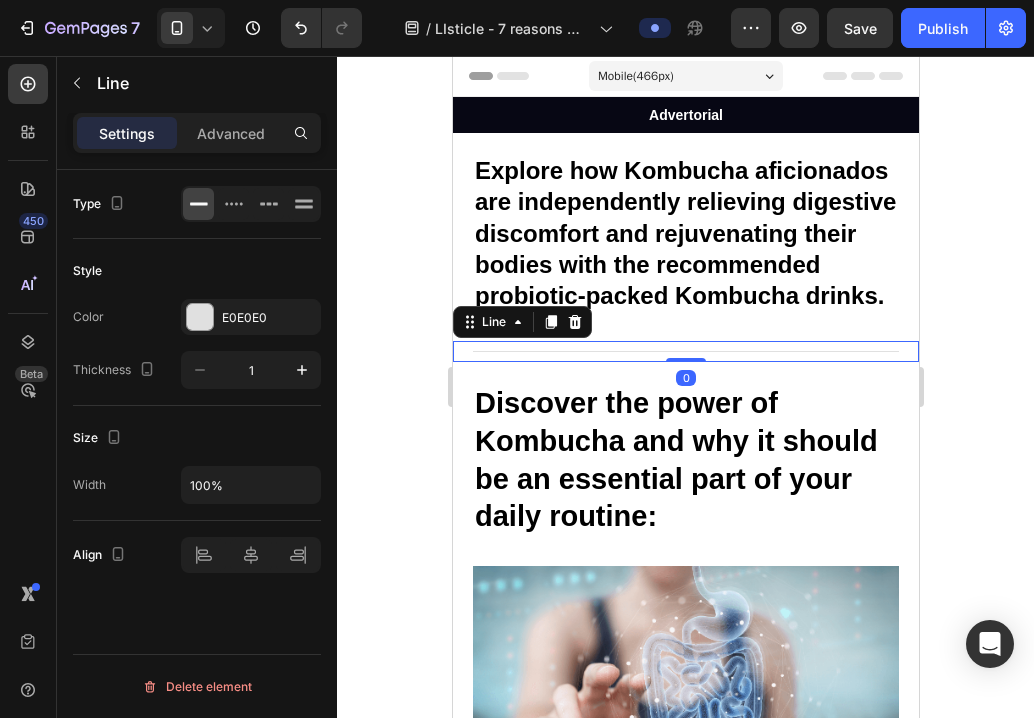 click on "Title Line   0" at bounding box center (685, 351) 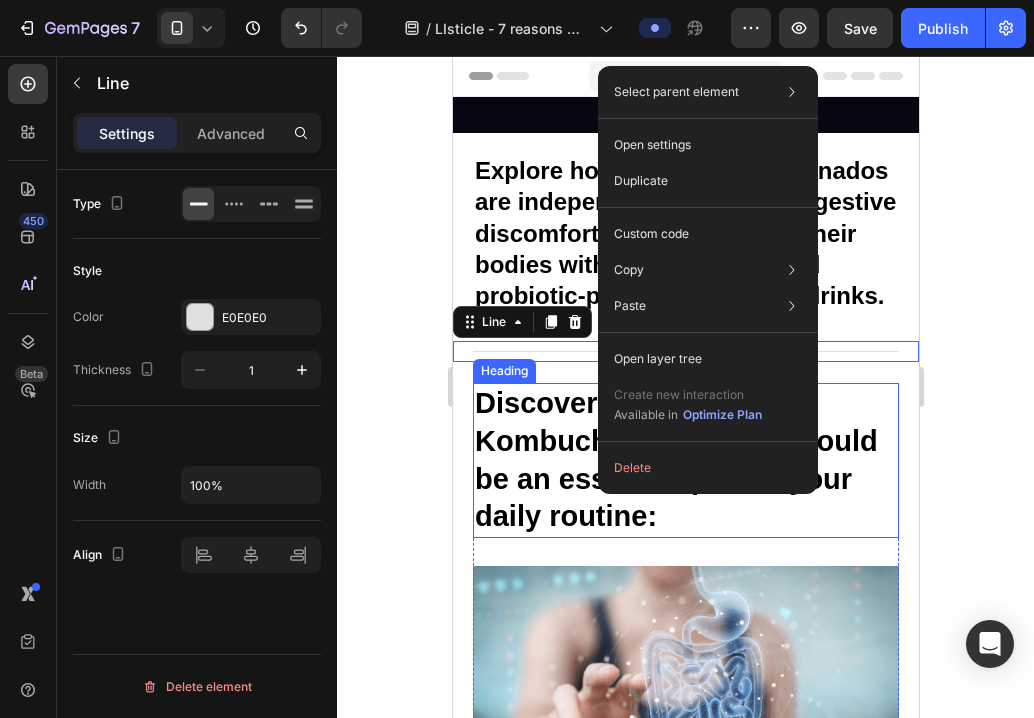 click on "Discover the power of Kombucha and why it should be an essential part of your daily routine:" at bounding box center [685, 460] 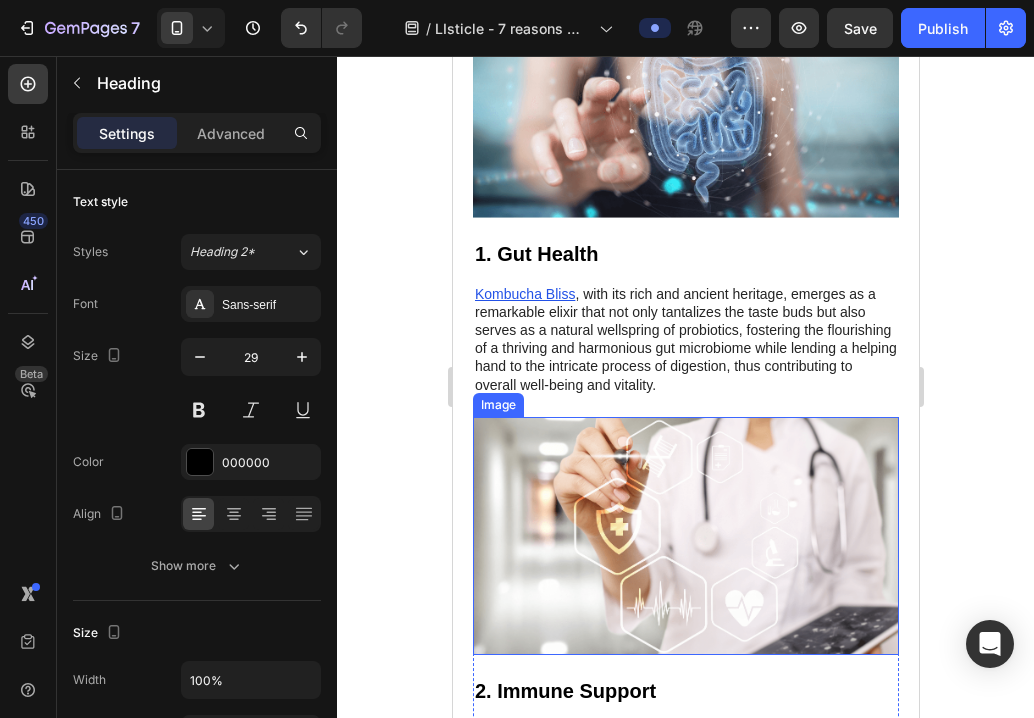 scroll, scrollTop: 403, scrollLeft: 0, axis: vertical 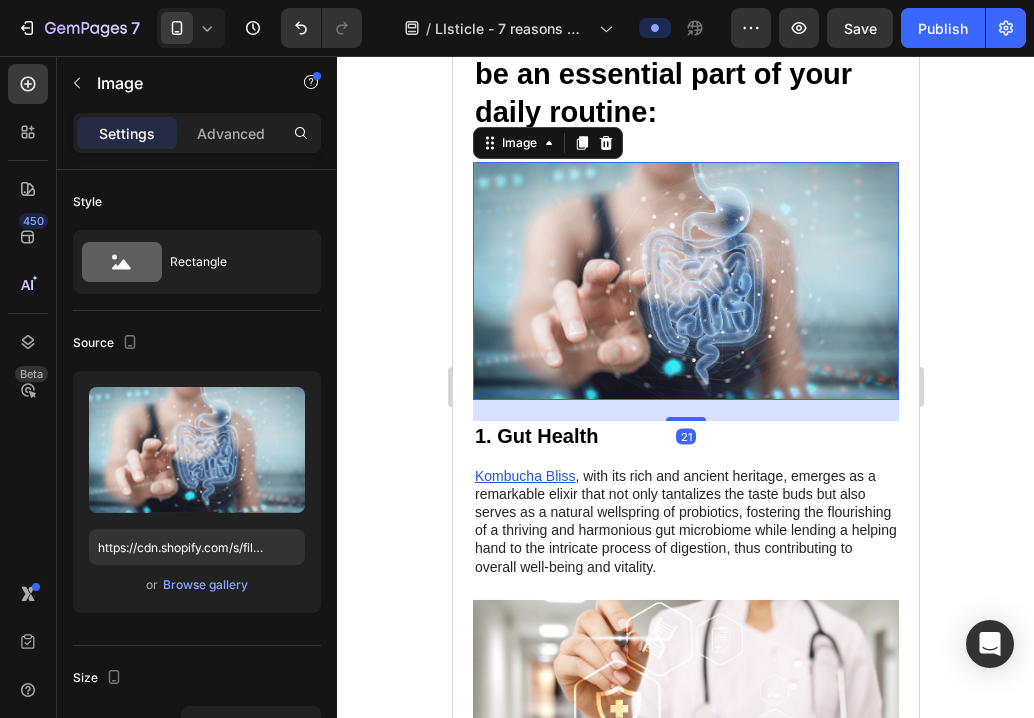 click at bounding box center [685, 281] 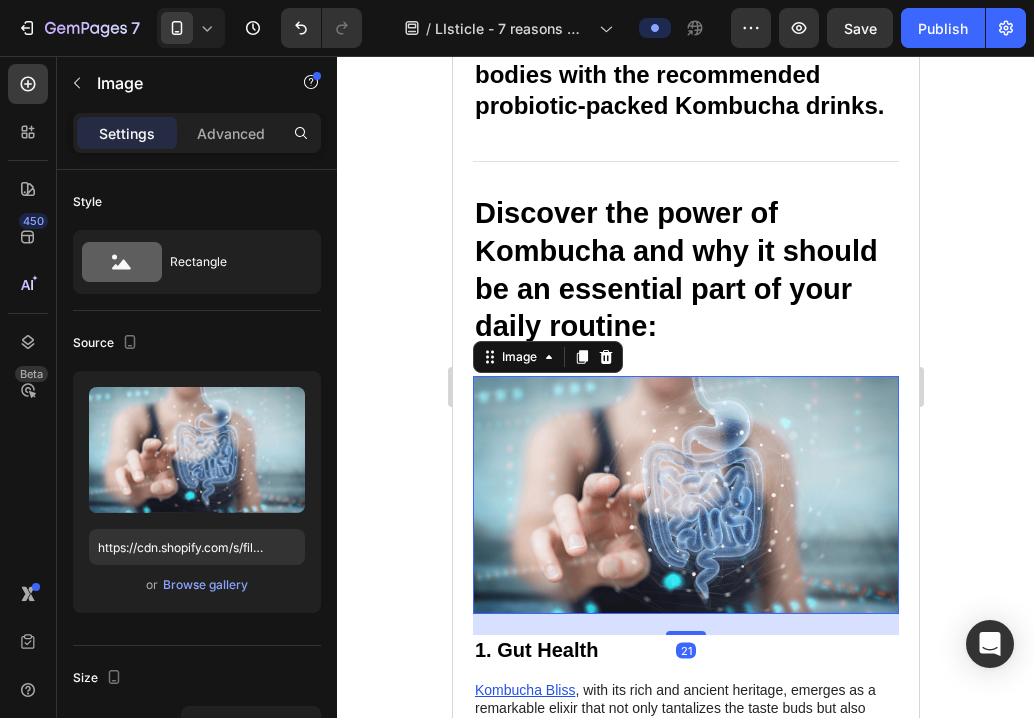 scroll, scrollTop: 115, scrollLeft: 0, axis: vertical 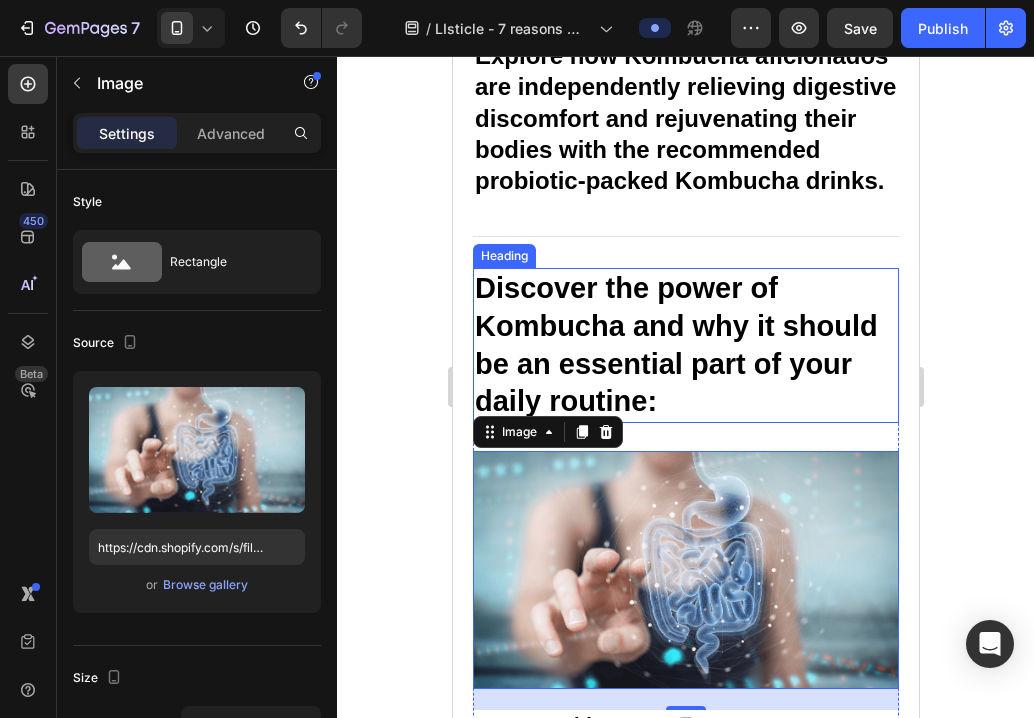 click on "Discover the power of Kombucha and why it should be an essential part of your daily routine:" at bounding box center (685, 345) 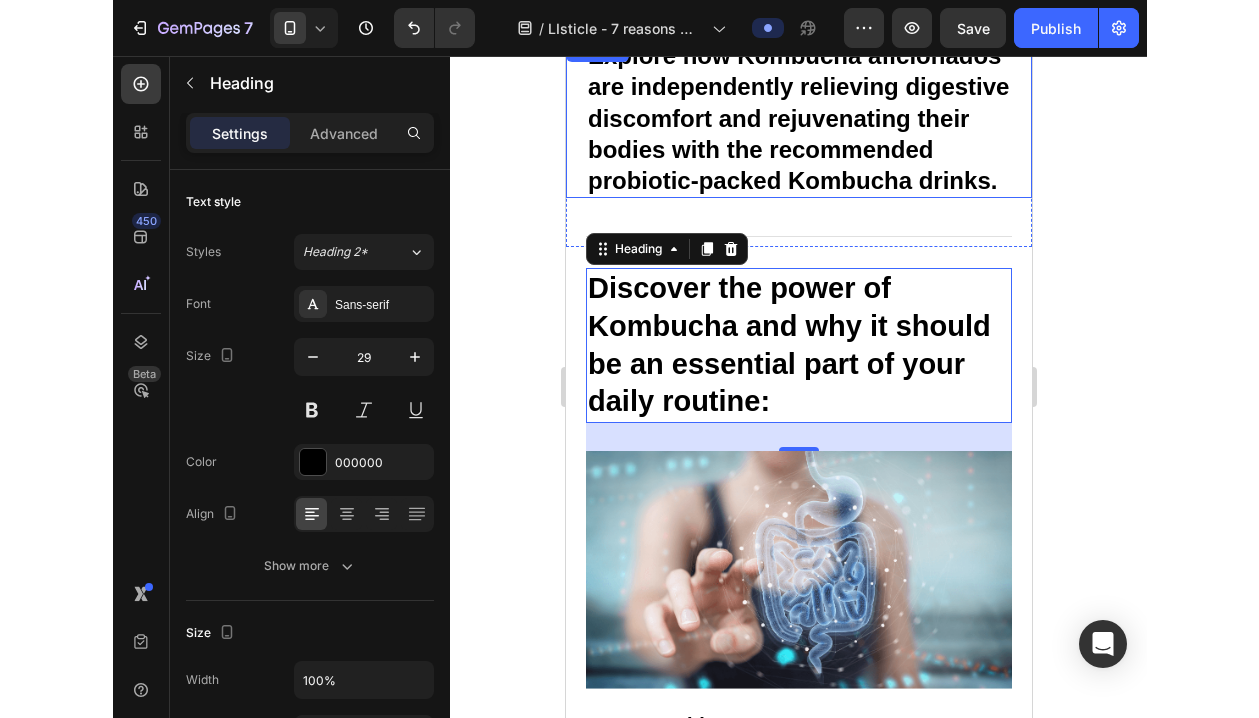 scroll, scrollTop: 0, scrollLeft: 0, axis: both 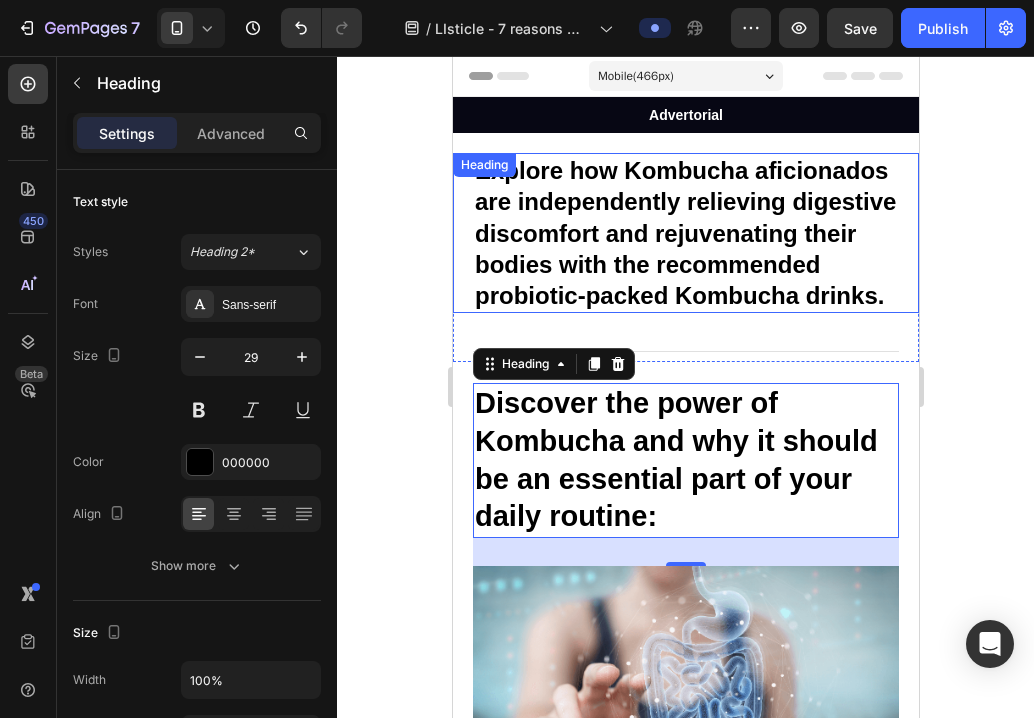 click on "Explore how Kombucha aficionados are independently relieving digestive discomfort and rejuvenating their bodies with the recommended probiotic-packed Kombucha drinks." at bounding box center (685, 233) 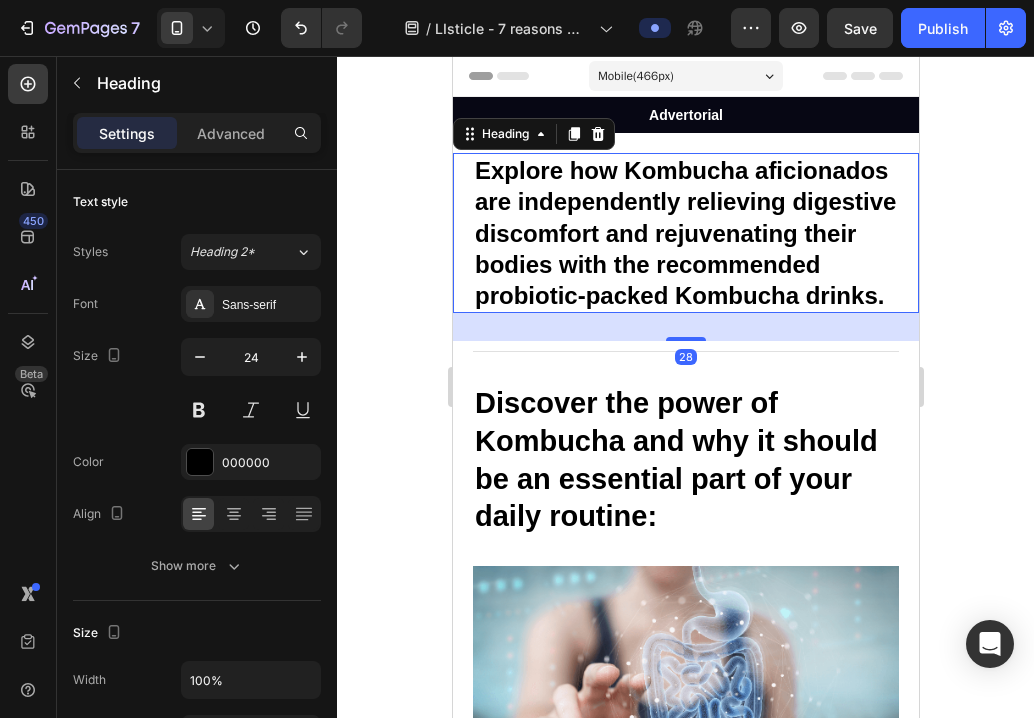 click on "Explore how Kombucha aficionados are independently relieving digestive discomfort and rejuvenating their bodies with the recommended probiotic-packed Kombucha drinks." at bounding box center [685, 233] 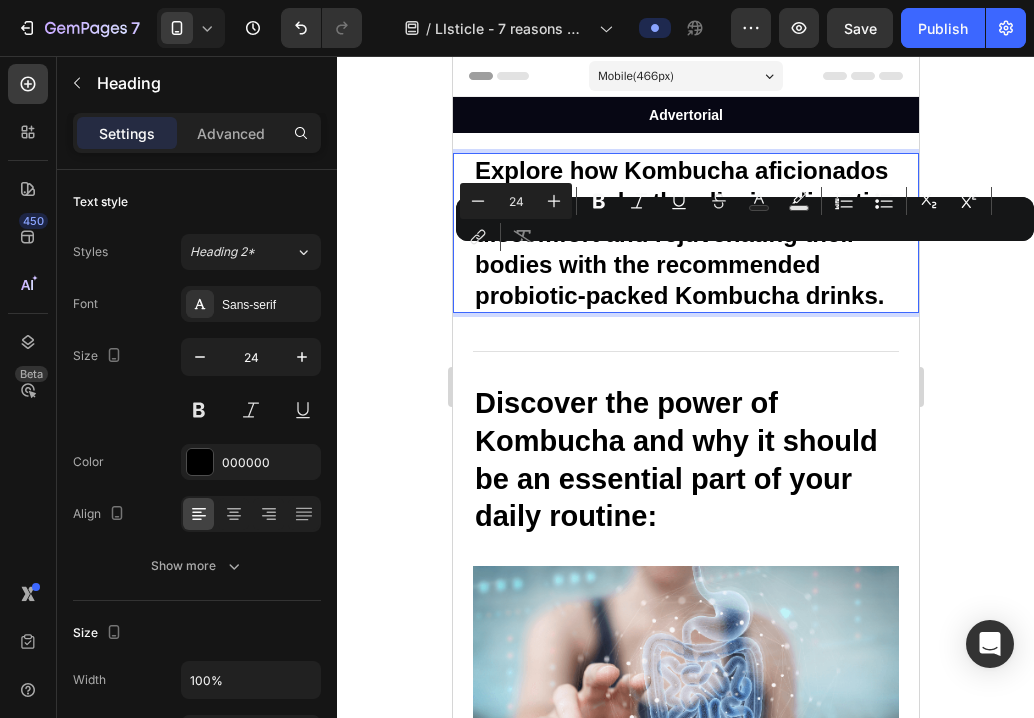 click on "Explore how Kombucha aficionados are independently relieving digestive discomfort and rejuvenating their bodies with the recommended probiotic-packed Kombucha drinks." at bounding box center [685, 233] 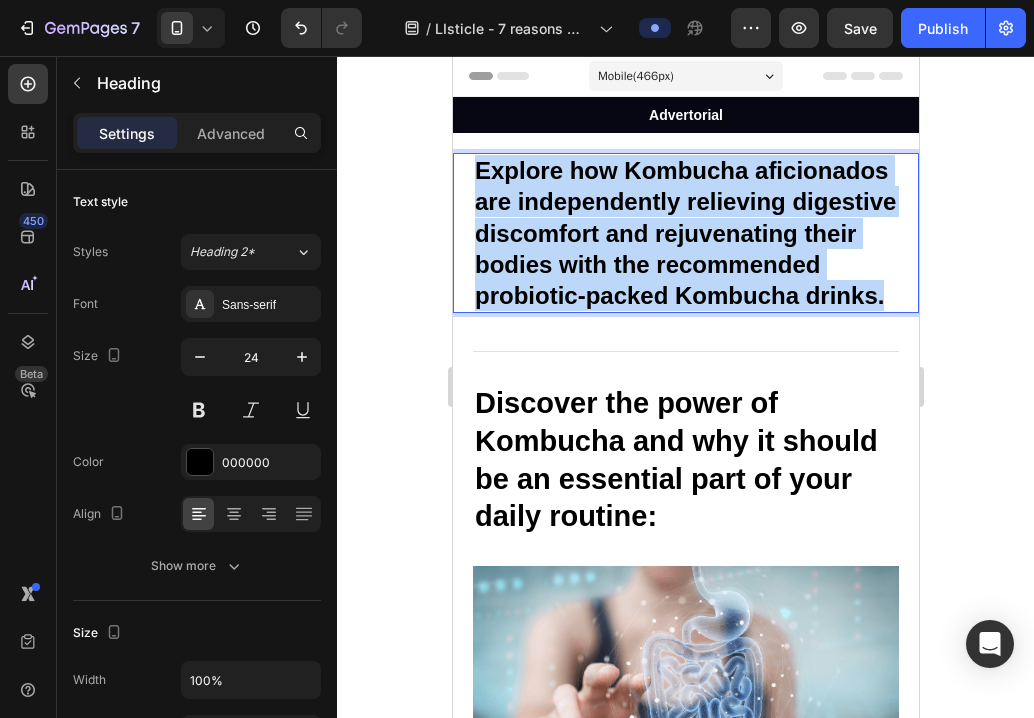 drag, startPoint x: 884, startPoint y: 294, endPoint x: 477, endPoint y: 168, distance: 426.0575 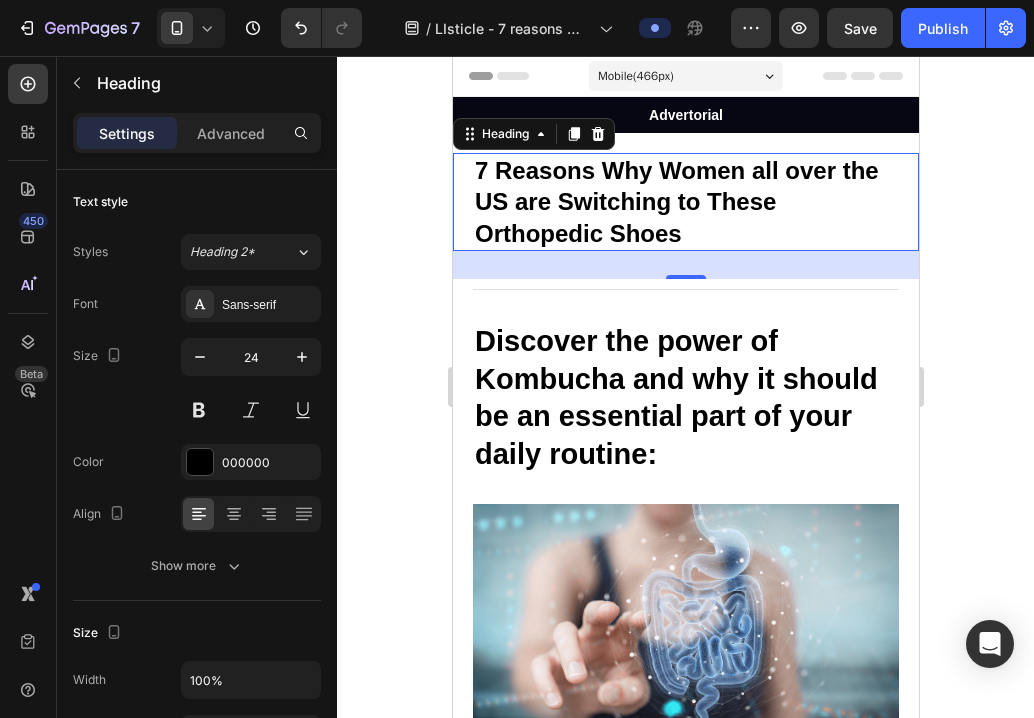 click on "7 Reasons Why Women all over the US are Switching to These Orthopedic Shoes" at bounding box center [685, 202] 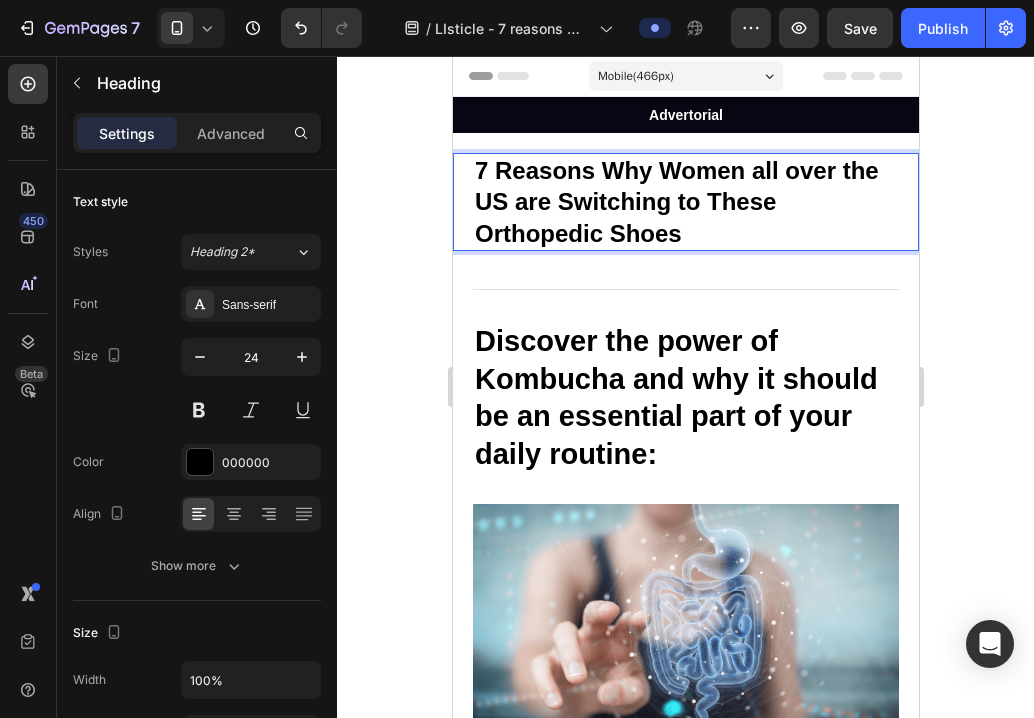 click on "7 Reasons Why Women all over the US are Switching to These Orthopedic Shoes" at bounding box center (685, 202) 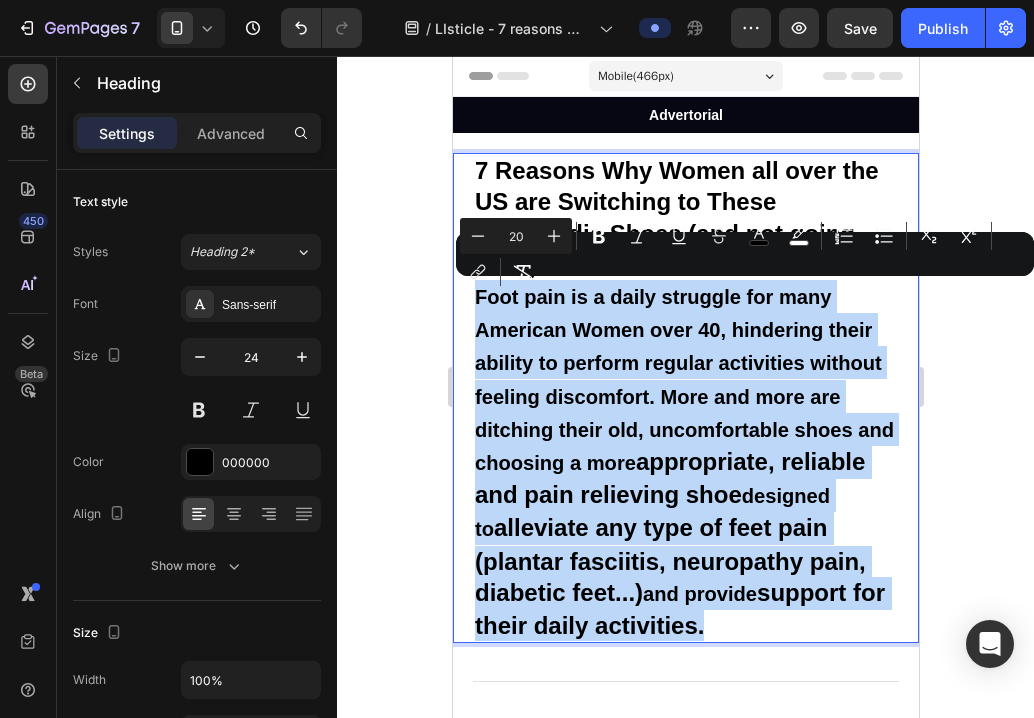 drag, startPoint x: 477, startPoint y: 286, endPoint x: 722, endPoint y: 619, distance: 413.41745 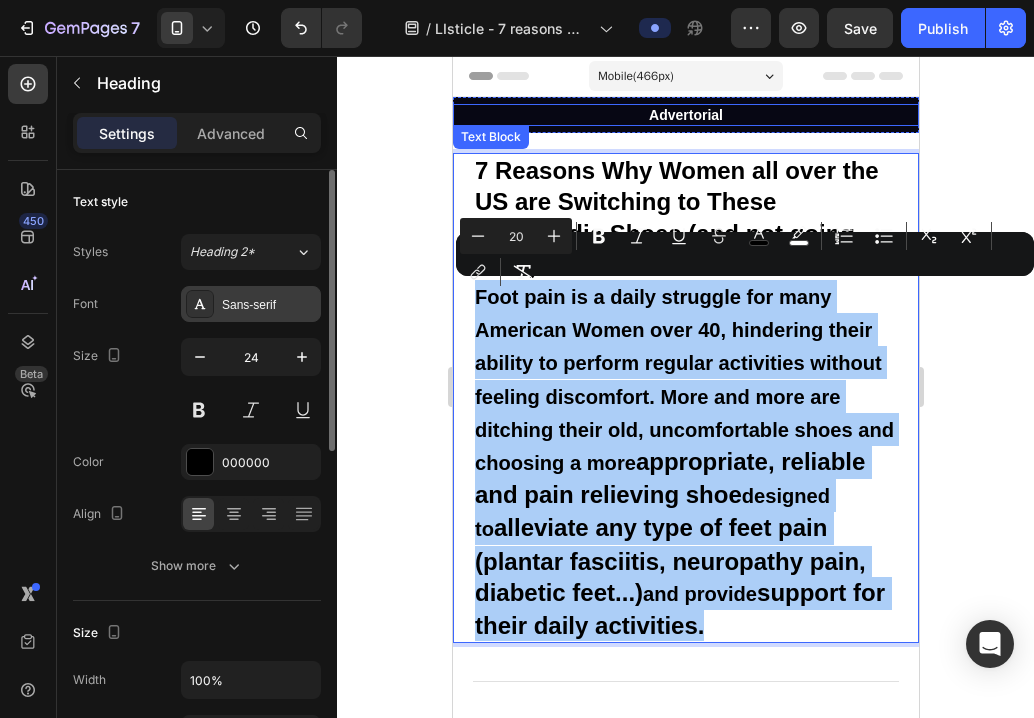 click 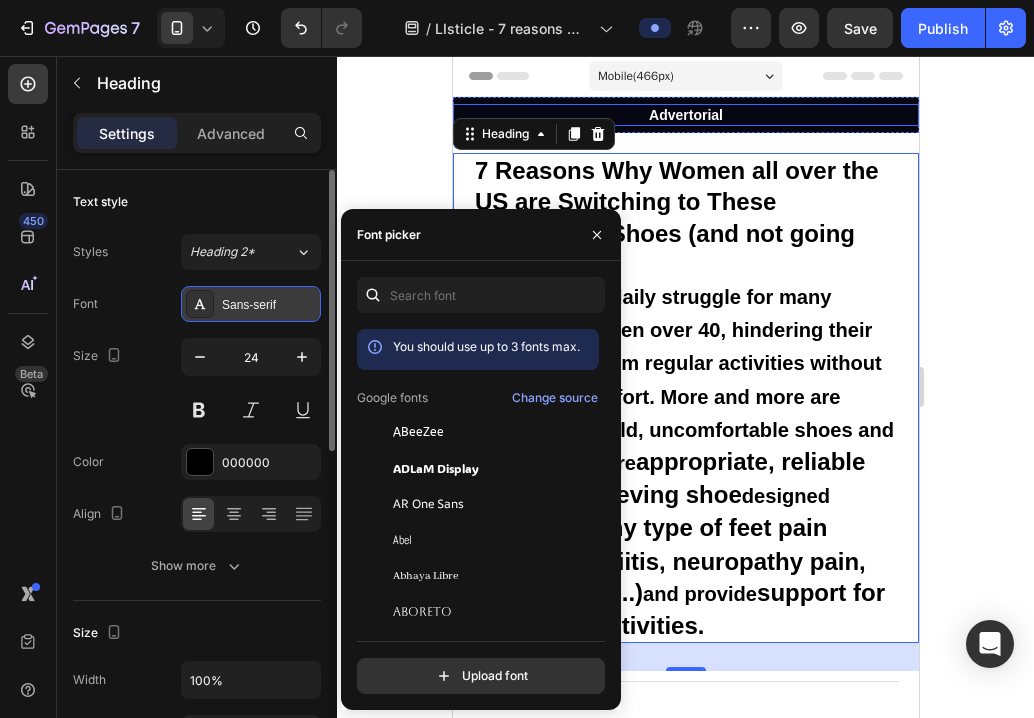 click 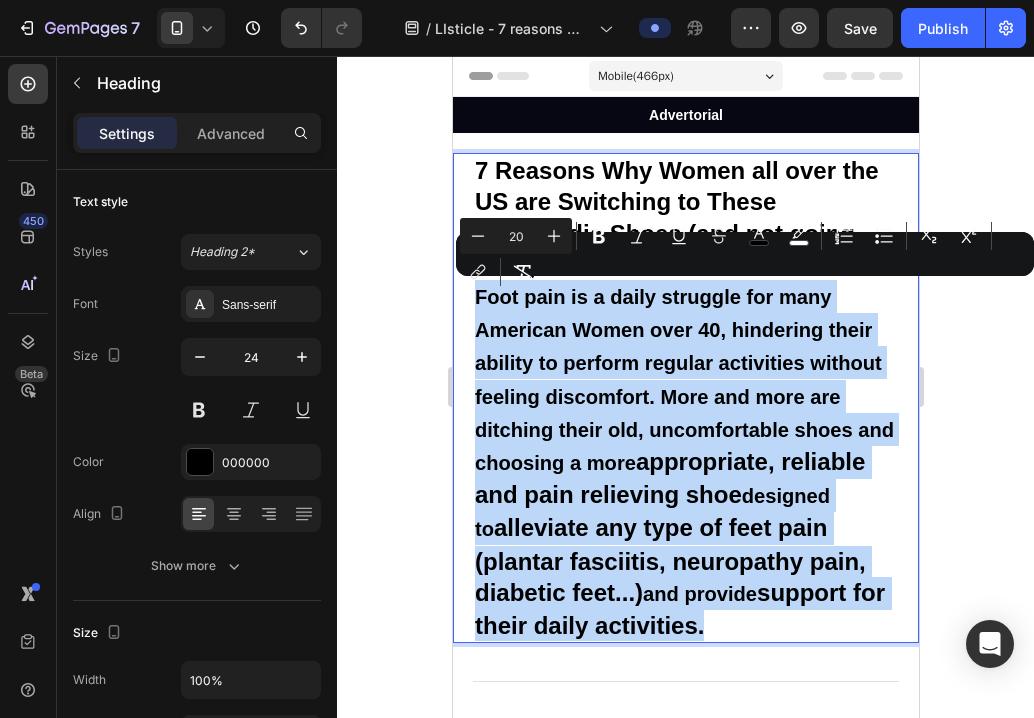 drag, startPoint x: 737, startPoint y: 615, endPoint x: 477, endPoint y: 297, distance: 410.76028 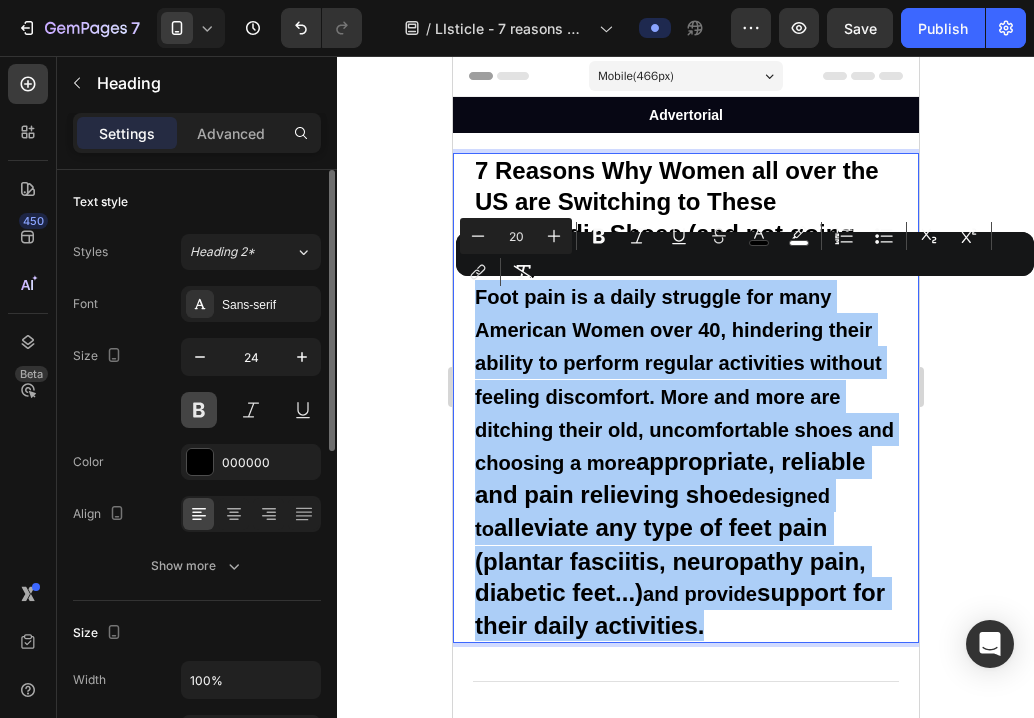 click at bounding box center (199, 410) 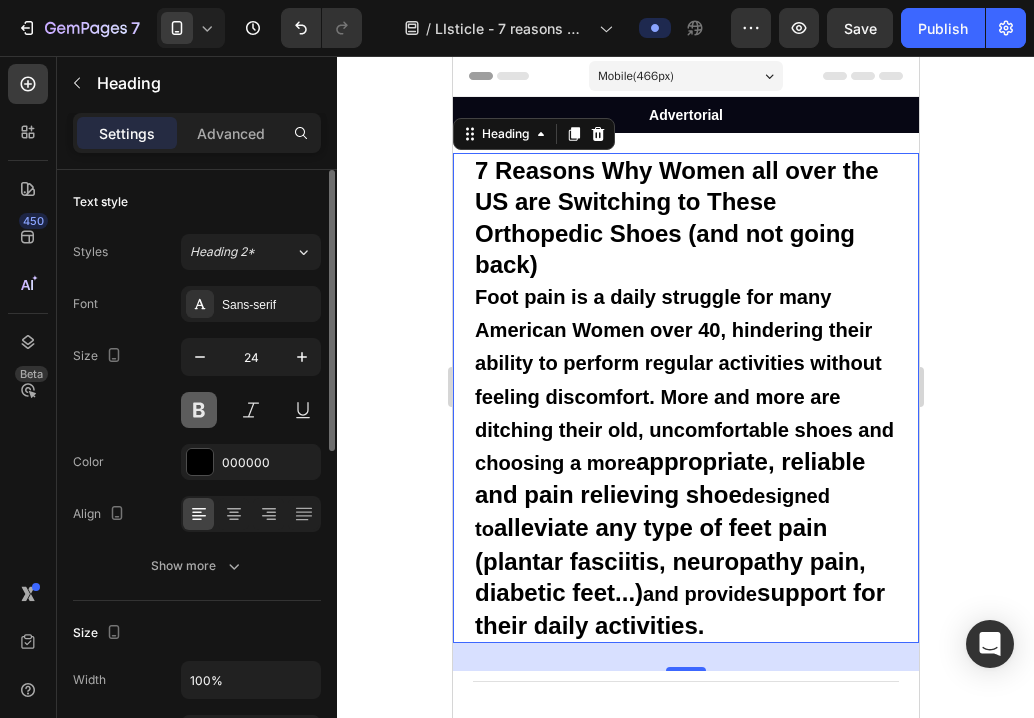 click at bounding box center (199, 410) 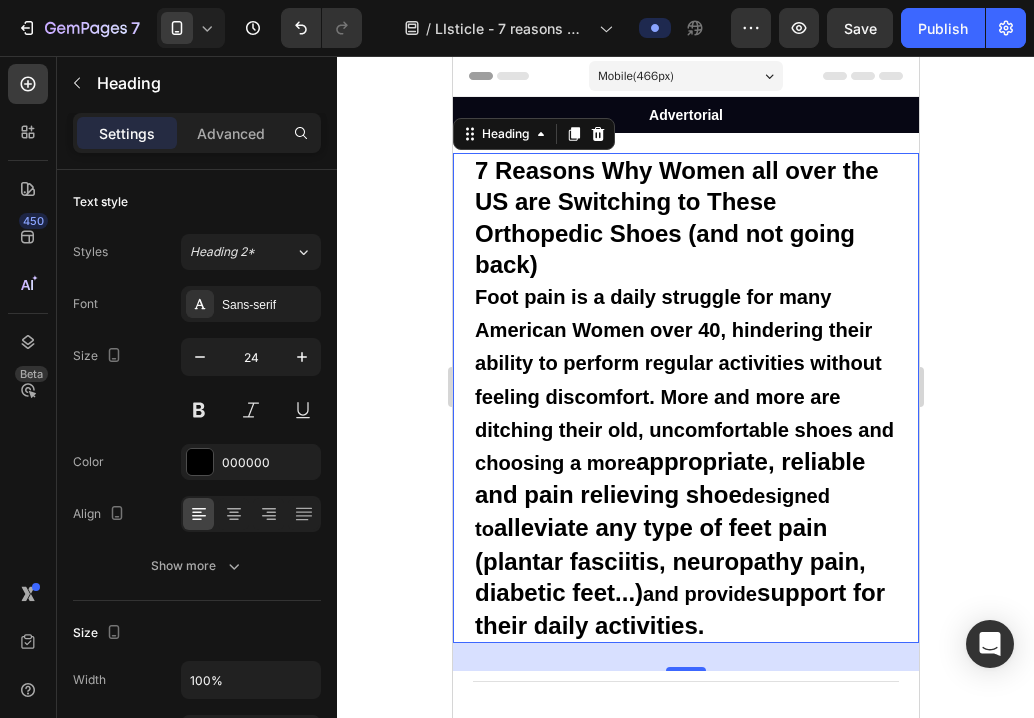 click on "support for their daily activities." at bounding box center (679, 609) 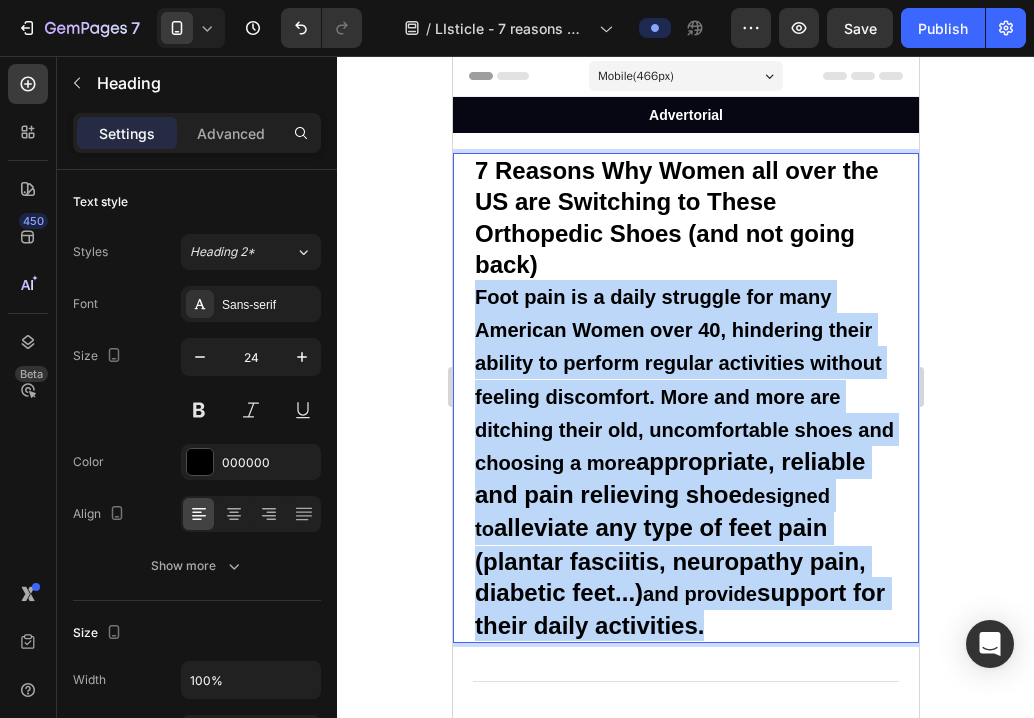 drag, startPoint x: 725, startPoint y: 615, endPoint x: 464, endPoint y: 290, distance: 416.8285 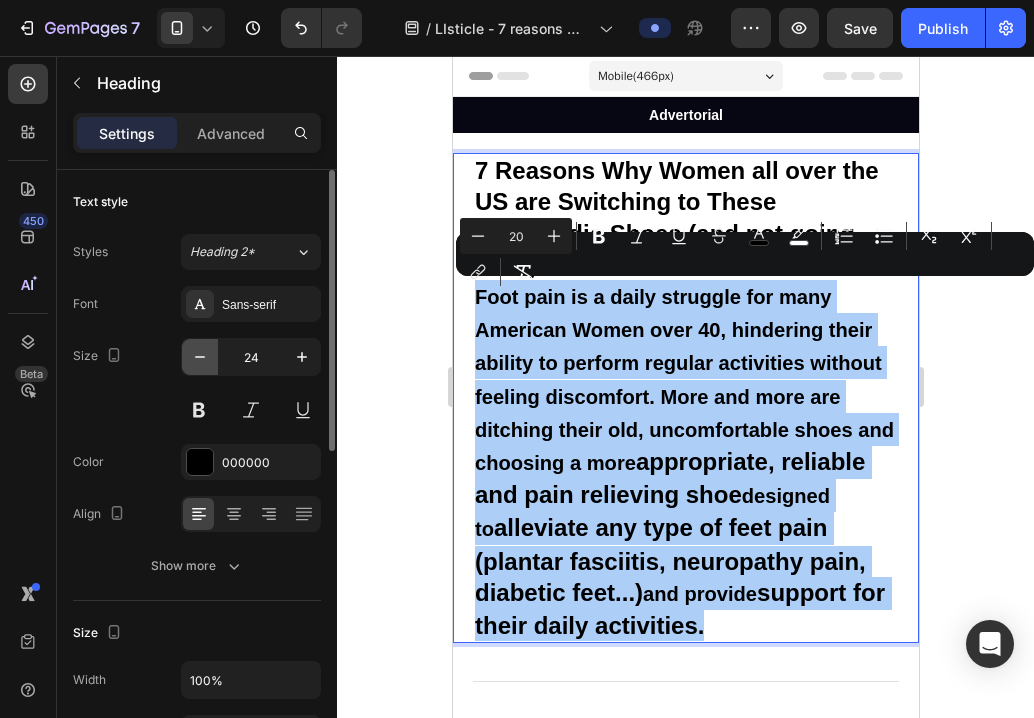 click 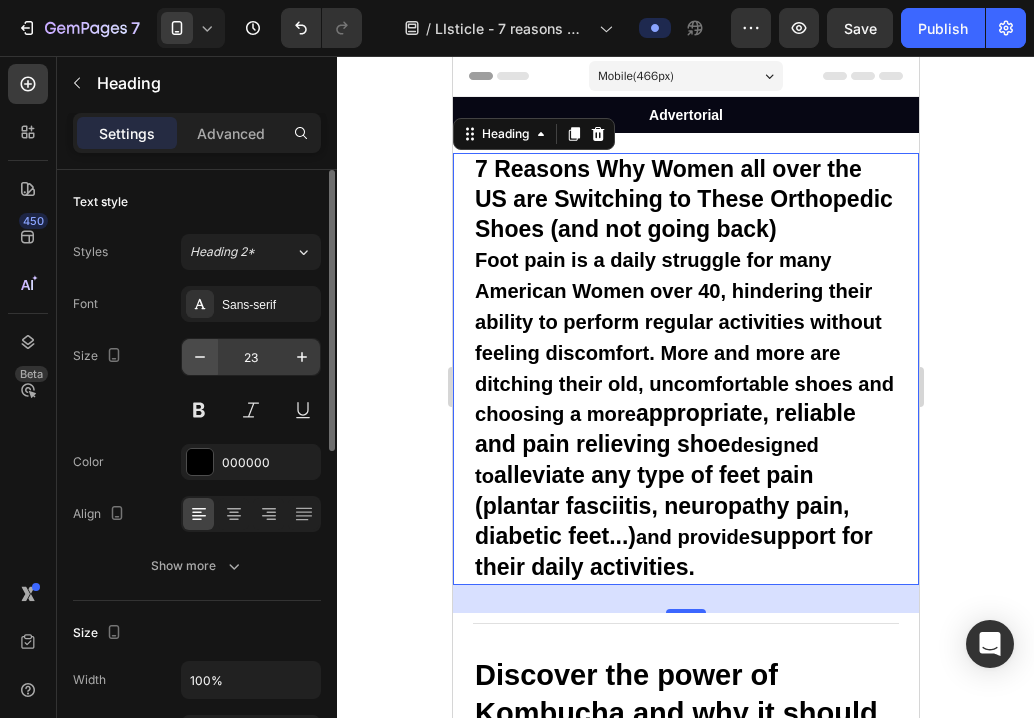 click 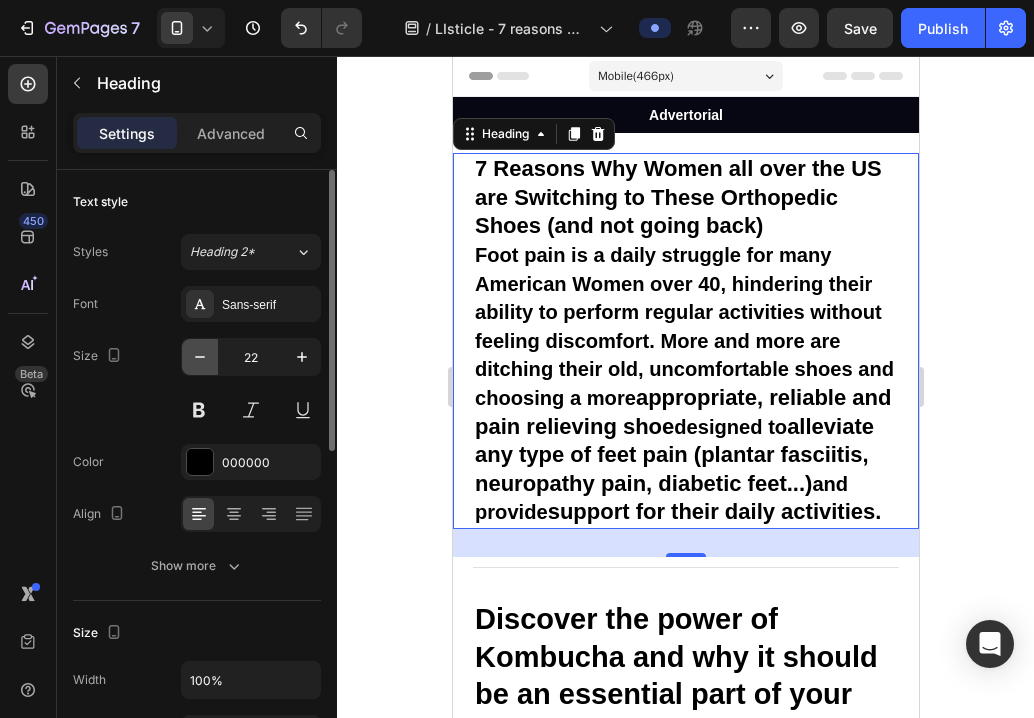 click 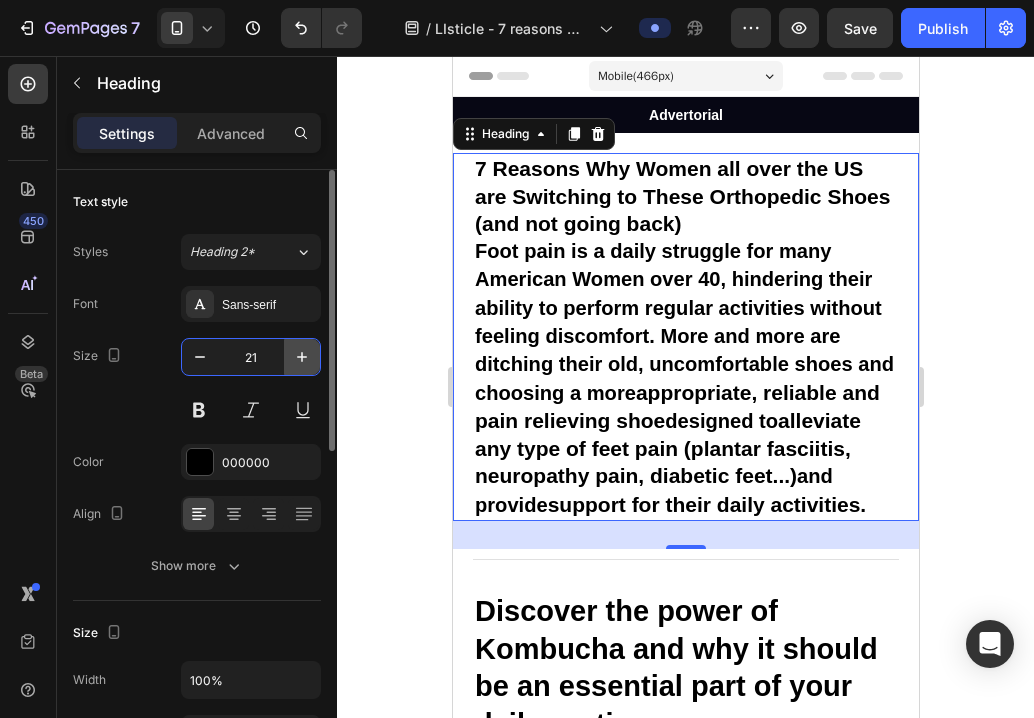 click on "21" at bounding box center [251, 357] 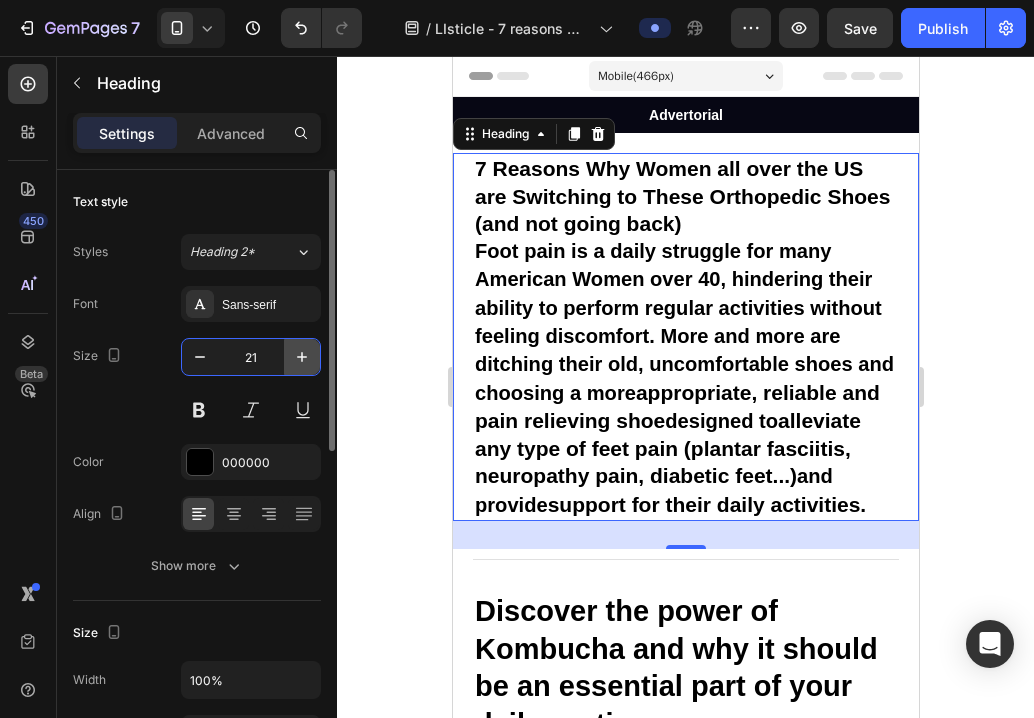 click at bounding box center [302, 357] 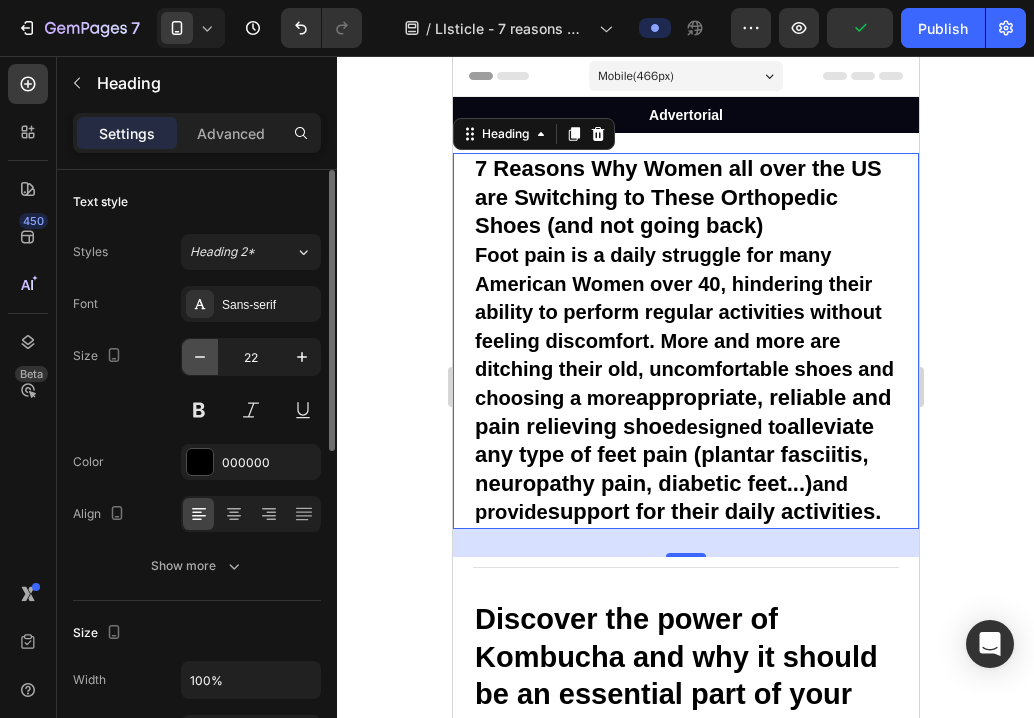 click 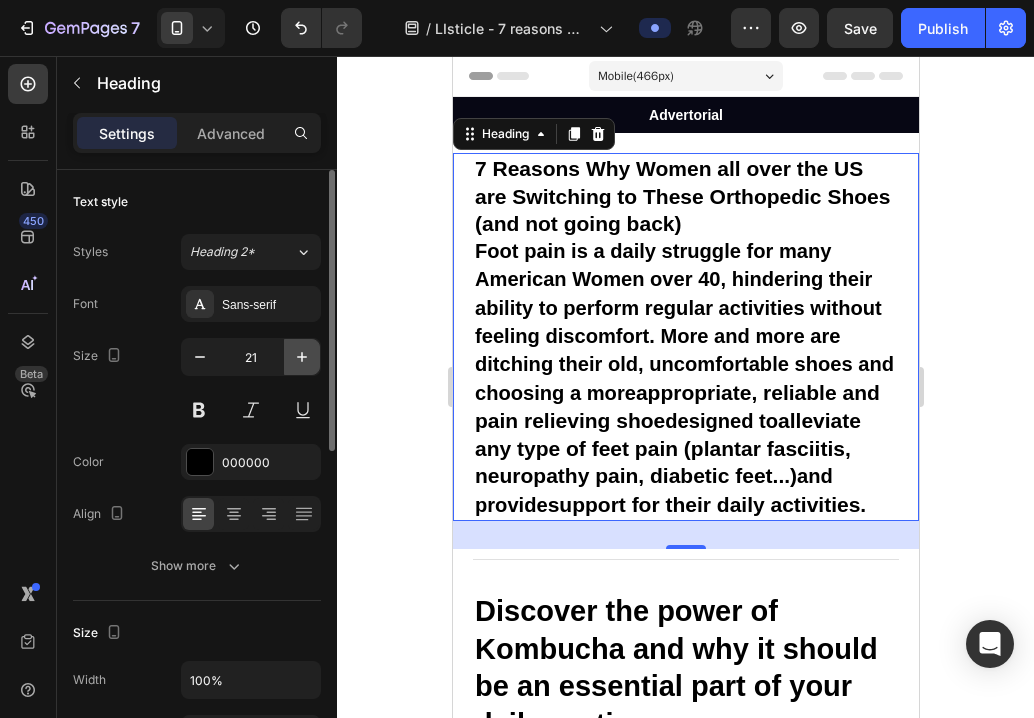click 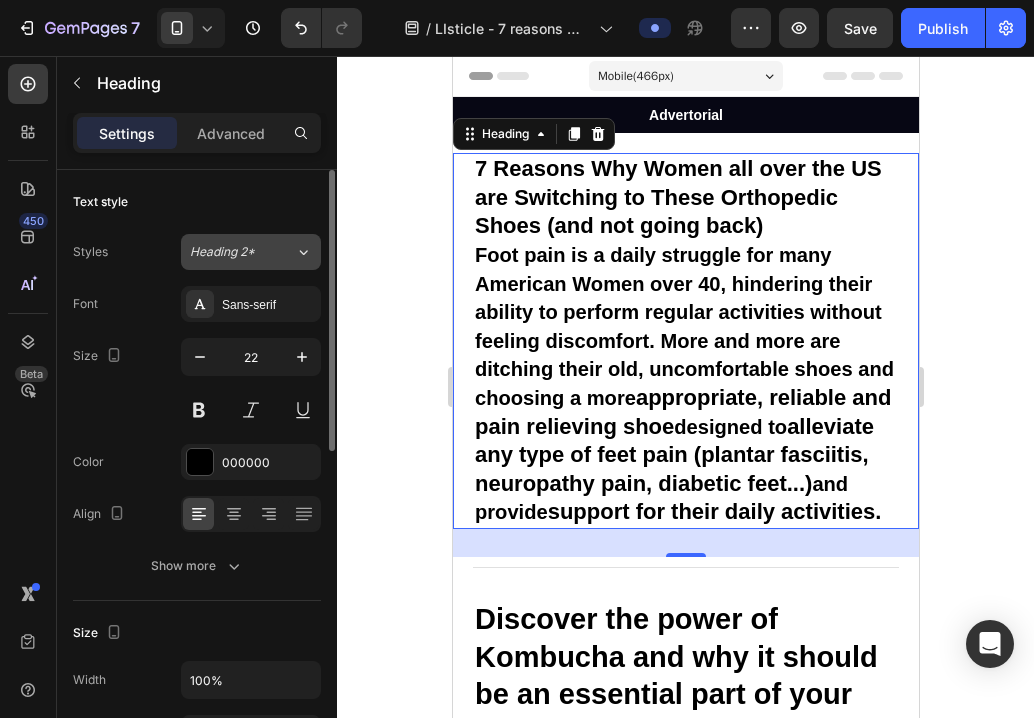 click on "Heading 2*" at bounding box center [242, 252] 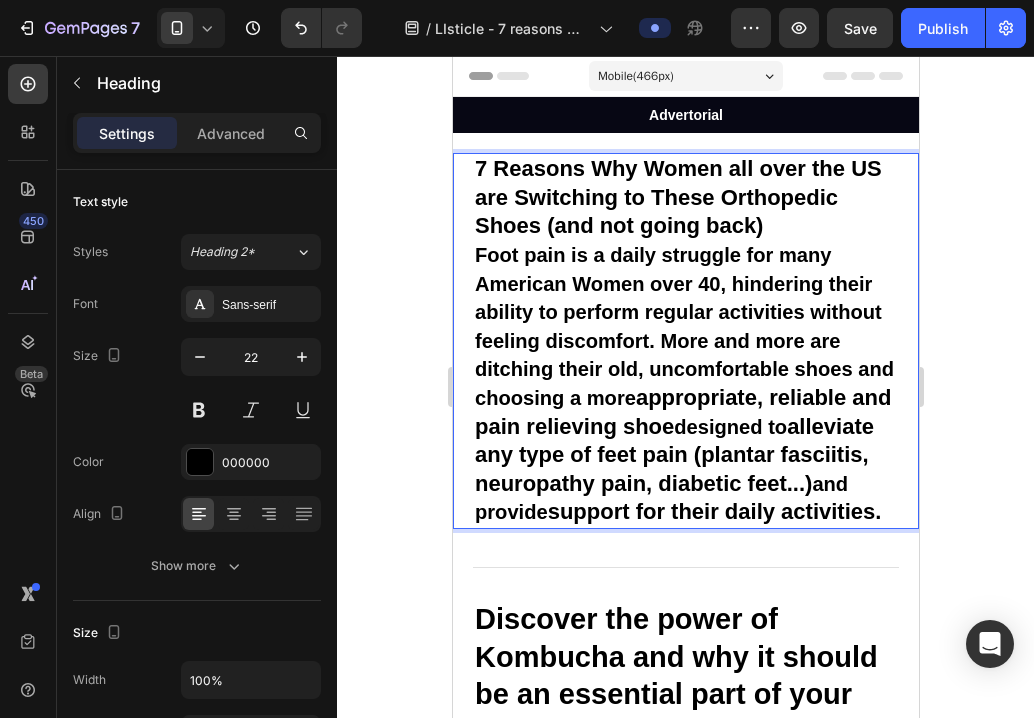 click on "7 Reasons Why Women all over the US are Switching to These Orthopedic Shoes (and not going back) Foot pain is a daily struggle for many American Women over 40, hindering their ability to perform regular activities without feeling discomfort. More and more are ditching their old, uncomfortable shoes and choosing a more appropriate, reliable and pain relieving shoe designed to alleviate any type of feet pain (plantar fasciitis, neuropathy pain, diabetic feet...) and provide support for their daily activities." at bounding box center [685, 341] 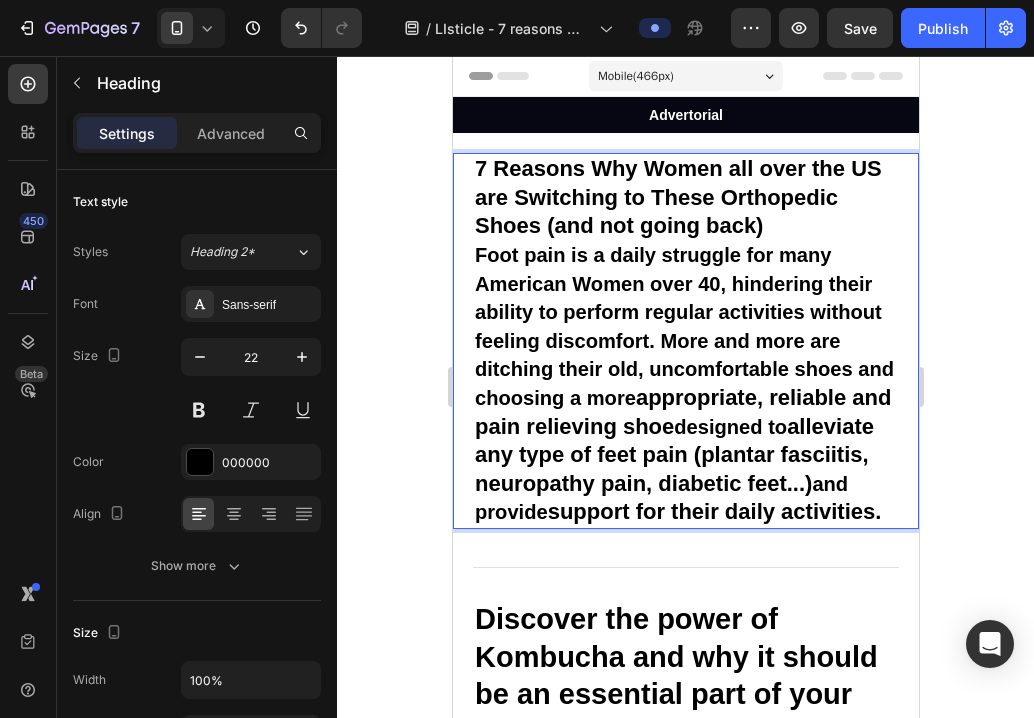 click on "7 Reasons Why Women all over the US are Switching to These Orthopedic Shoes (and not going back) Foot pain is a daily struggle for many American Women over 40, hindering their ability to perform regular activities without feeling discomfort. More and more are ditching their old, uncomfortable shoes and choosing a more appropriate, reliable and pain relieving shoe designed to alleviate any type of feet pain (plantar fasciitis, neuropathy pain, diabetic feet...) and provide support for their daily activities." at bounding box center (685, 341) 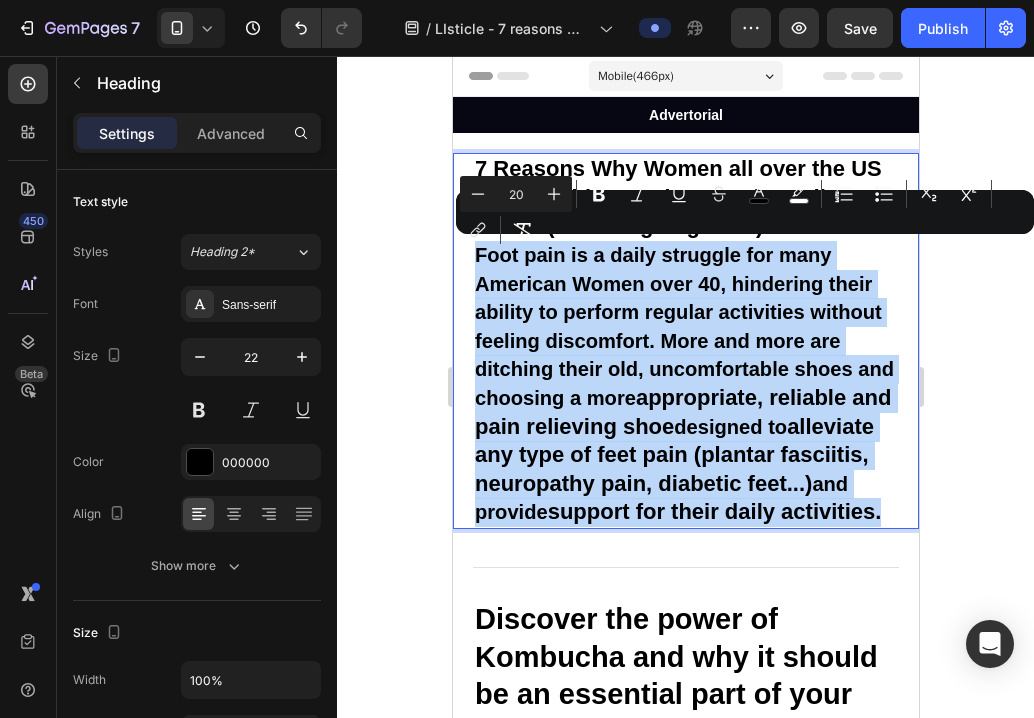 drag, startPoint x: 623, startPoint y: 535, endPoint x: 471, endPoint y: 254, distance: 319.47614 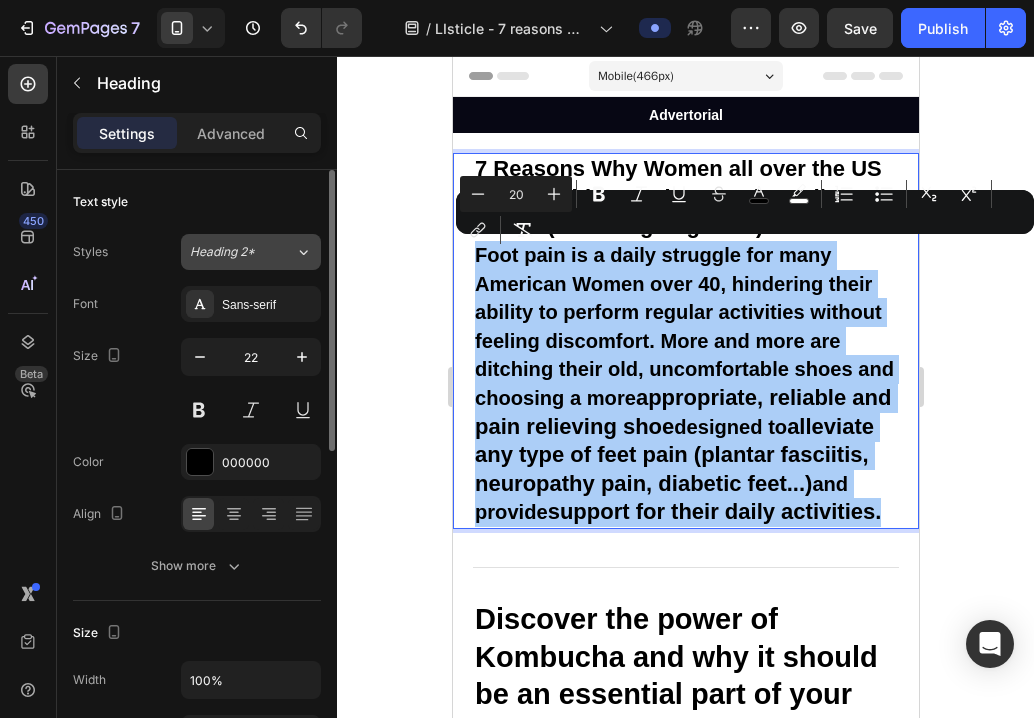 click on "Heading 2*" 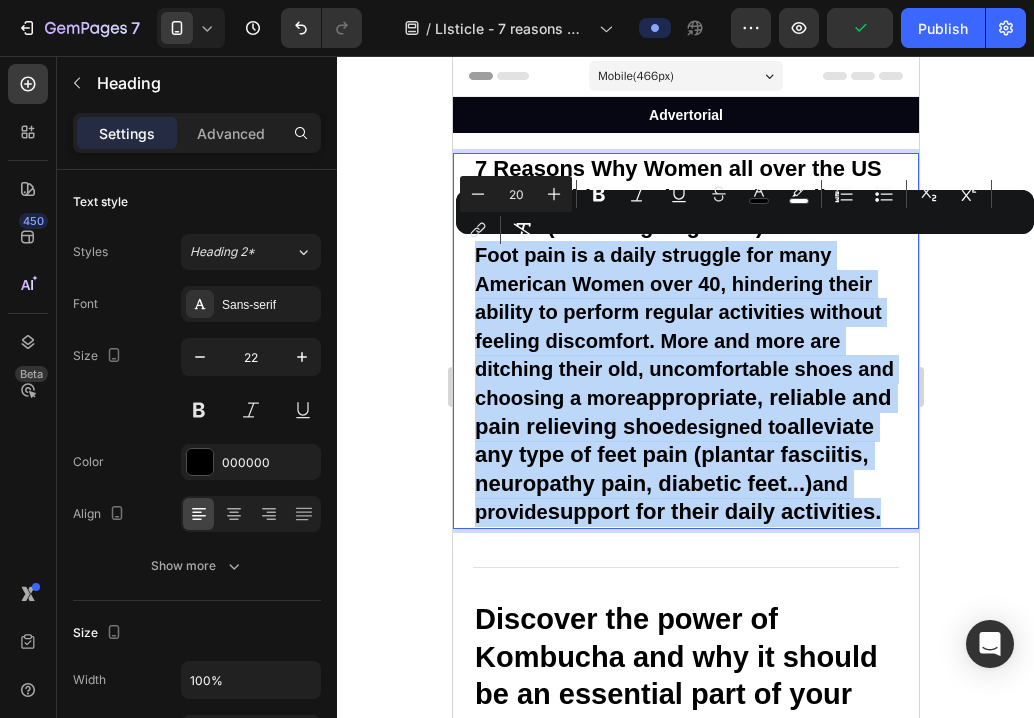 drag, startPoint x: 582, startPoint y: 537, endPoint x: 475, endPoint y: 261, distance: 296.0152 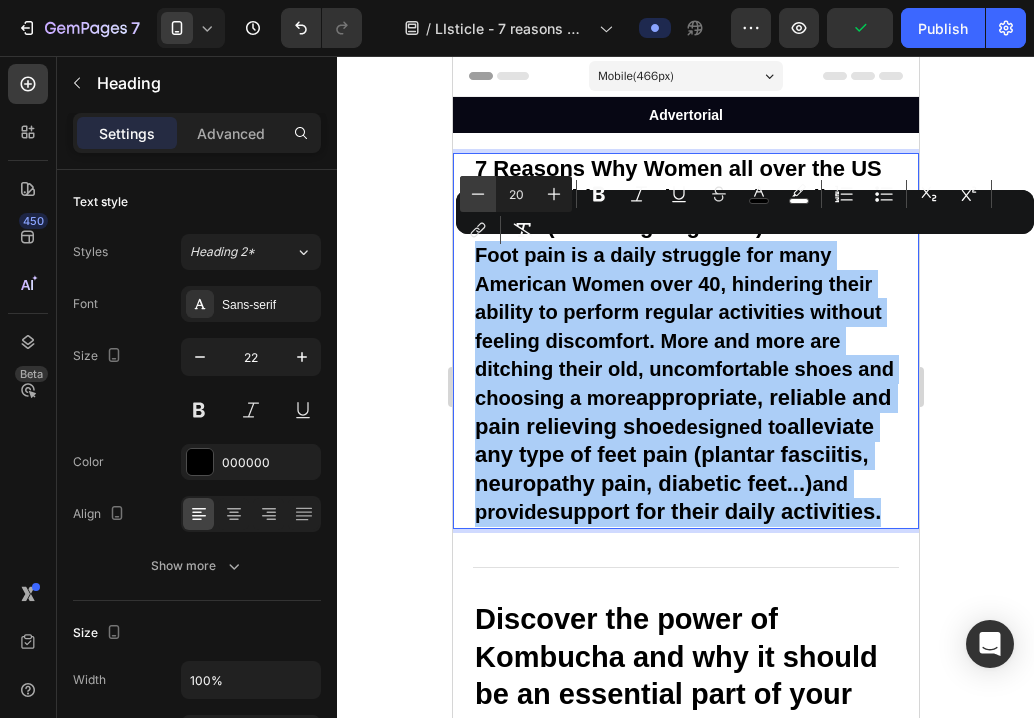 click 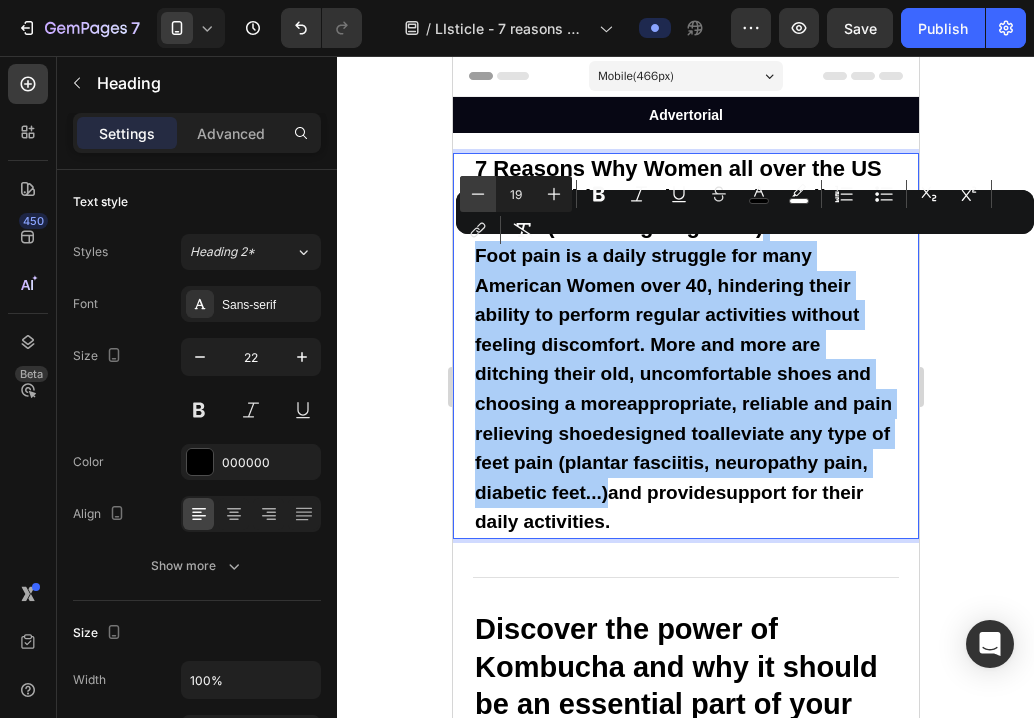 click 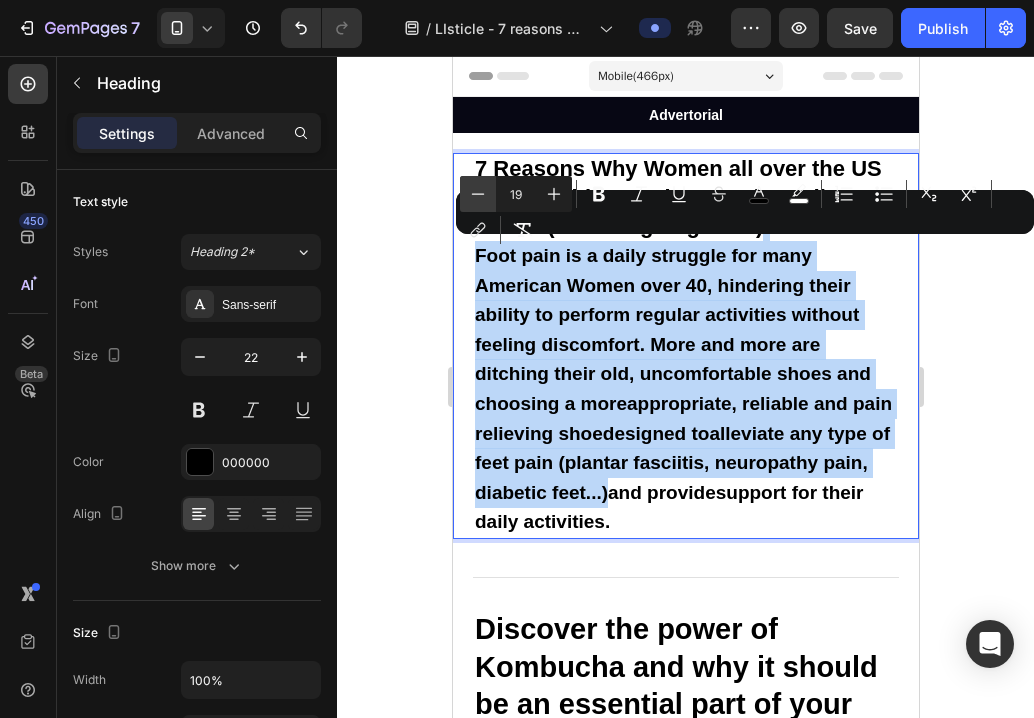 type on "18" 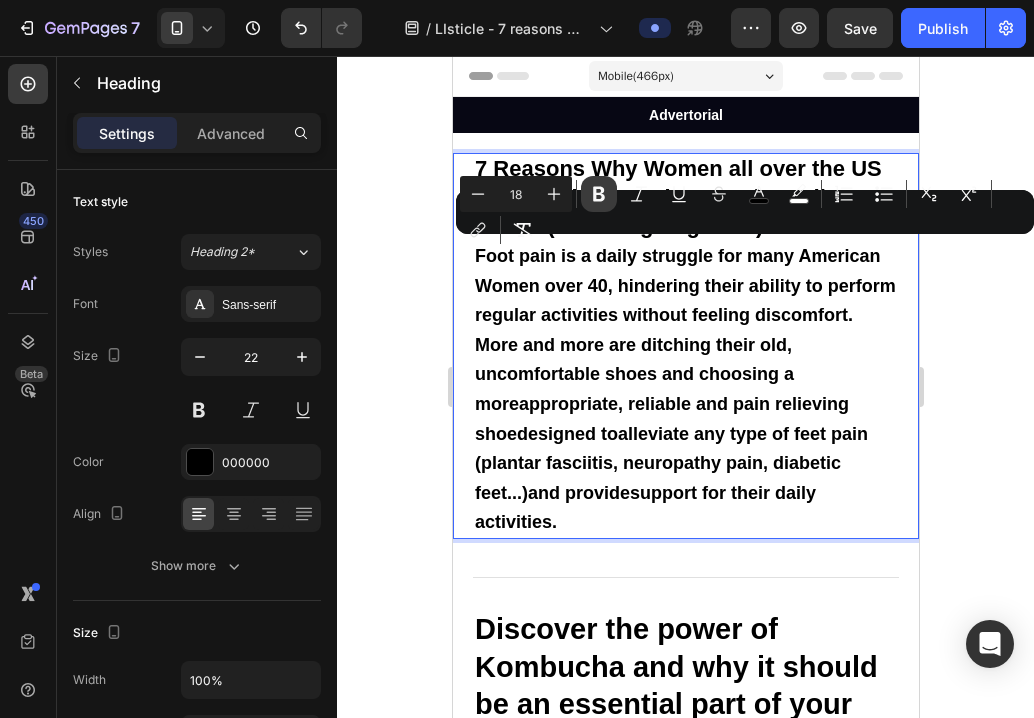 click 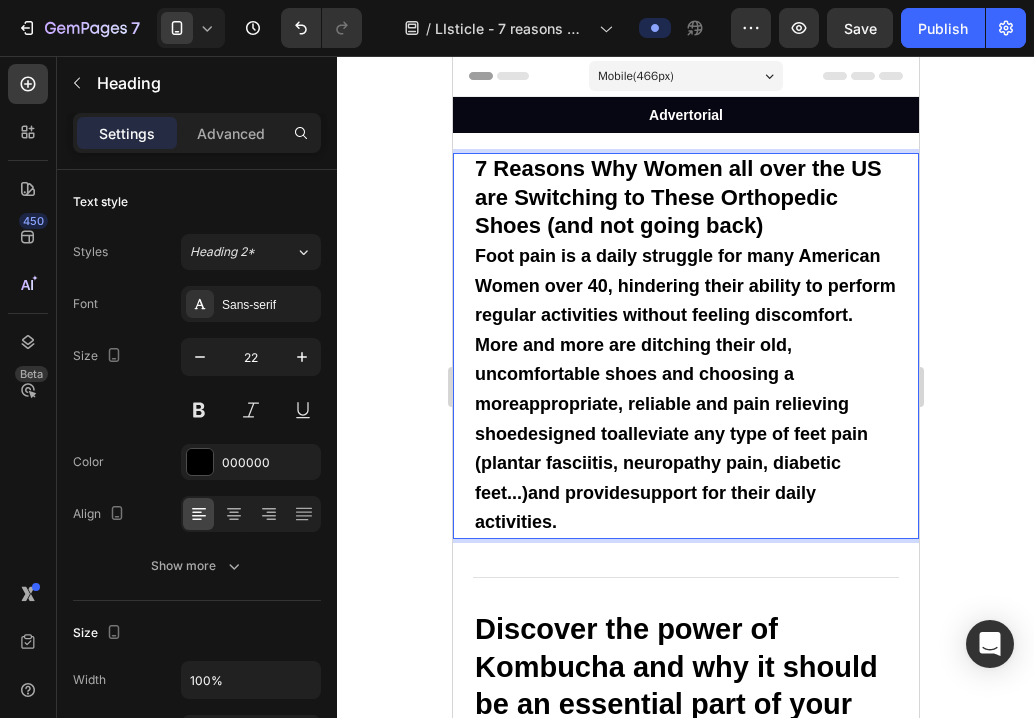 drag, startPoint x: 594, startPoint y: 488, endPoint x: 589, endPoint y: 502, distance: 14.866069 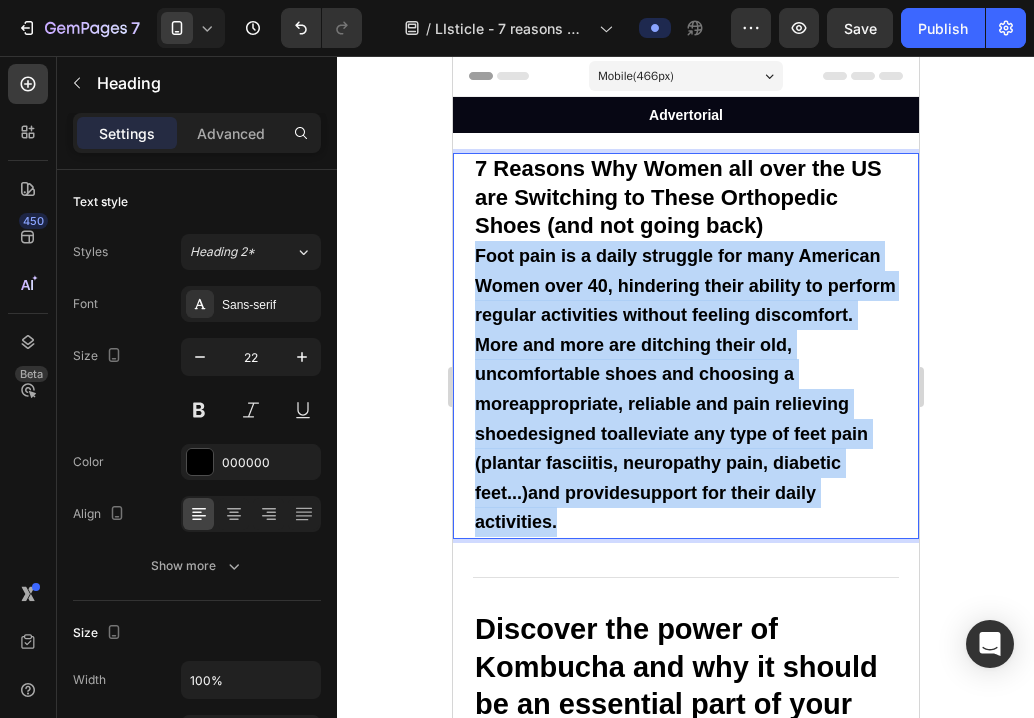 drag, startPoint x: 584, startPoint y: 517, endPoint x: 473, endPoint y: 260, distance: 279.9464 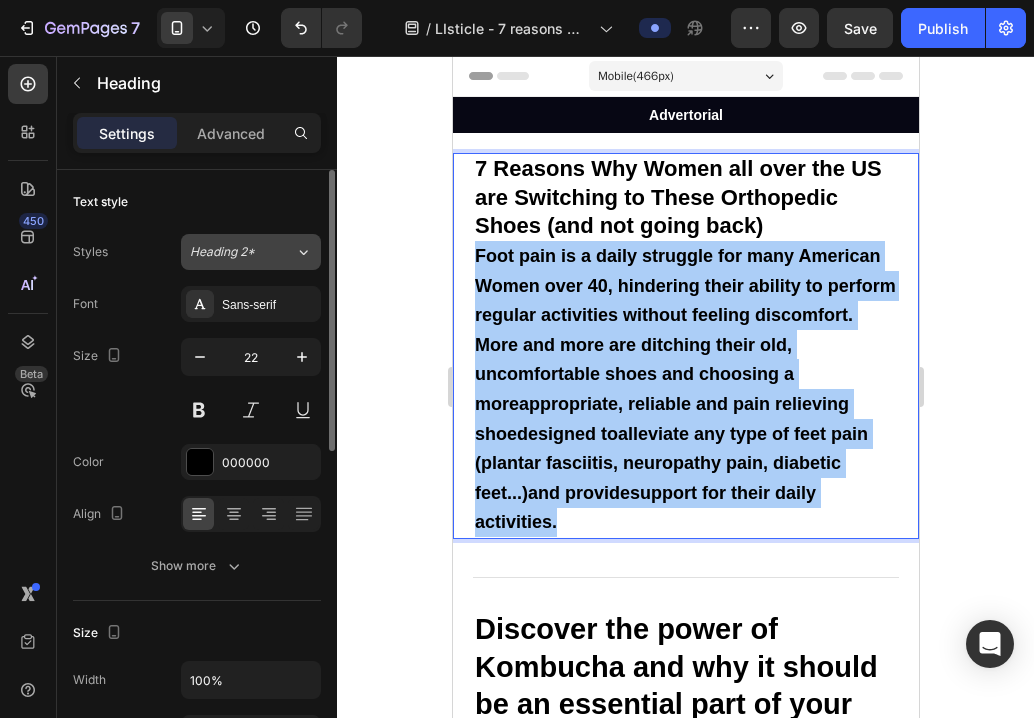 click 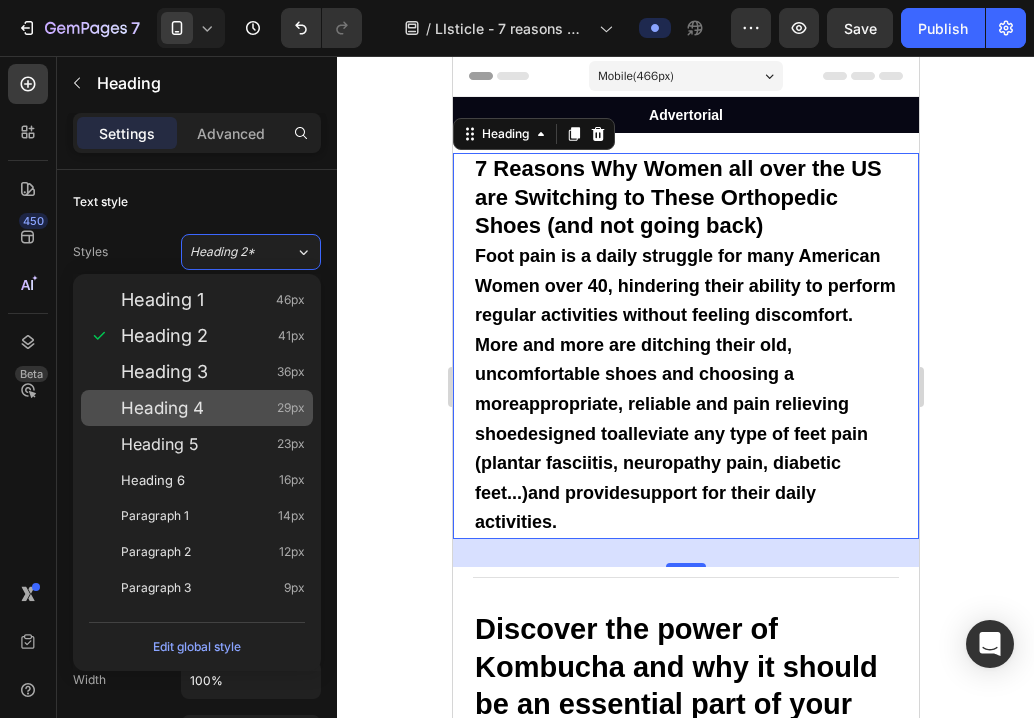 click on "Heading 4 29px" at bounding box center [213, 408] 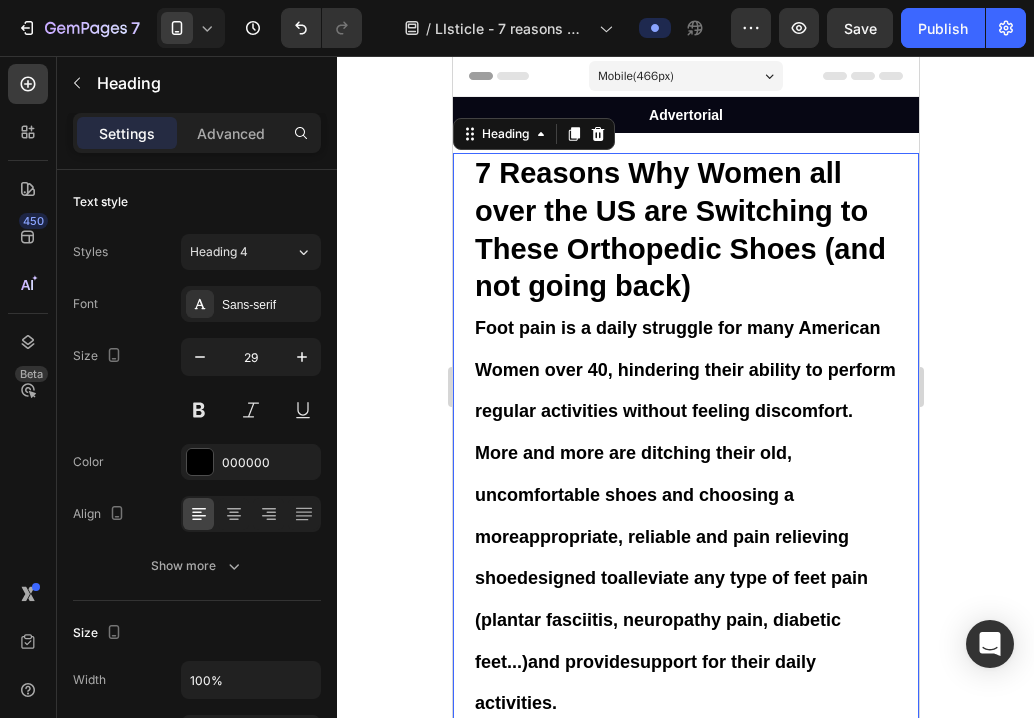 type on "22" 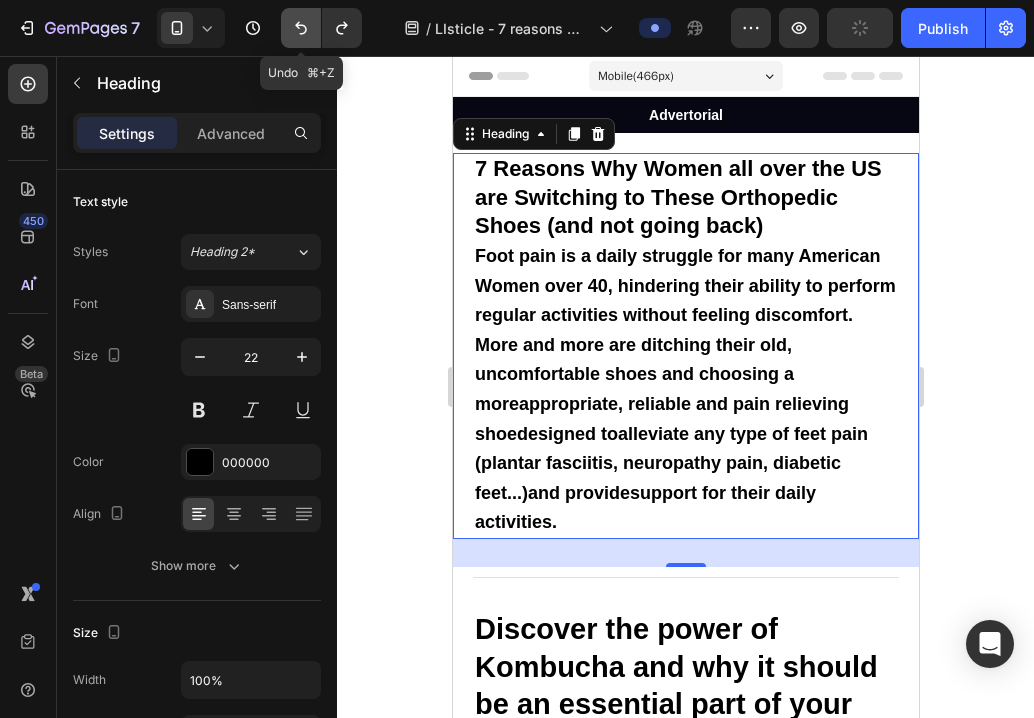 click 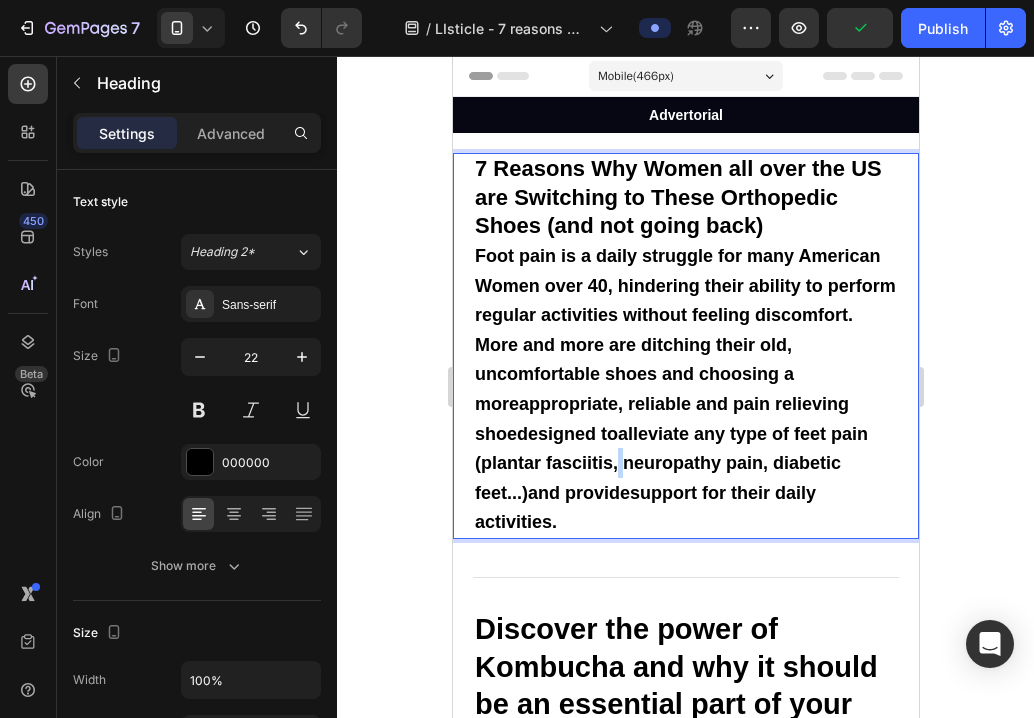click on "alleviate any type of feet pain (plantar fasciitis, neuropathy pain, diabetic feet...)" at bounding box center (670, 463) 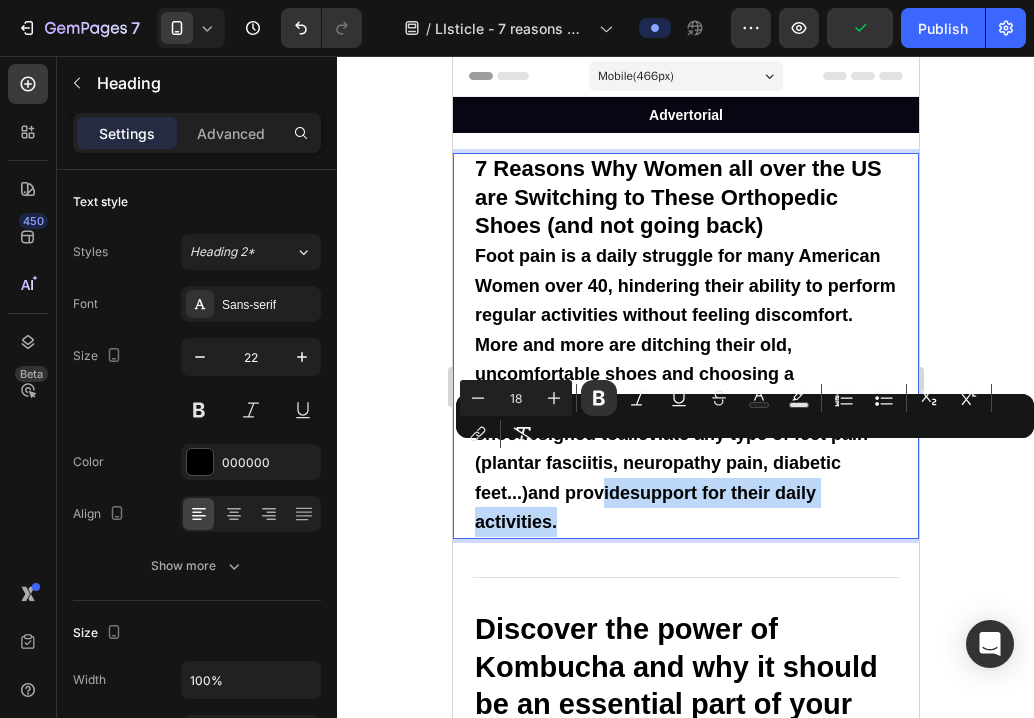 click on "7 Reasons Why Women all over the US are Switching to These Orthopedic Shoes (and not going back) Foot pain is a daily struggle for many American Women over 40, hindering their ability to perform regular activities without feeling discomfort. More and more are ditching their old, uncomfortable shoes and choosing a more appropriate, reliable and pain relieving shoe designed to alleviate any type of feet pain (plantar fasciitis, neuropathy pain, diabetic feet...) and provide support for their daily activities." at bounding box center [685, 346] 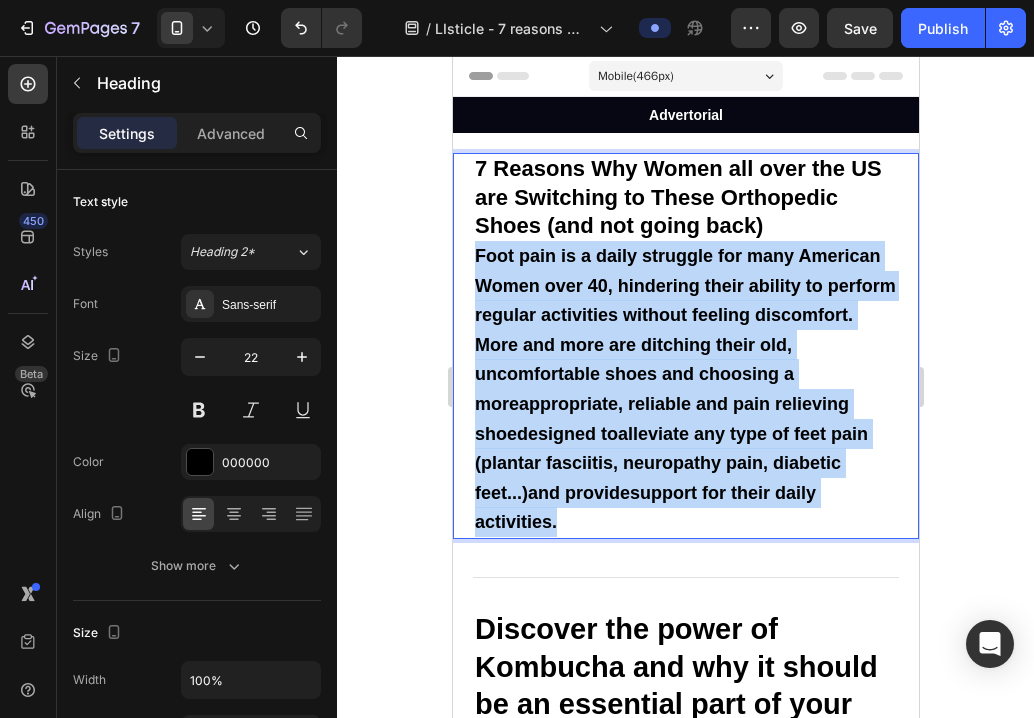 drag, startPoint x: 609, startPoint y: 511, endPoint x: 475, endPoint y: 260, distance: 284.52945 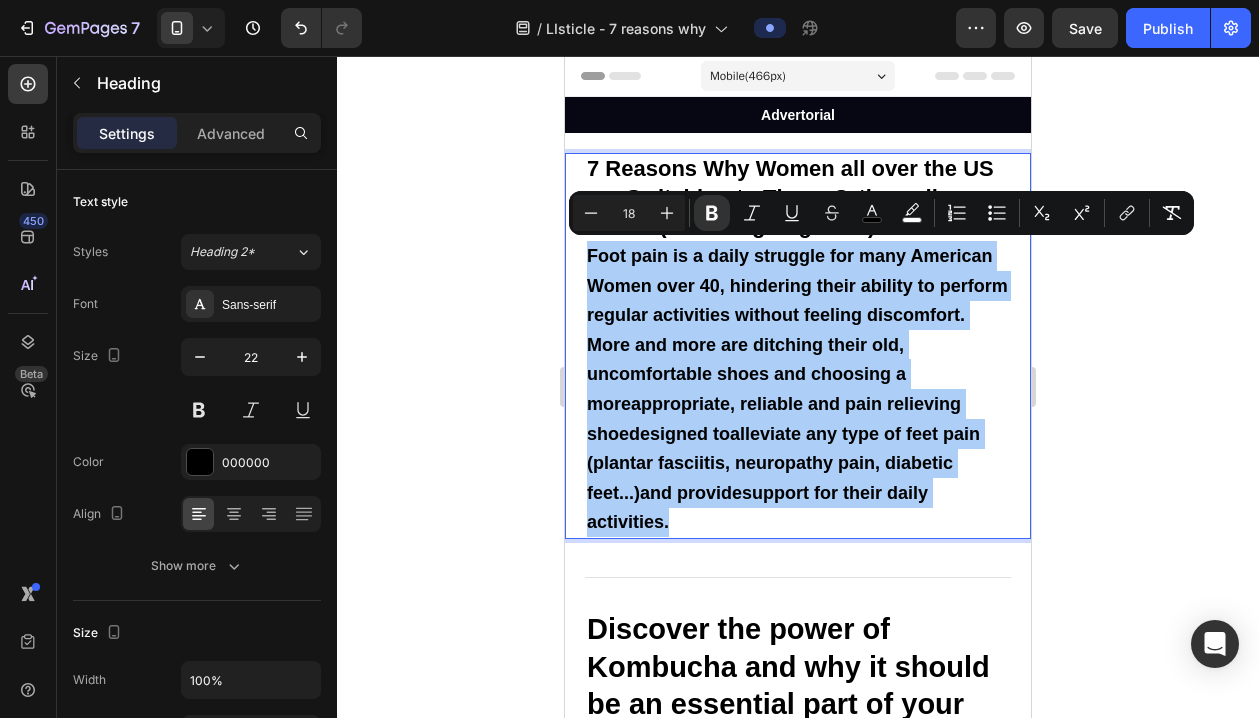 click 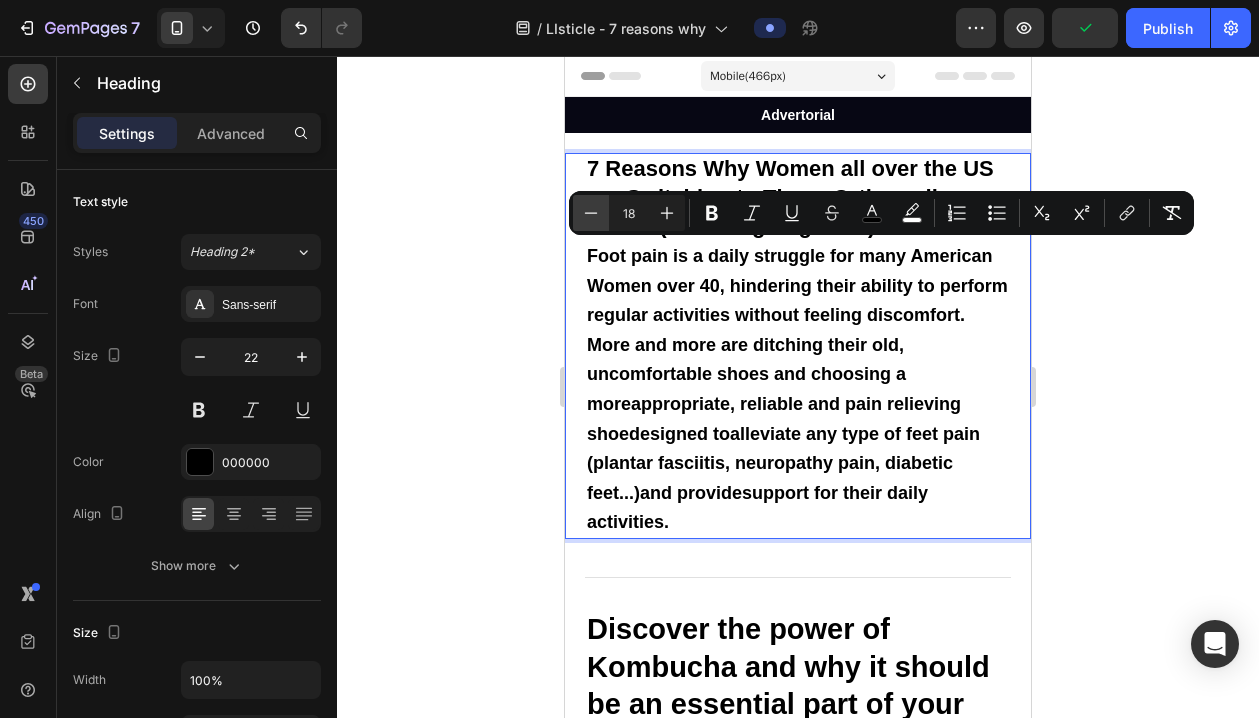click on "Minus" at bounding box center (591, 213) 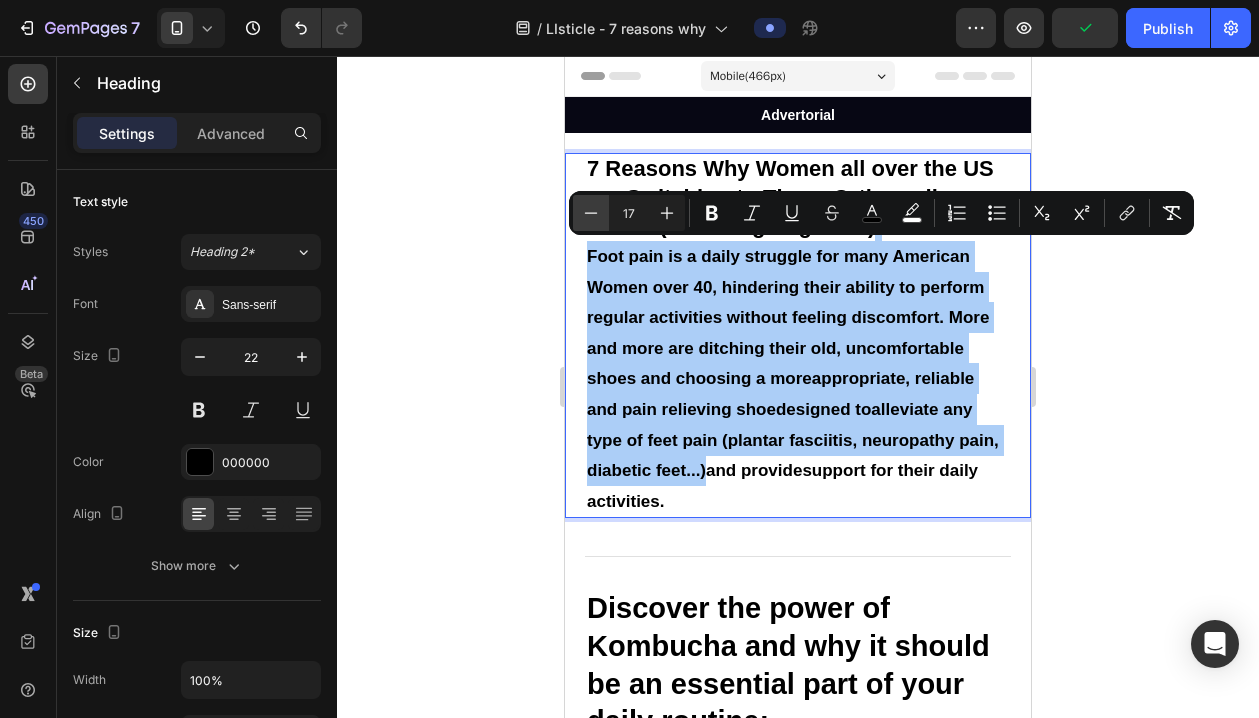click on "Minus" at bounding box center (591, 213) 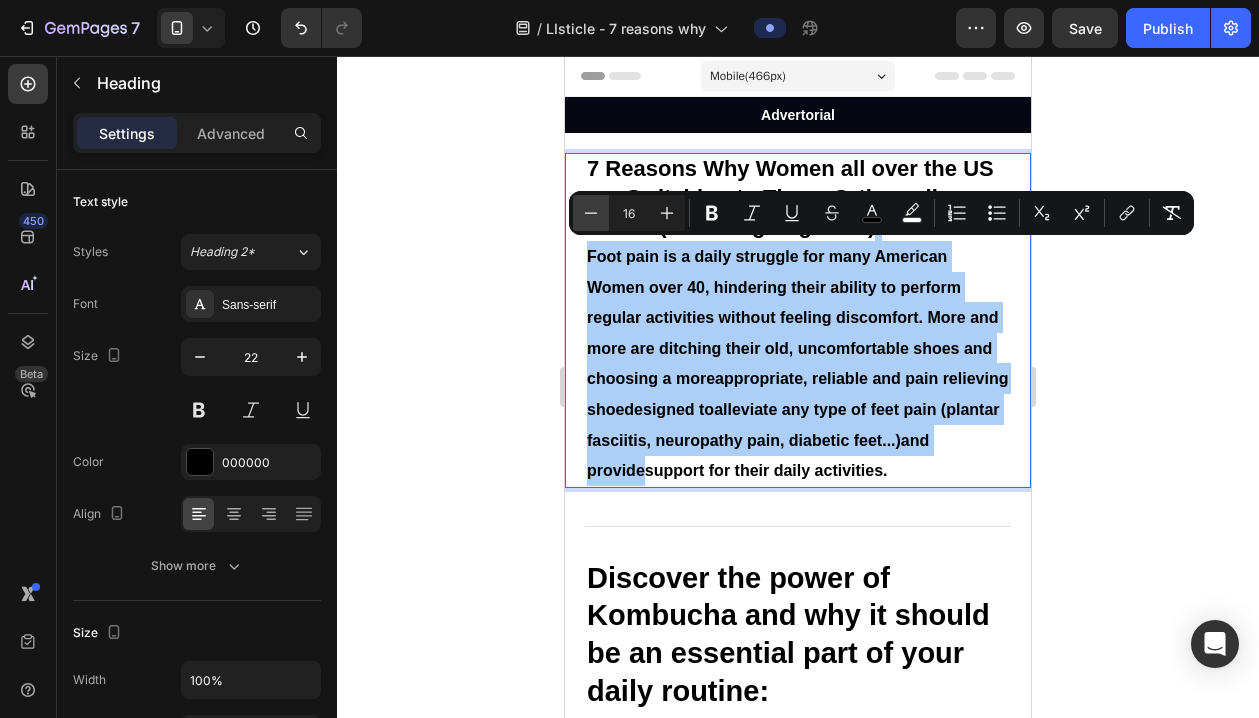 click 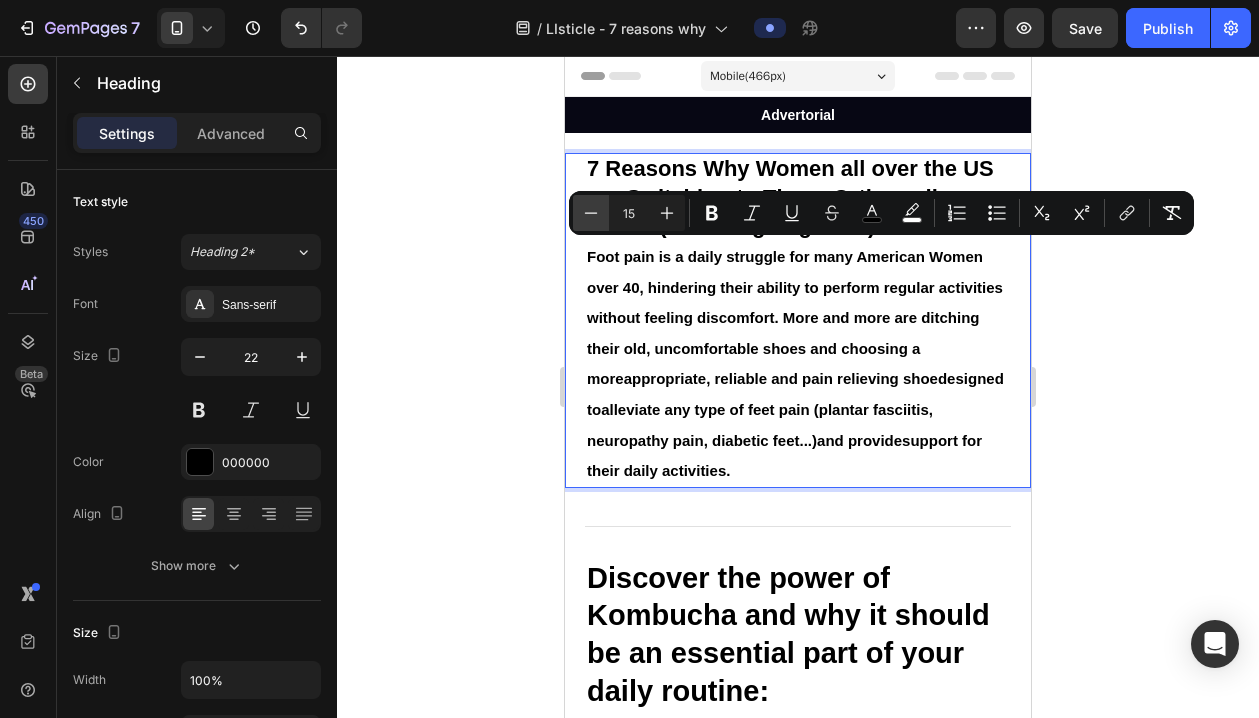 click 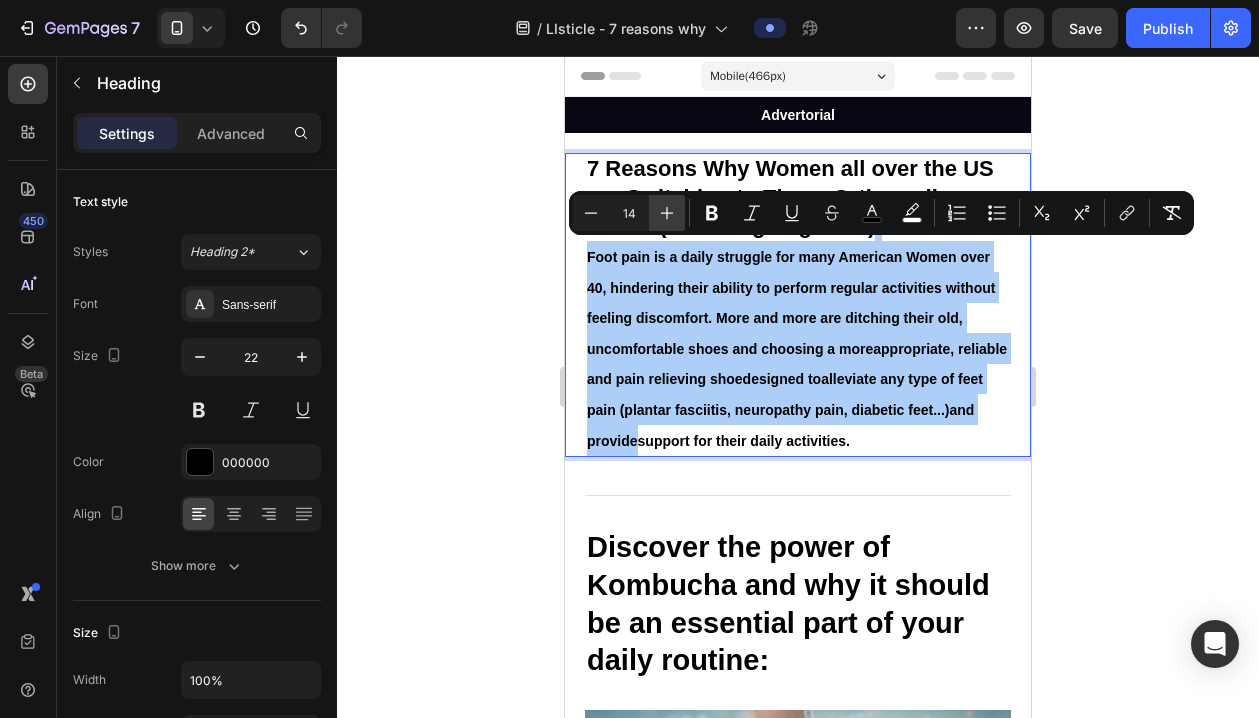 click 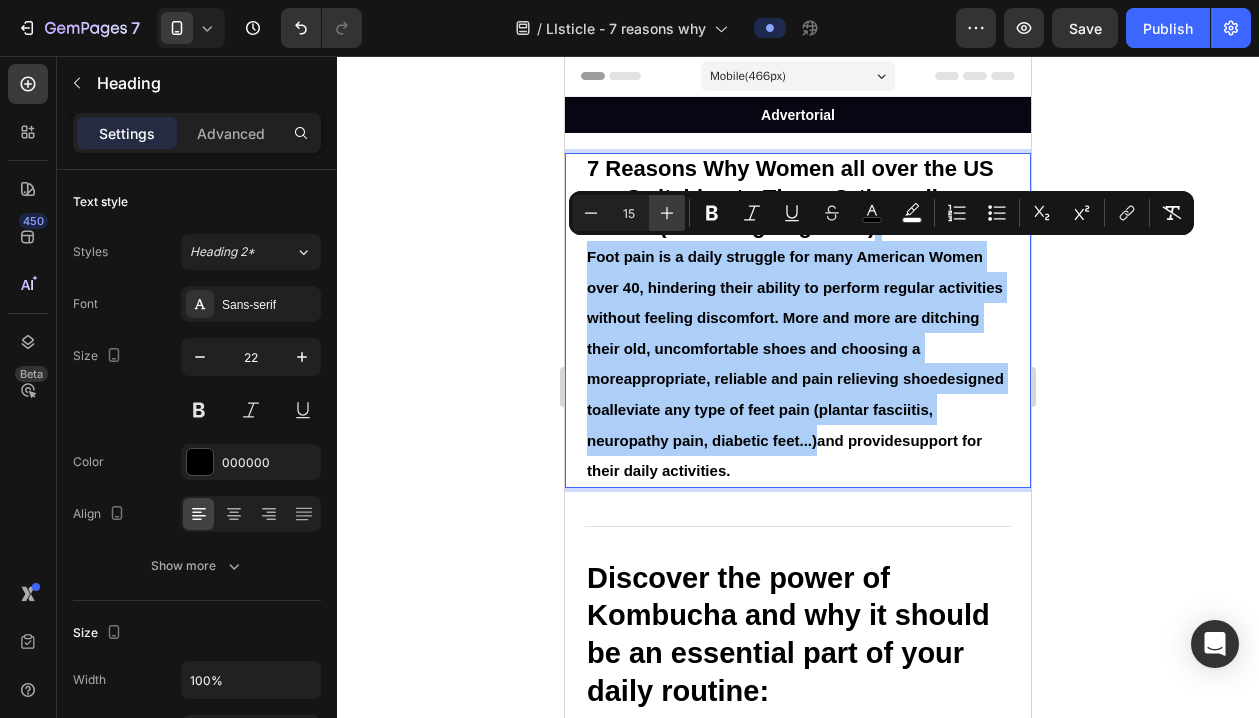 click 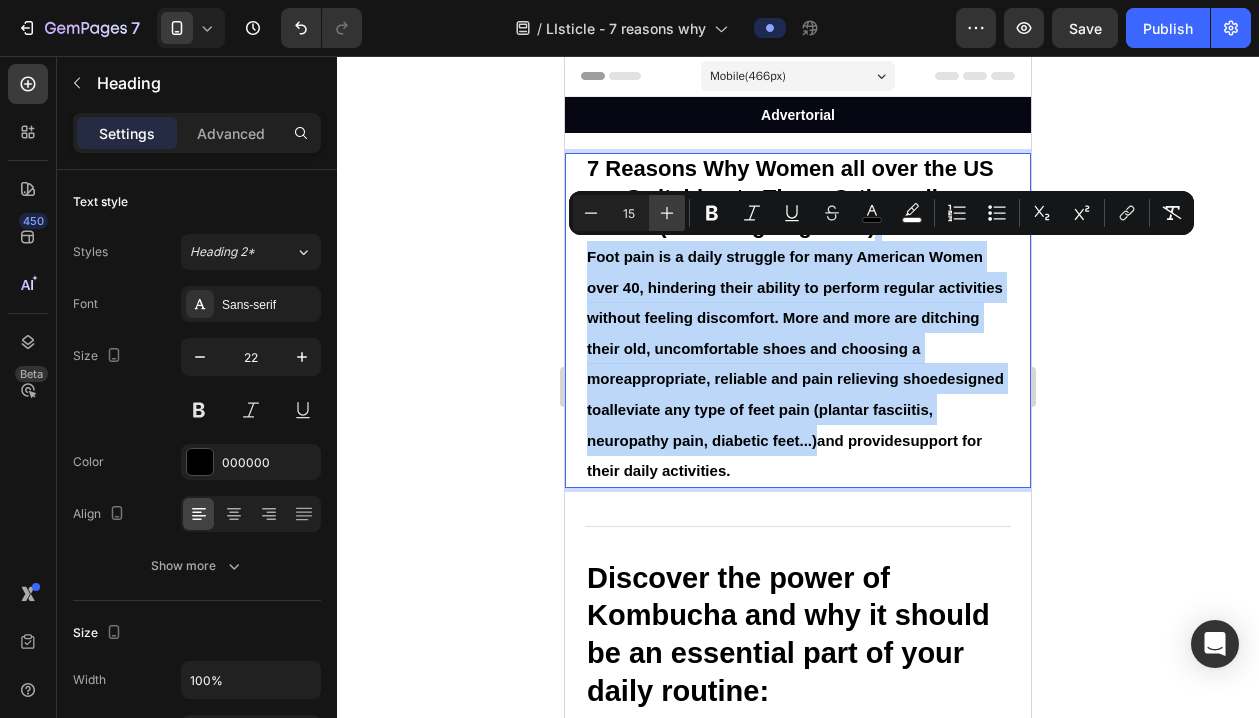 type on "16" 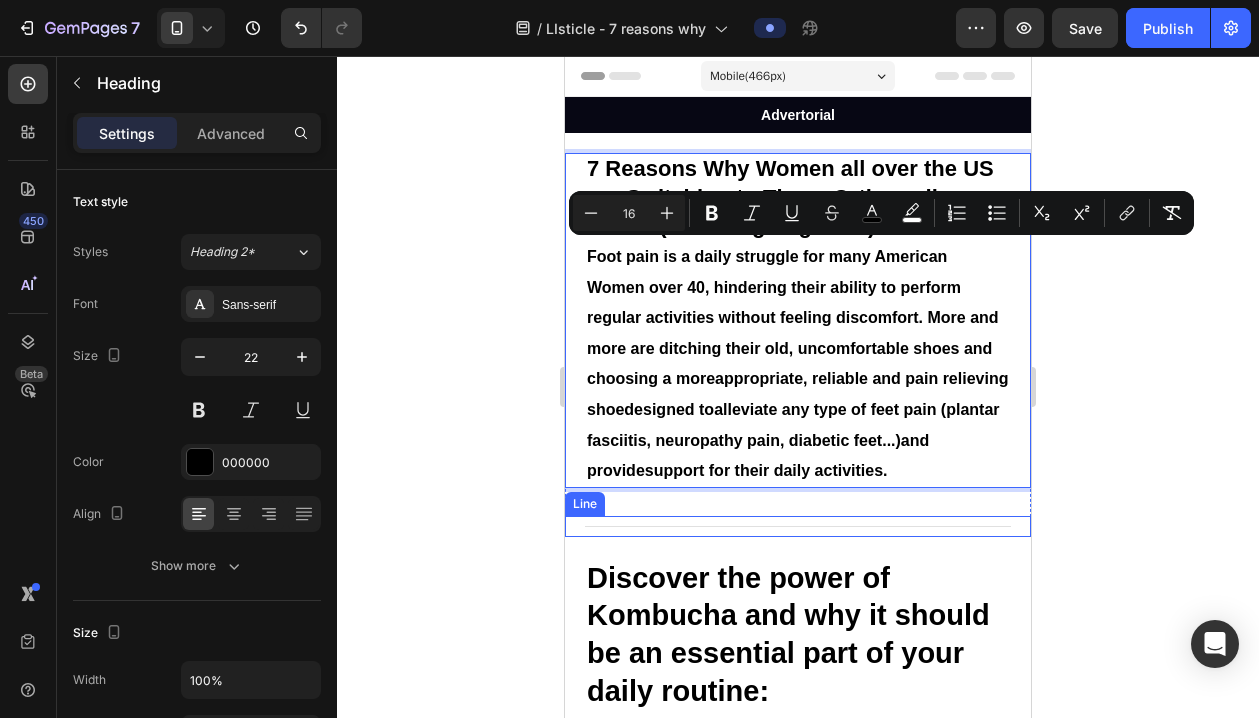 click on "Title Line" at bounding box center [798, 526] 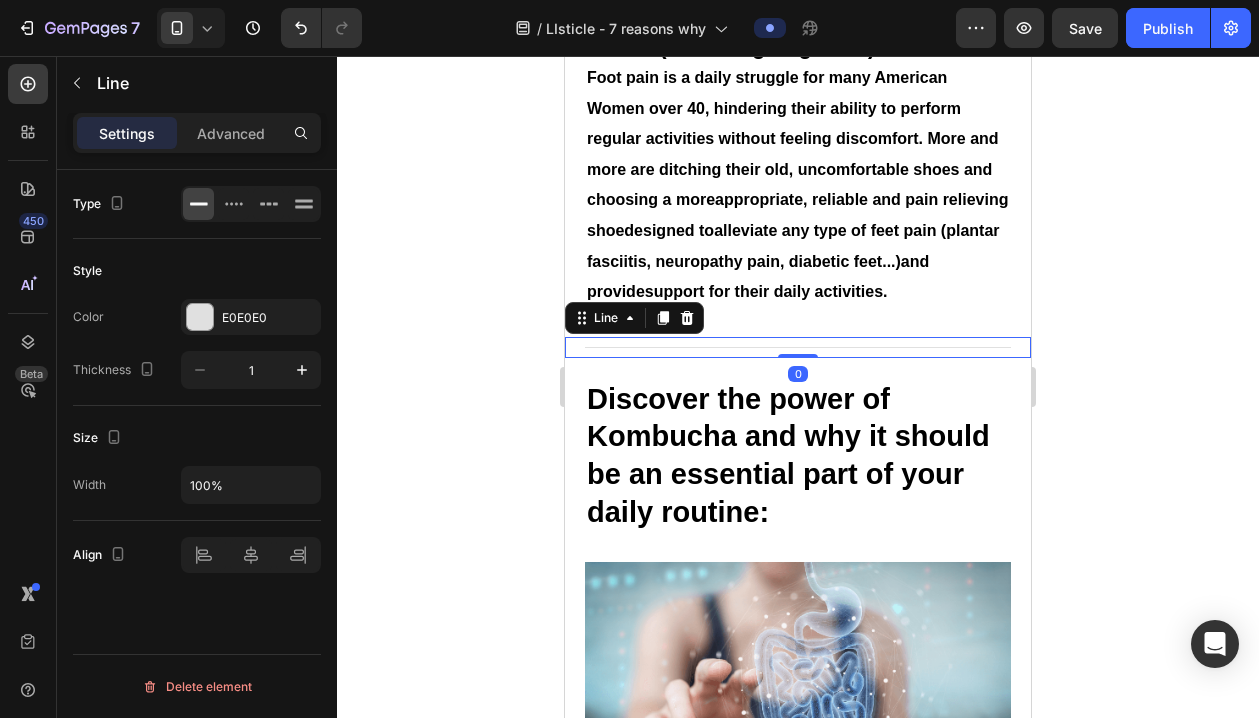 scroll, scrollTop: 238, scrollLeft: 0, axis: vertical 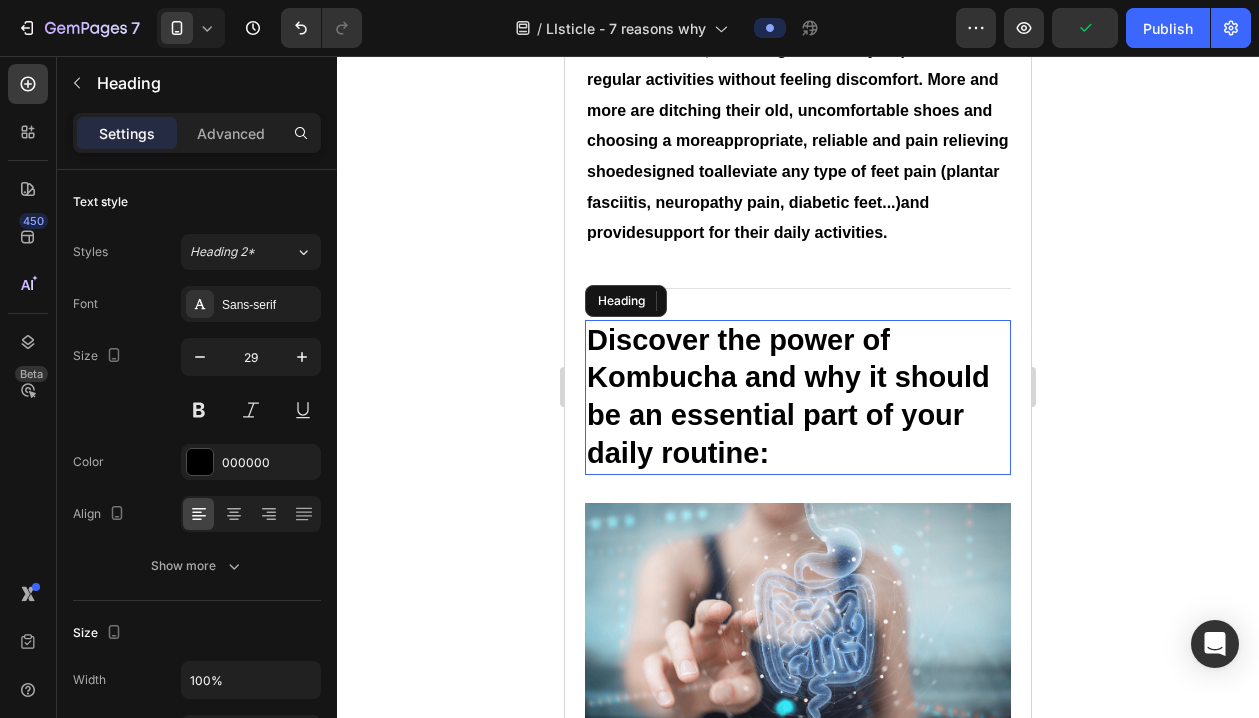 click on "Discover the power of Kombucha and why it should be an essential part of your daily routine:" at bounding box center (798, 397) 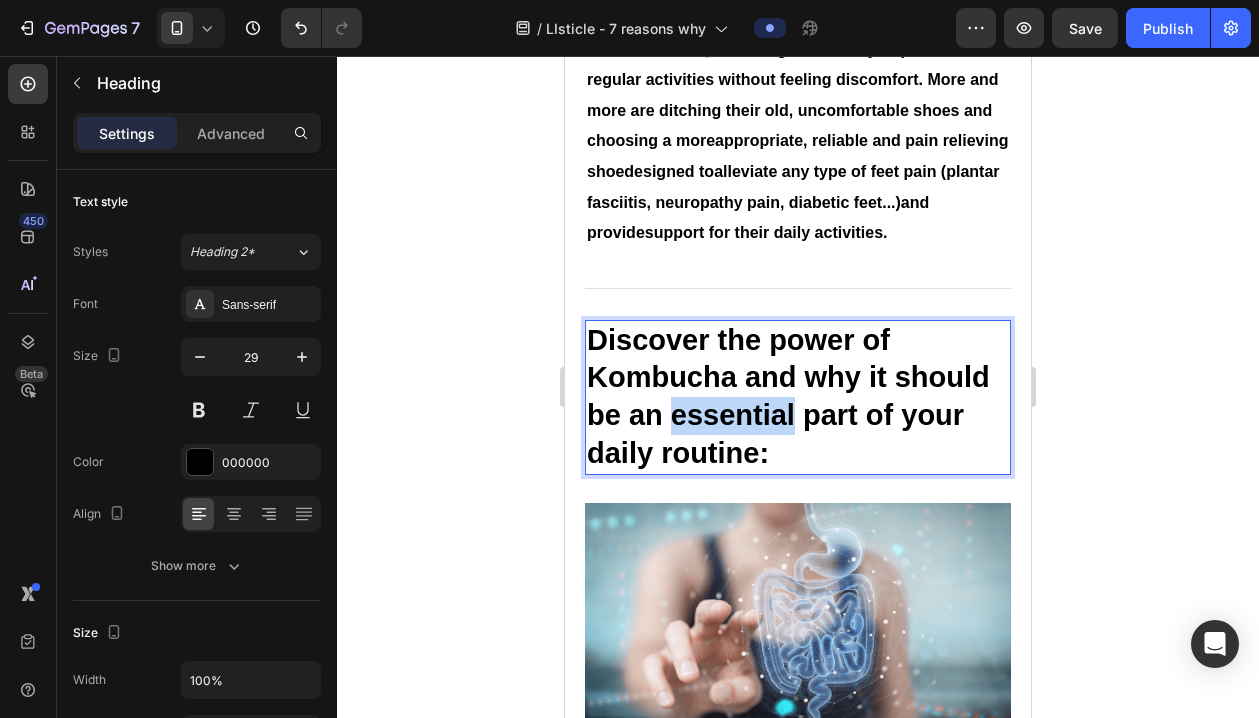 click on "Discover the power of Kombucha and why it should be an essential part of your daily routine:" at bounding box center [798, 397] 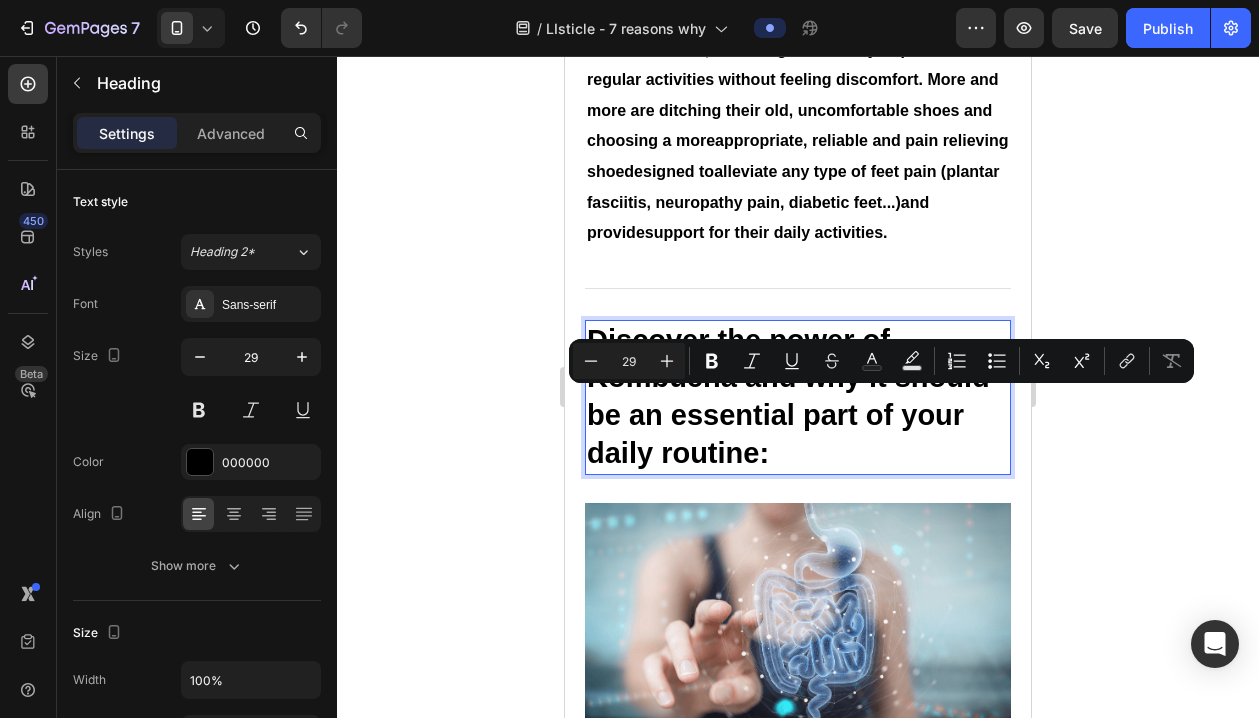 click on "Discover the power of Kombucha and why it should be an essential part of your daily routine:" at bounding box center [798, 397] 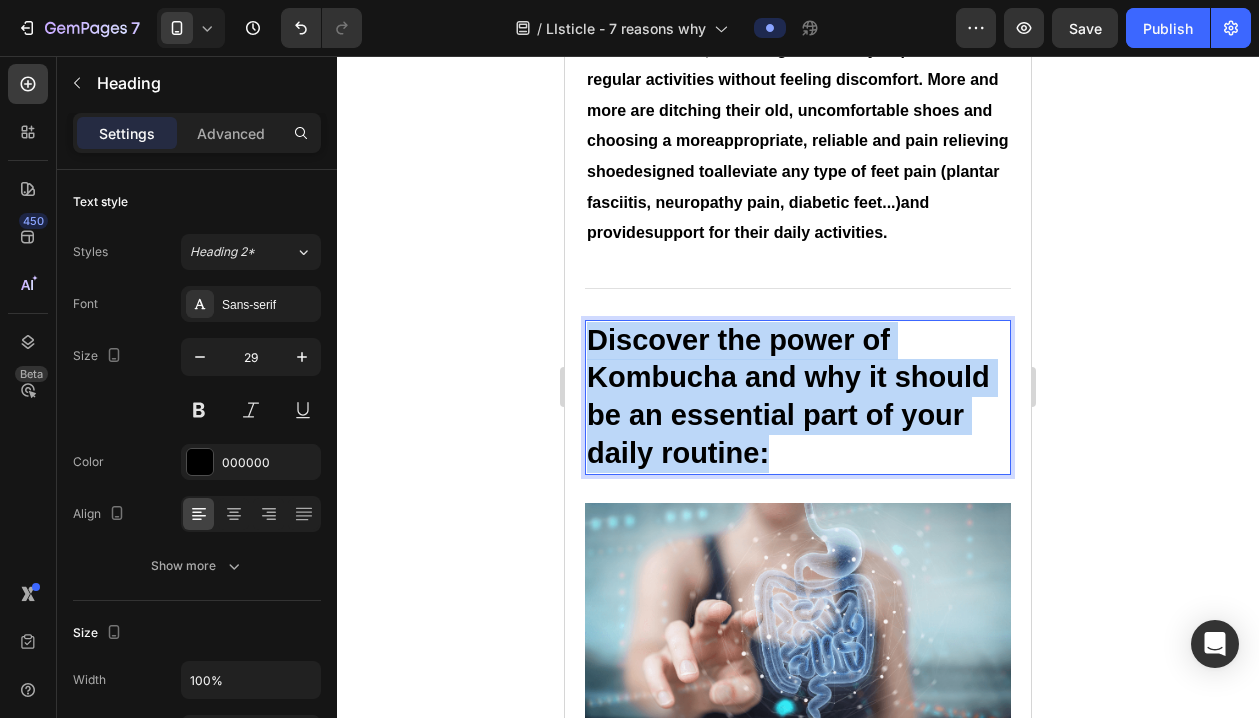 drag, startPoint x: 786, startPoint y: 437, endPoint x: 588, endPoint y: 316, distance: 232.04526 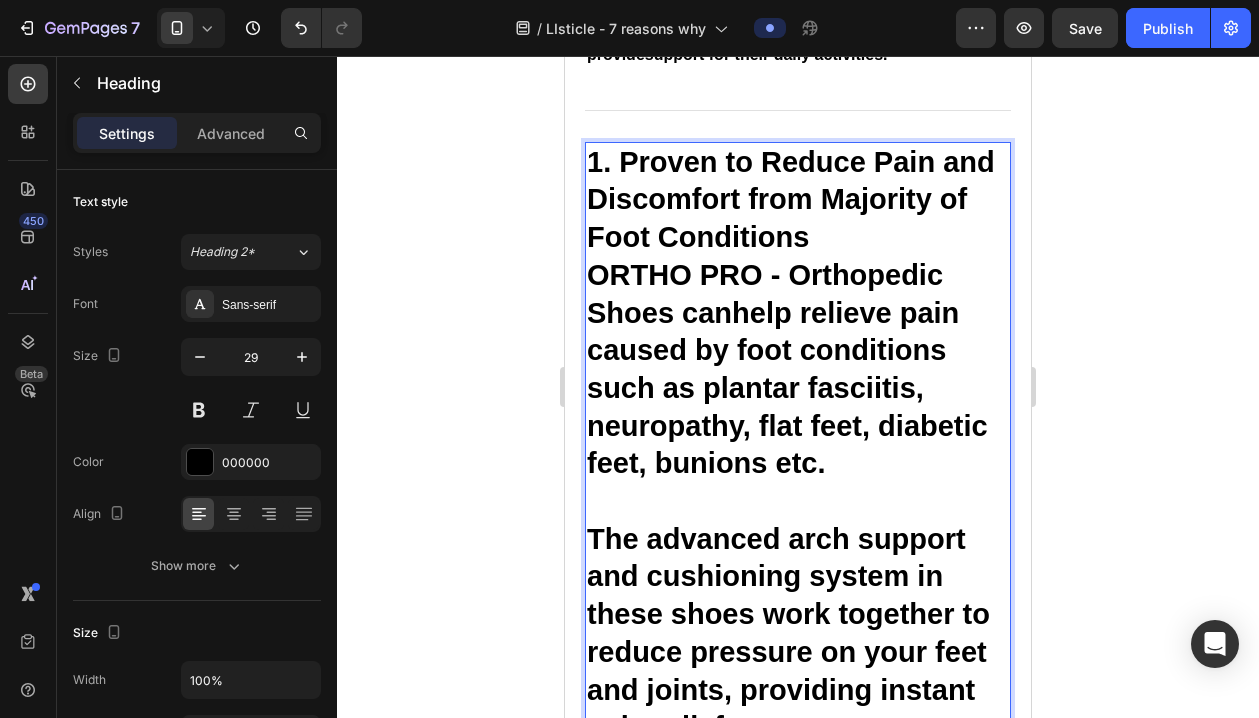scroll, scrollTop: 445, scrollLeft: 0, axis: vertical 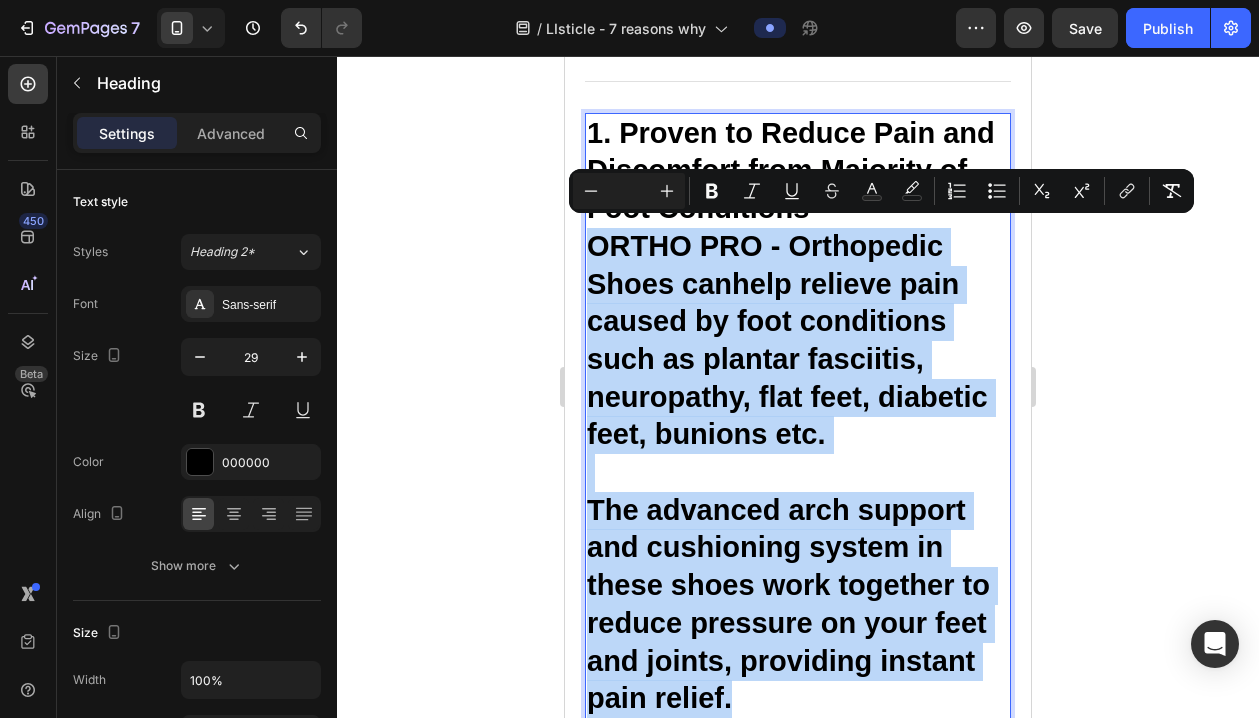 drag, startPoint x: 597, startPoint y: 224, endPoint x: 750, endPoint y: 670, distance: 471.51352 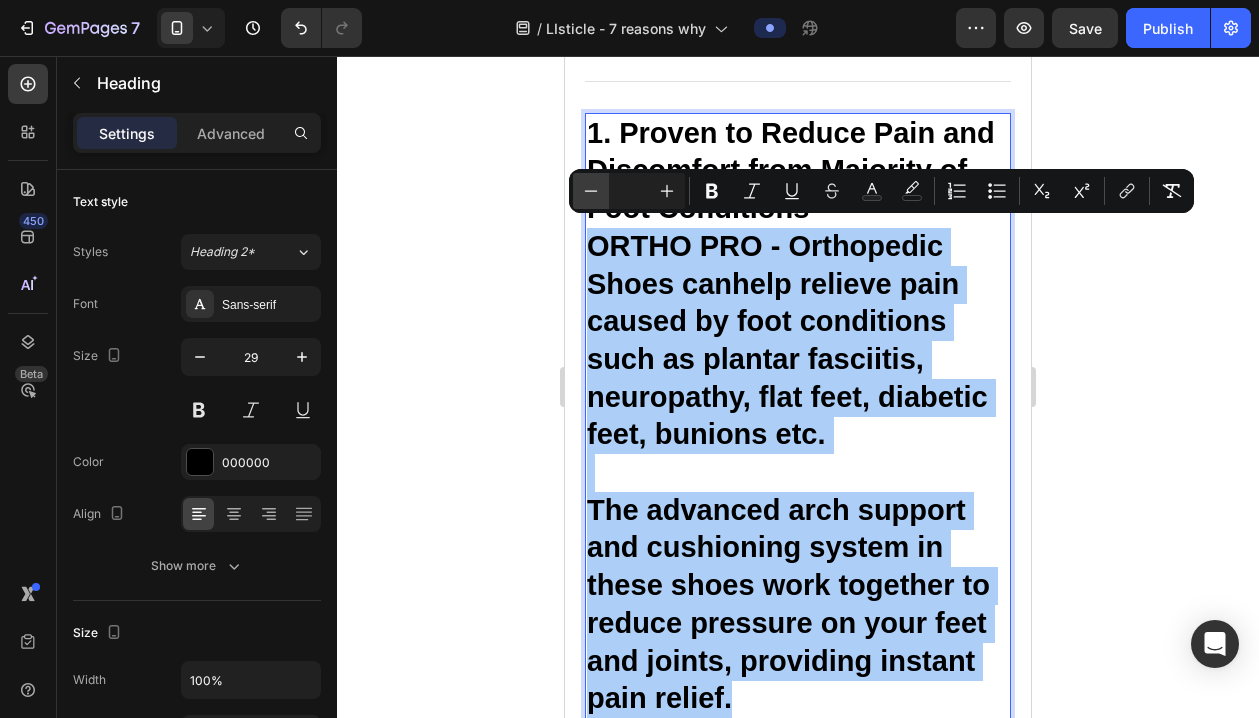 click 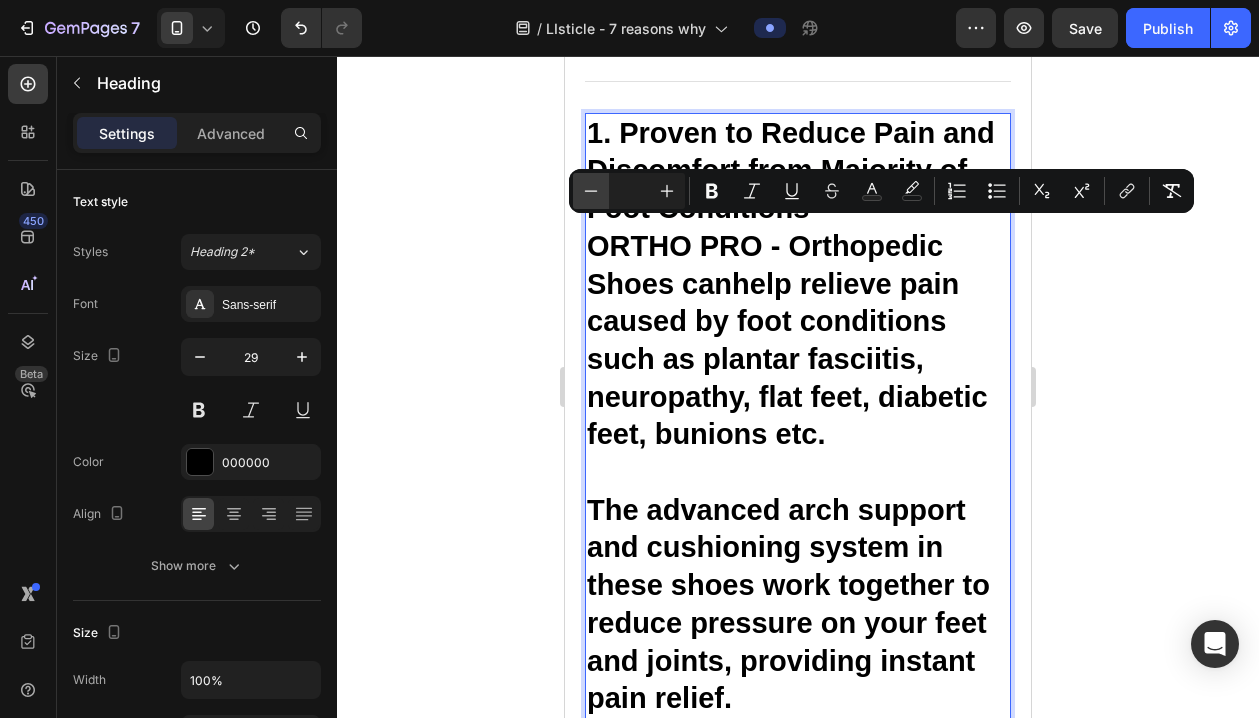 click 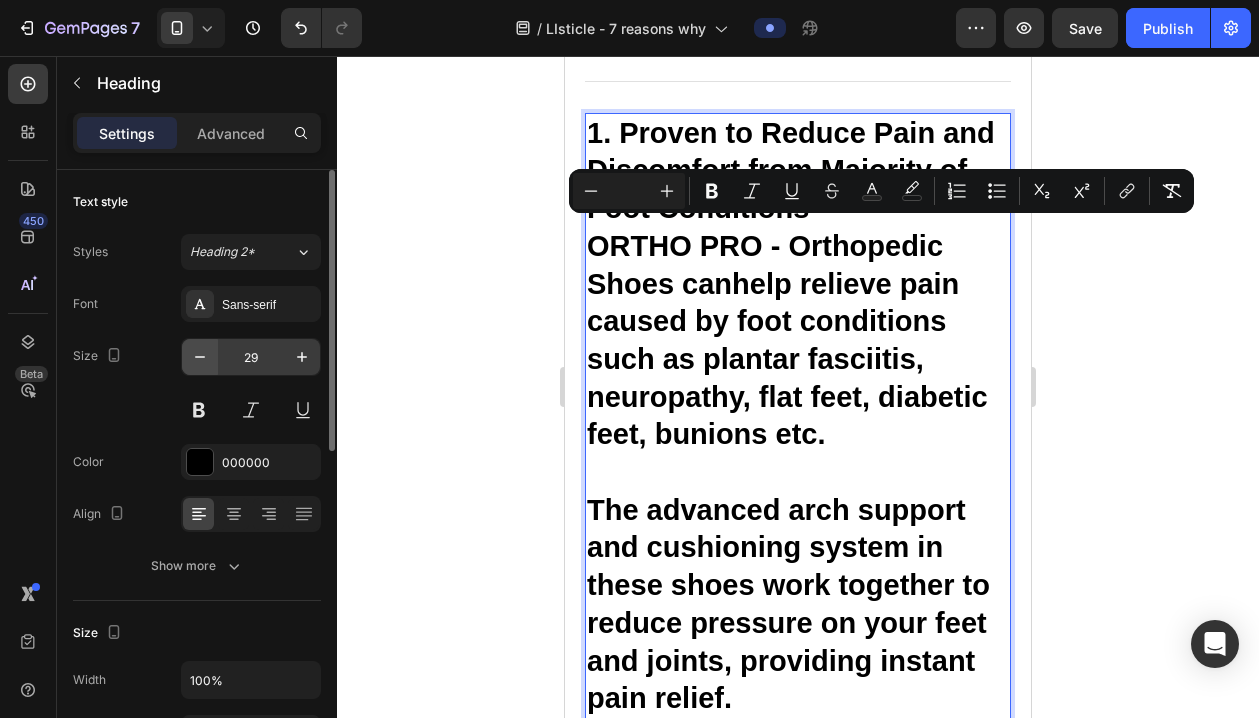 click 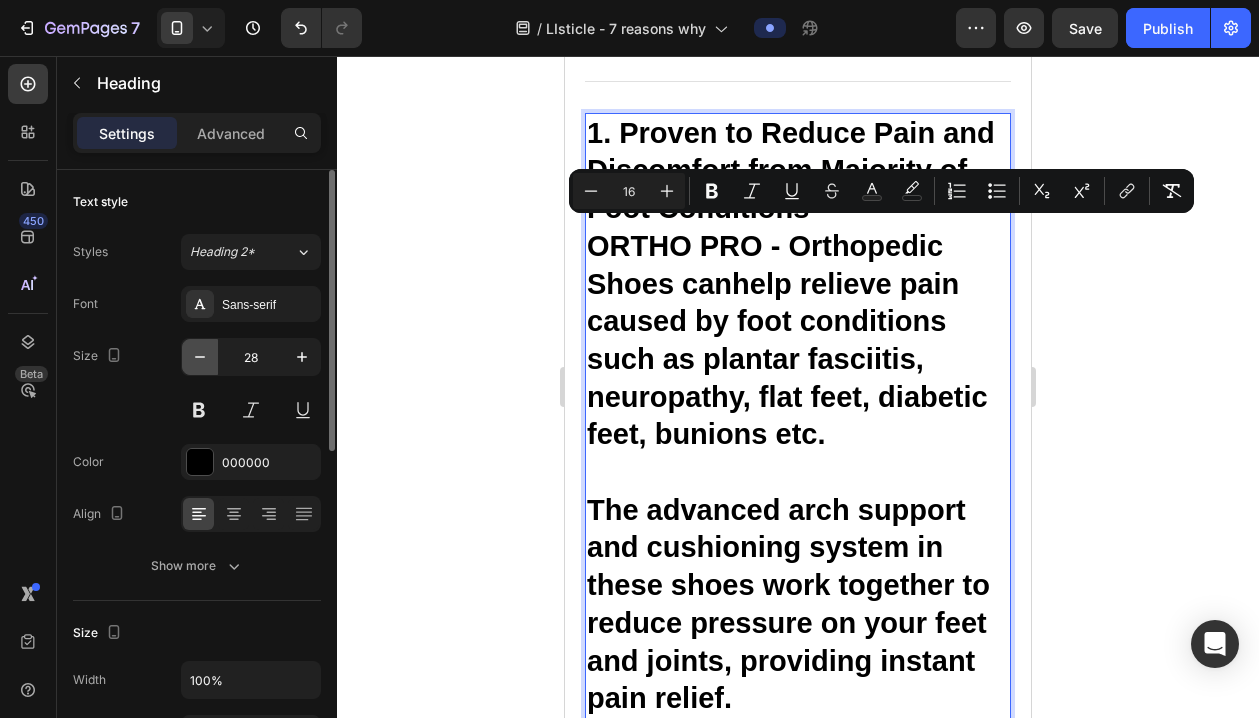 click 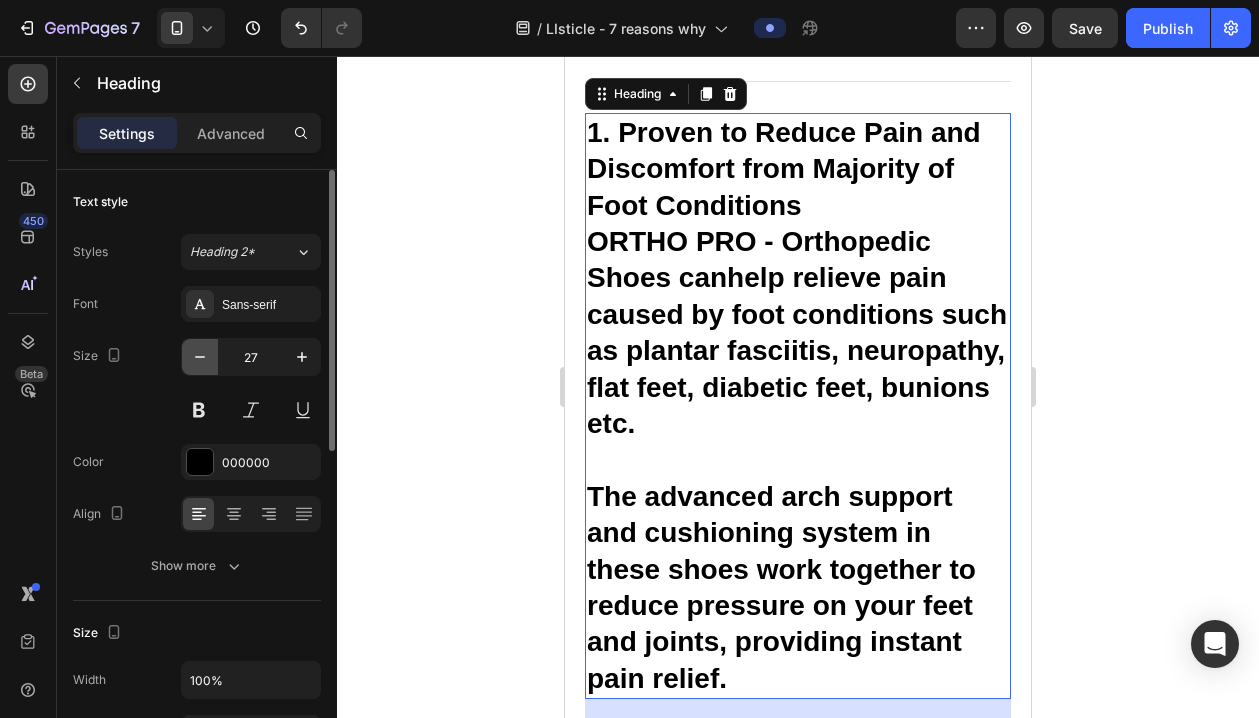 click 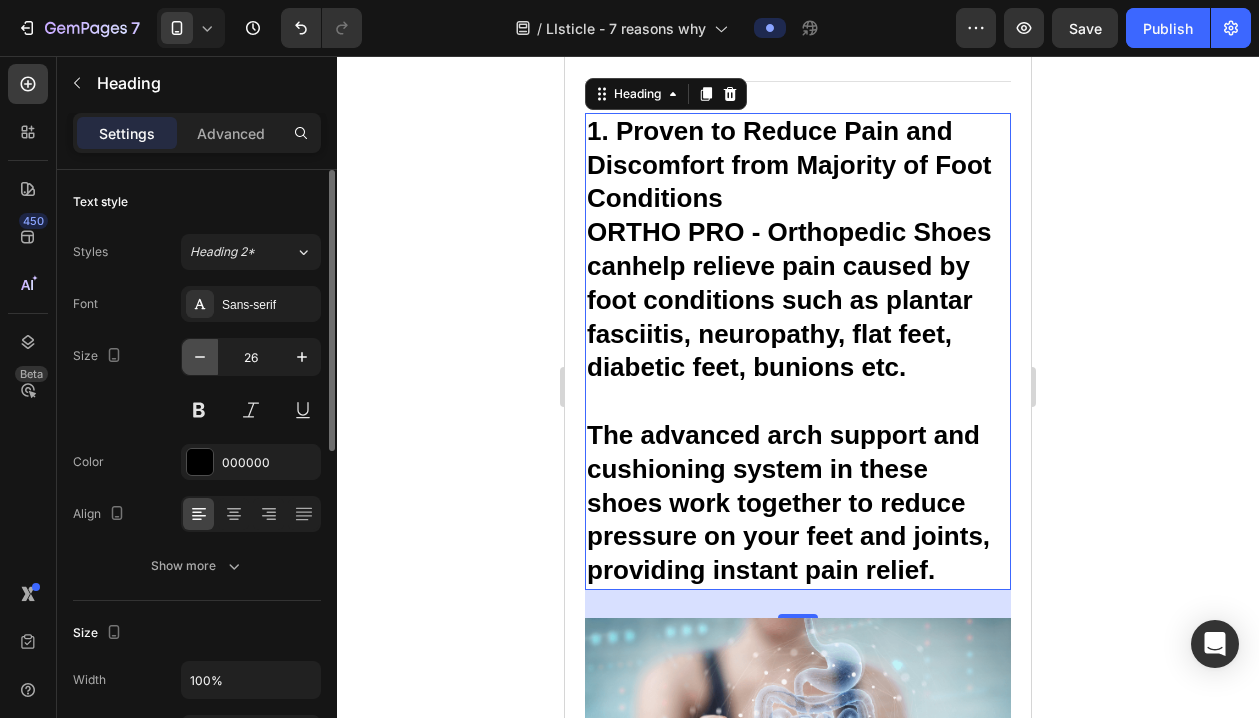 click 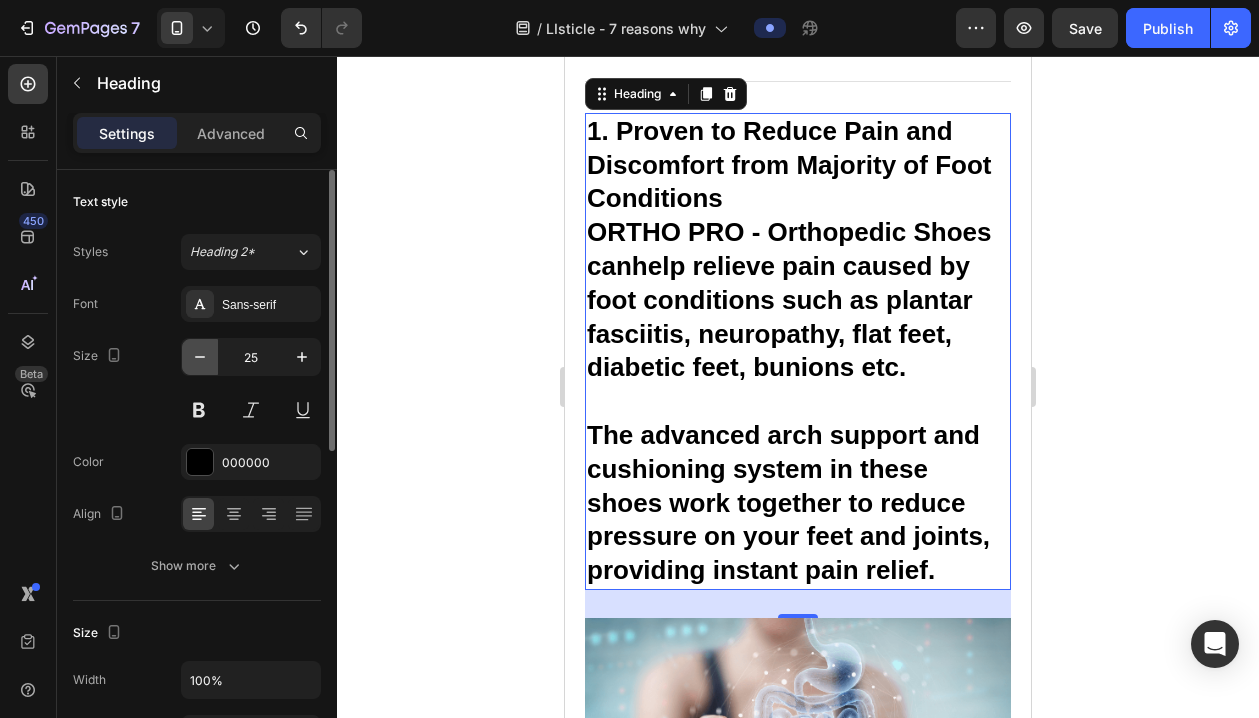 click 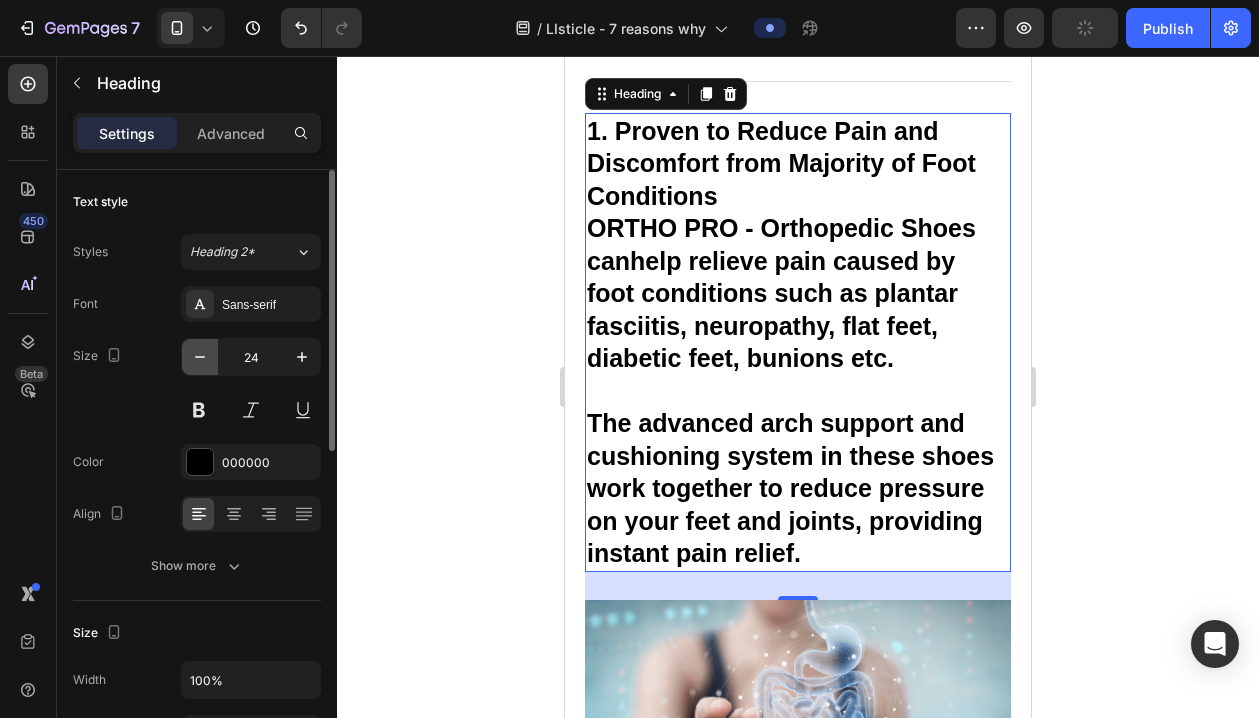 click 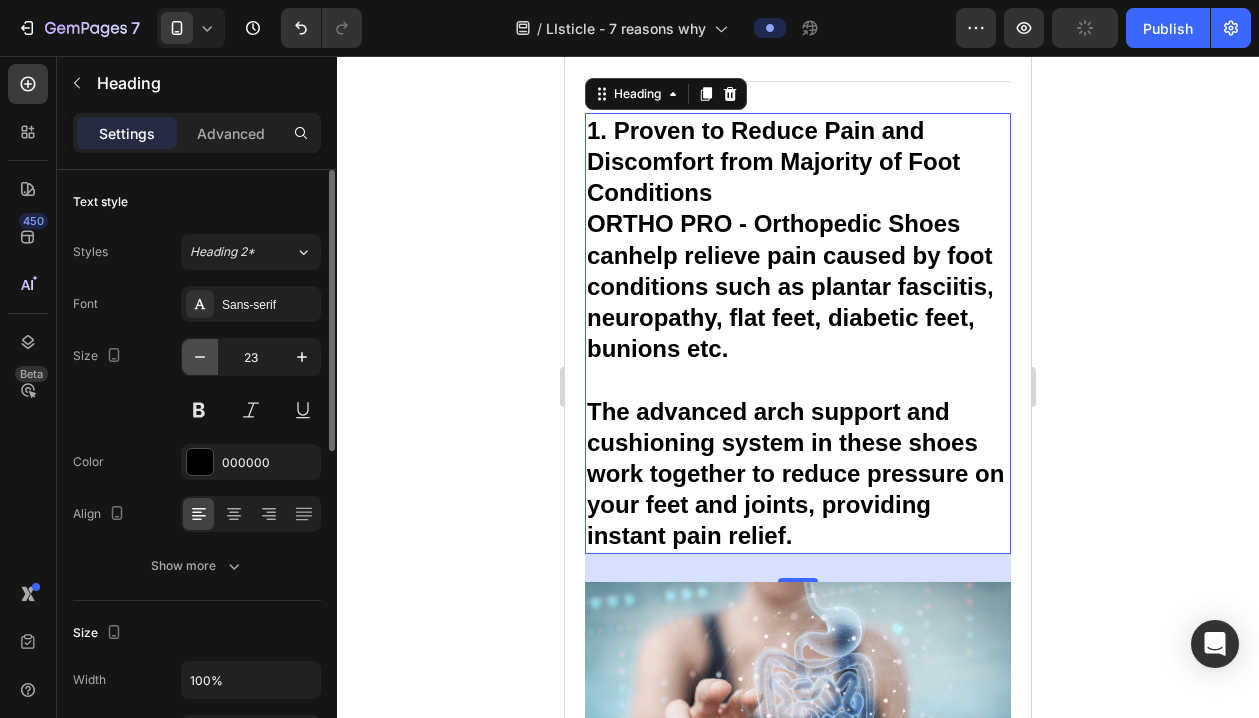 click 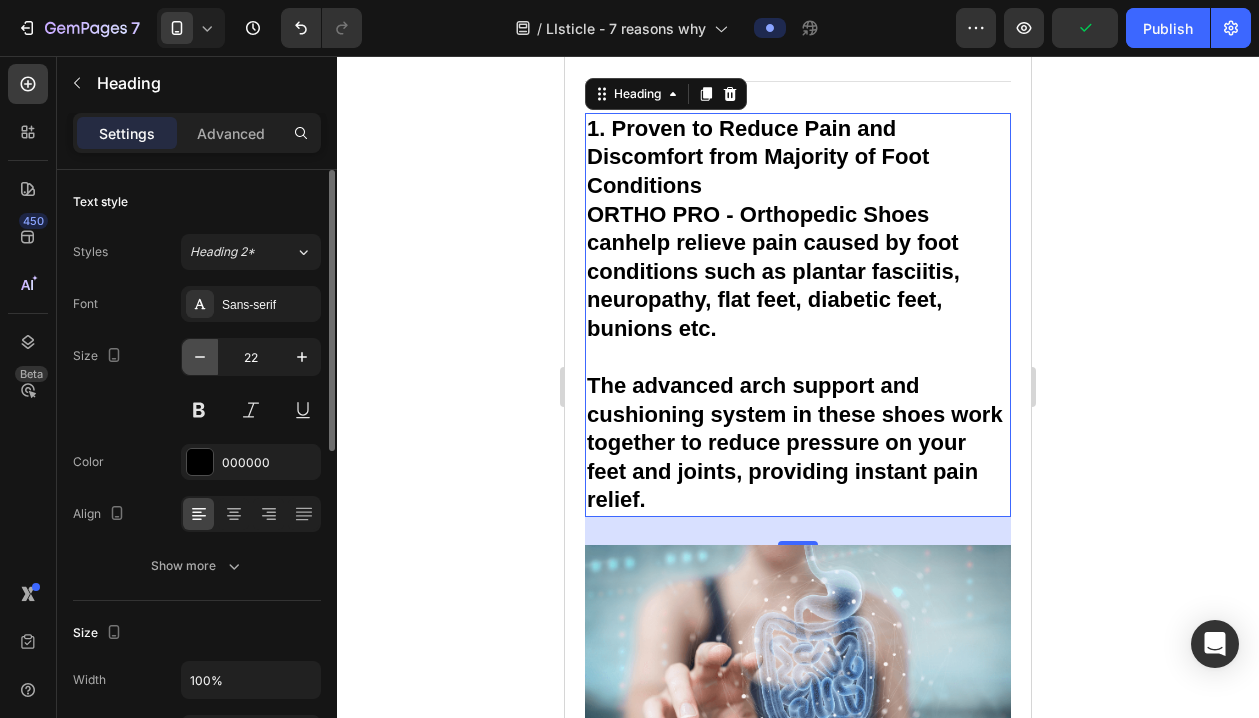 click 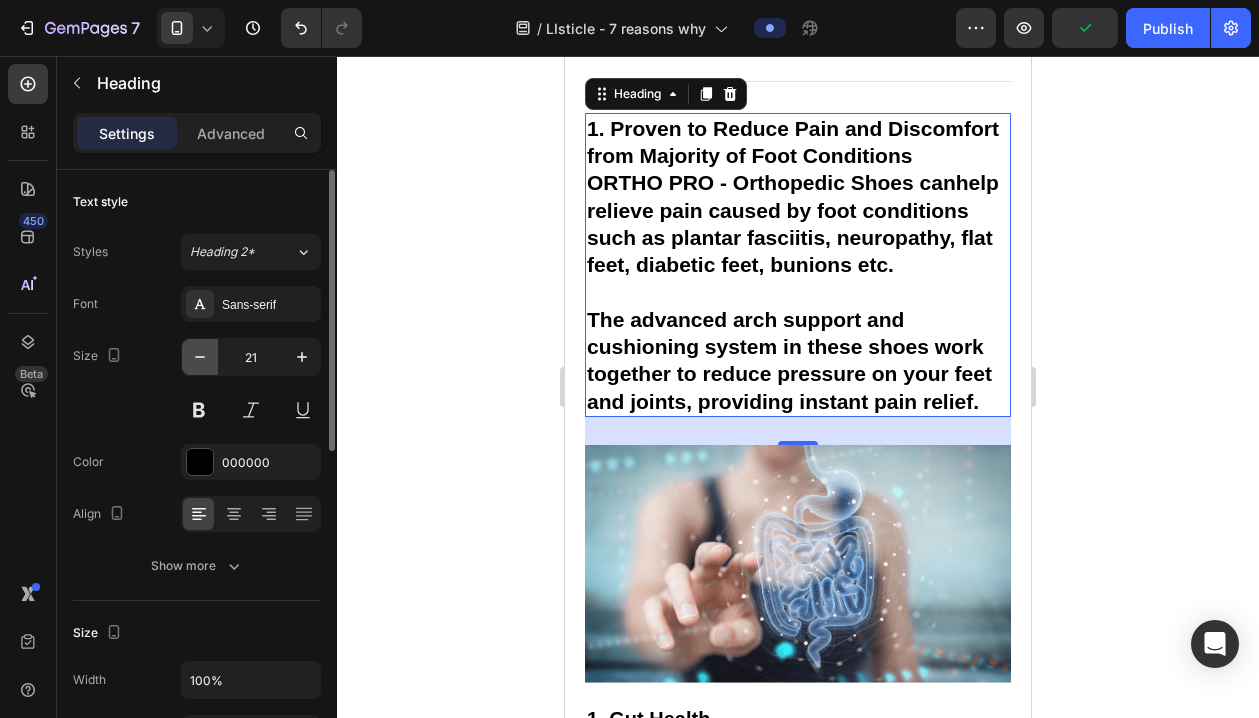 click 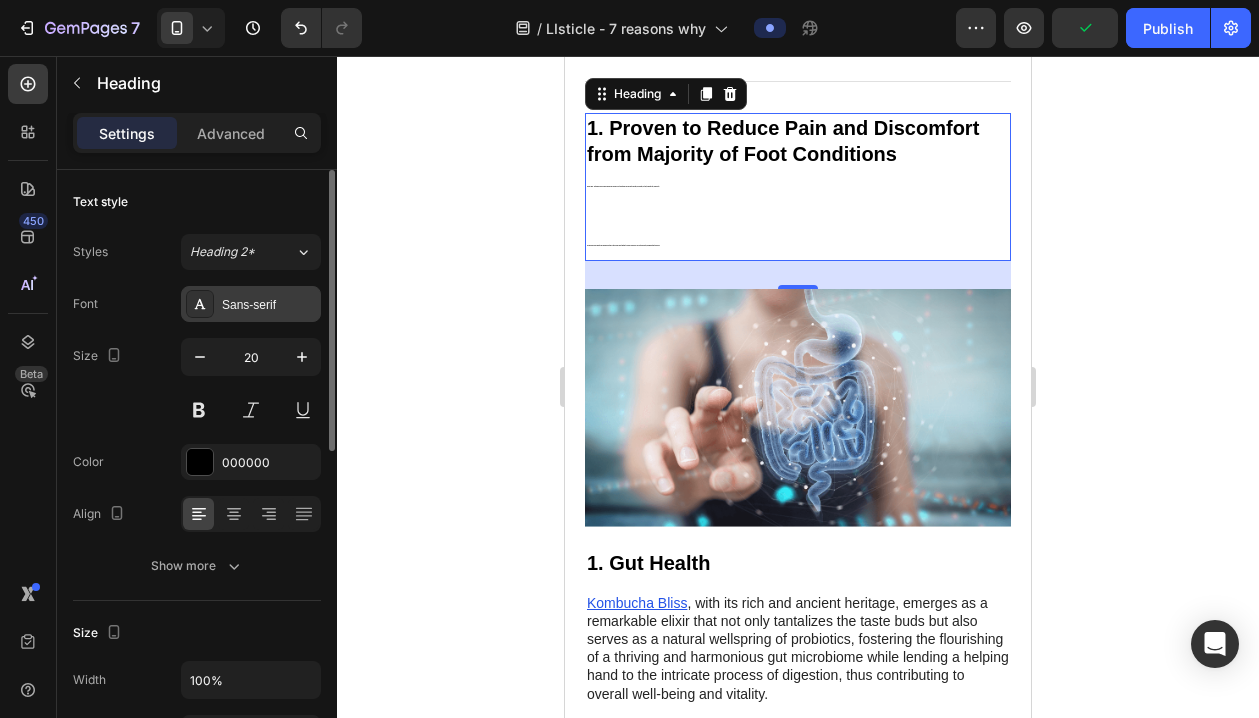 click on "Sans-serif" at bounding box center (269, 305) 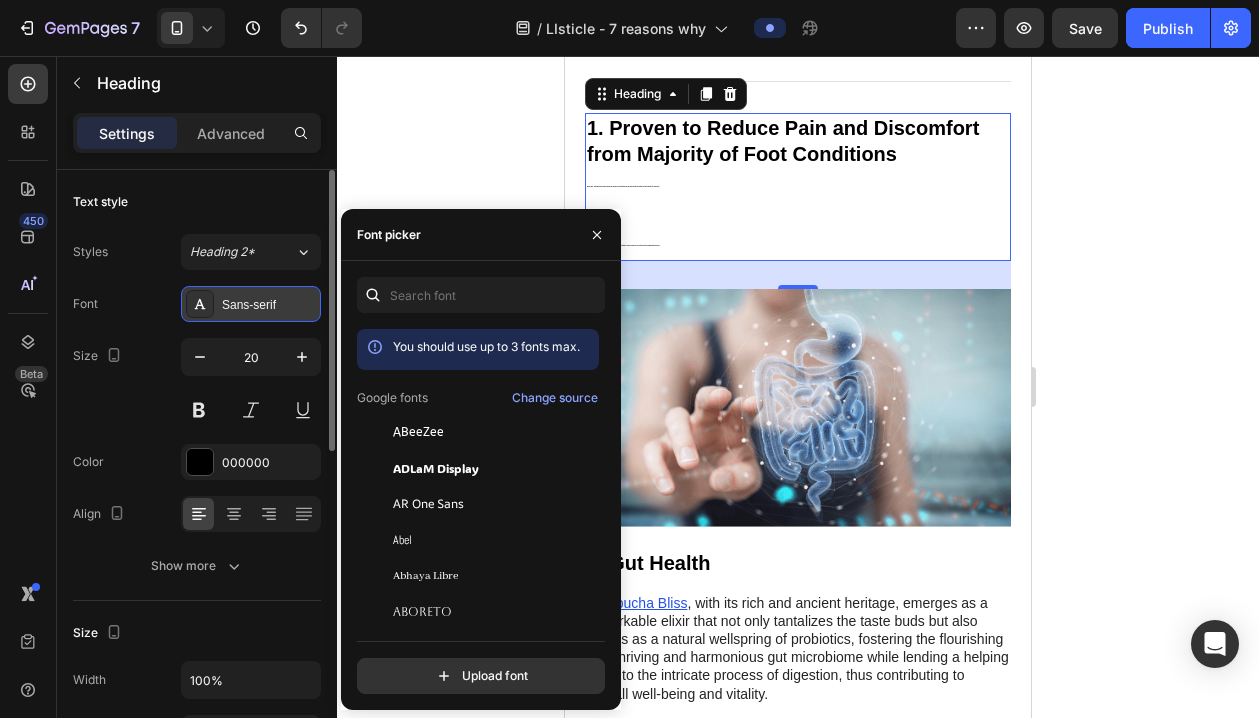 click on "Sans-serif" at bounding box center [269, 305] 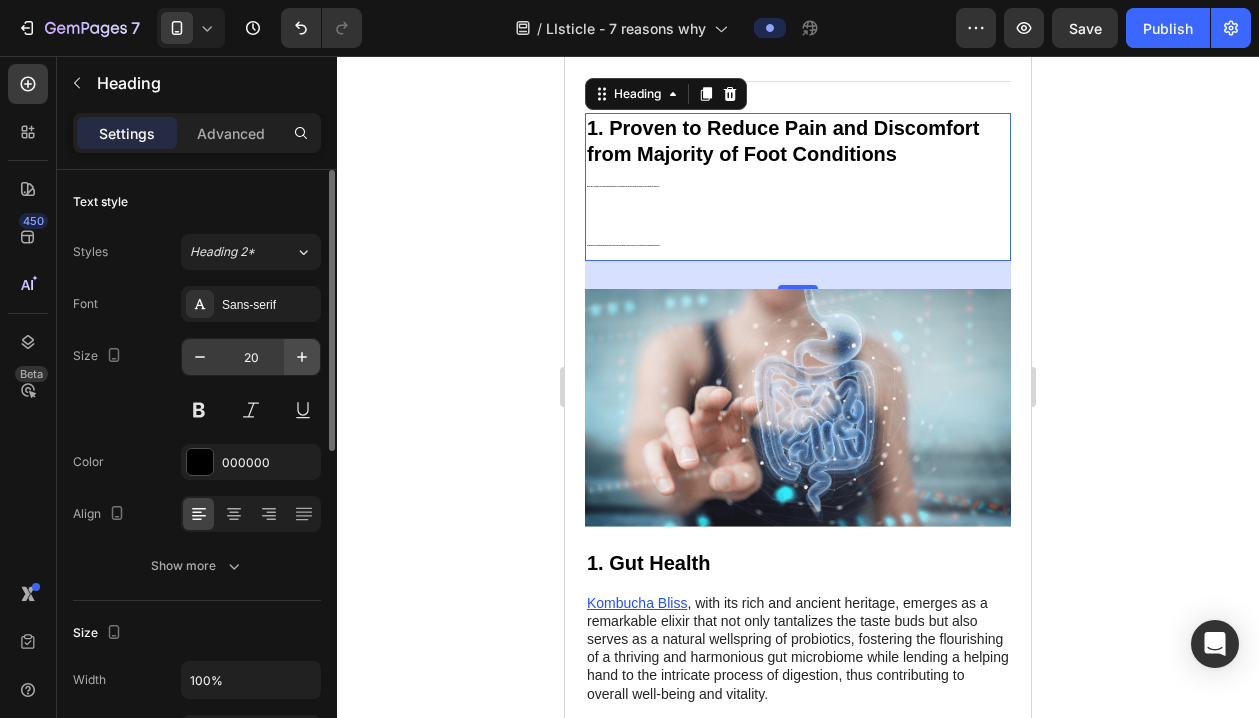 click 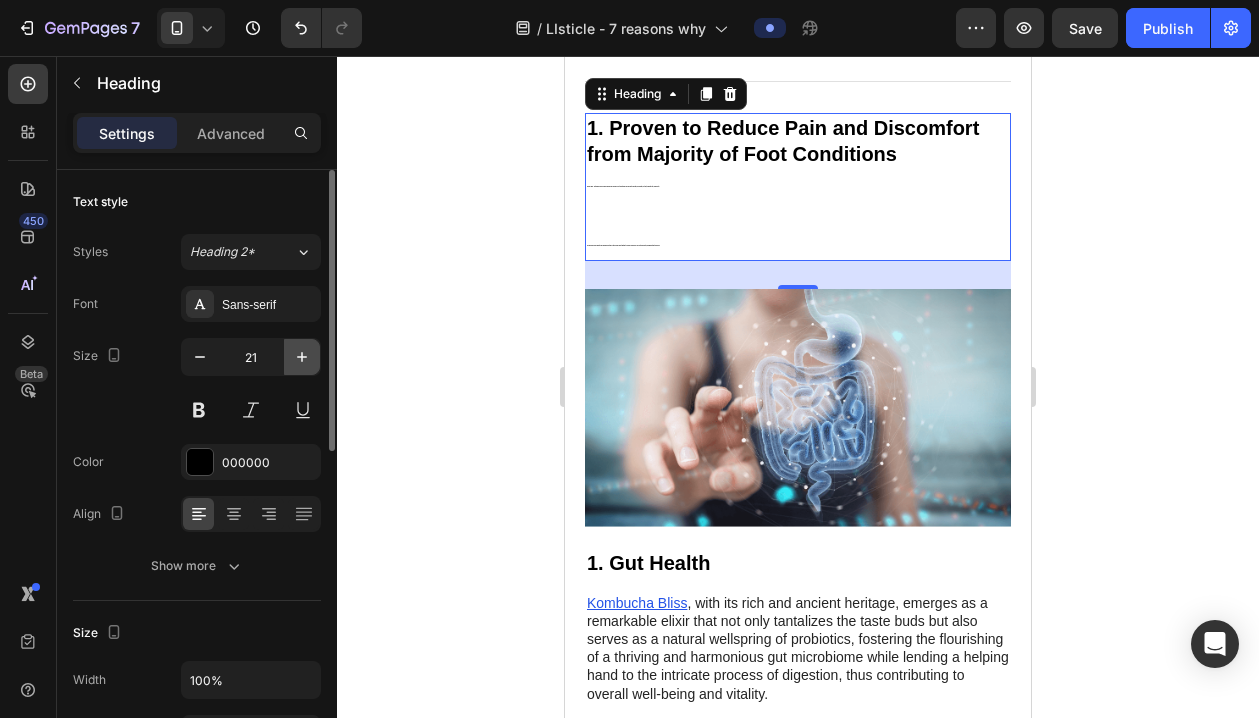 click 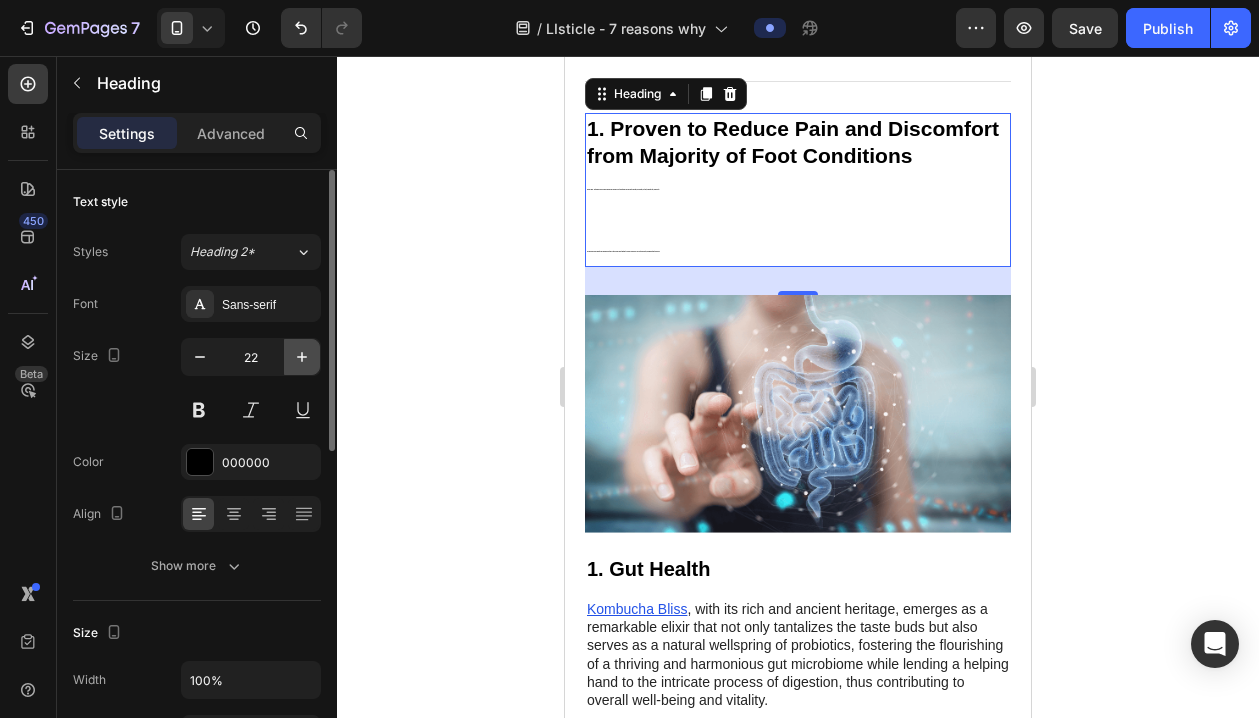 click 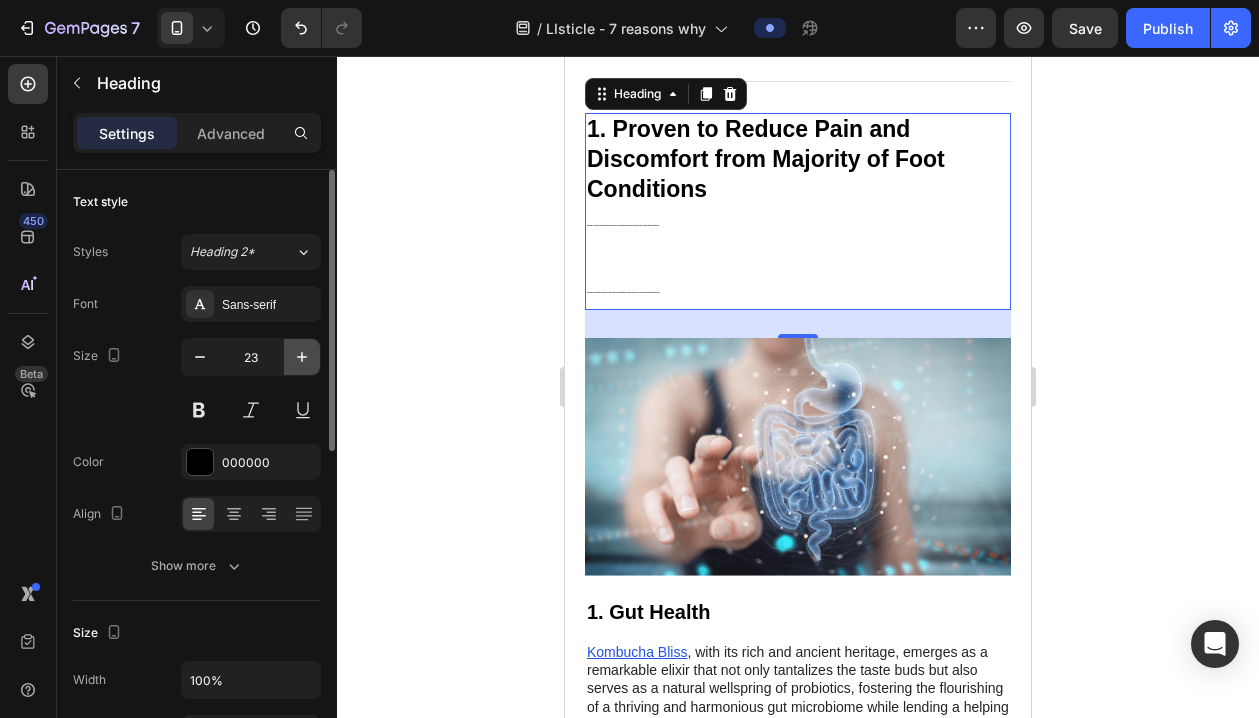 click 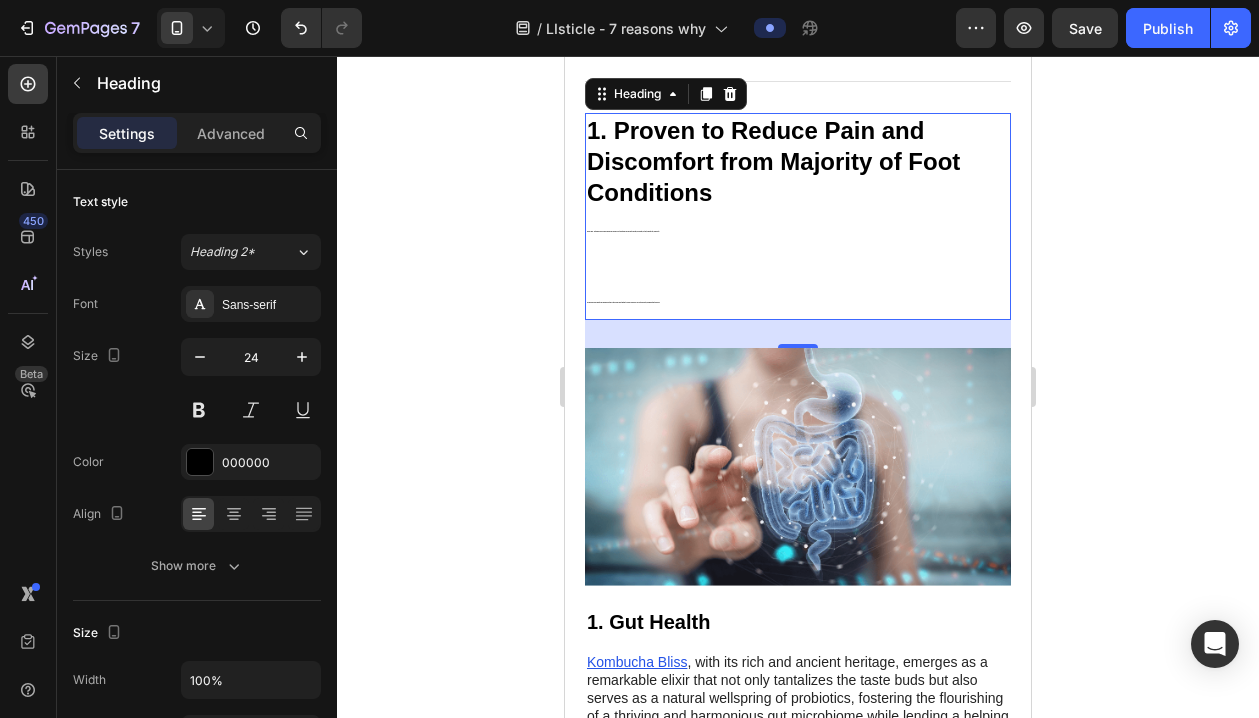 click on "1. Proven to Reduce Pain and Discomfort from Majority of Foot Conditions ORTHO PRO - Orthopedic Shoes can  help relieve pain caused by foot conditions such as plantar fasciitis, neuropathy, flat feet, diabetic feet, bunions etc .   ﻿The advanced arch support and cushioning system in these shoes work together to  reduce pressure on your feet and joints , providing instant pain relief." at bounding box center (798, 216) 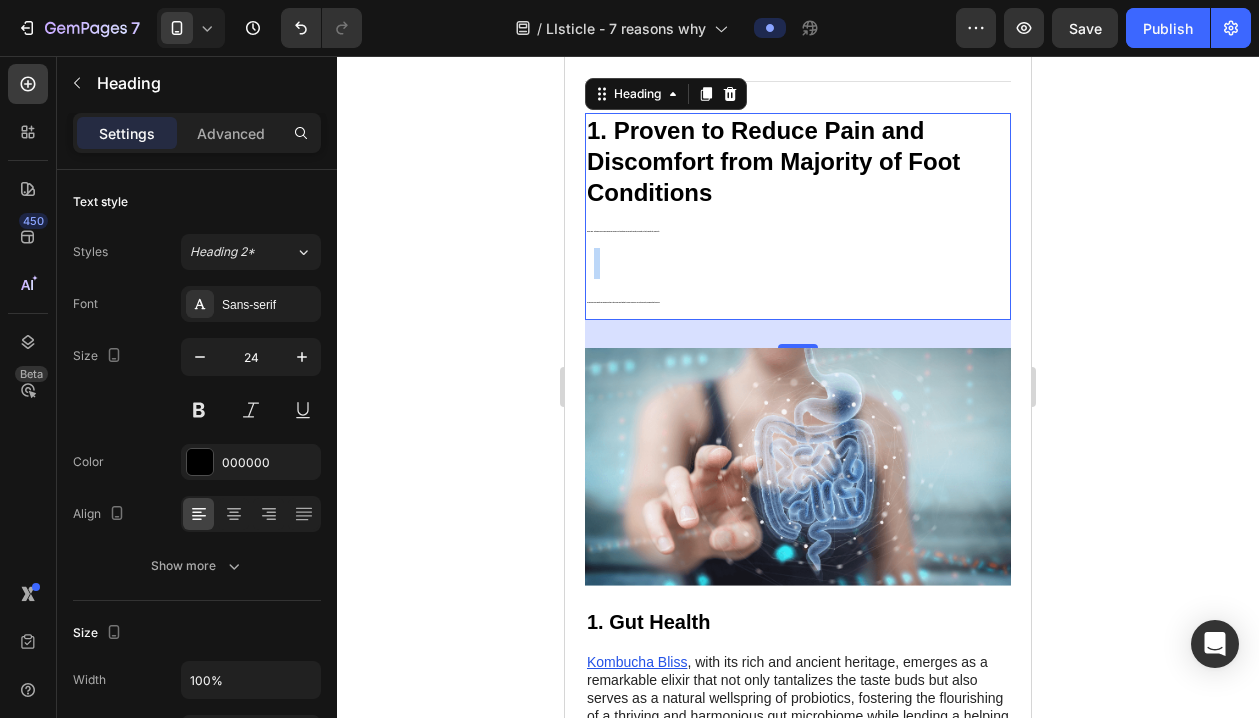 click on "1. Proven to Reduce Pain and Discomfort from Majority of Foot Conditions ORTHO PRO - Orthopedic Shoes can  help relieve pain caused by foot conditions such as plantar fasciitis, neuropathy, flat feet, diabetic feet, bunions etc .   ﻿The advanced arch support and cushioning system in these shoes work together to  reduce pressure on your feet and joints , providing instant pain relief." at bounding box center [798, 216] 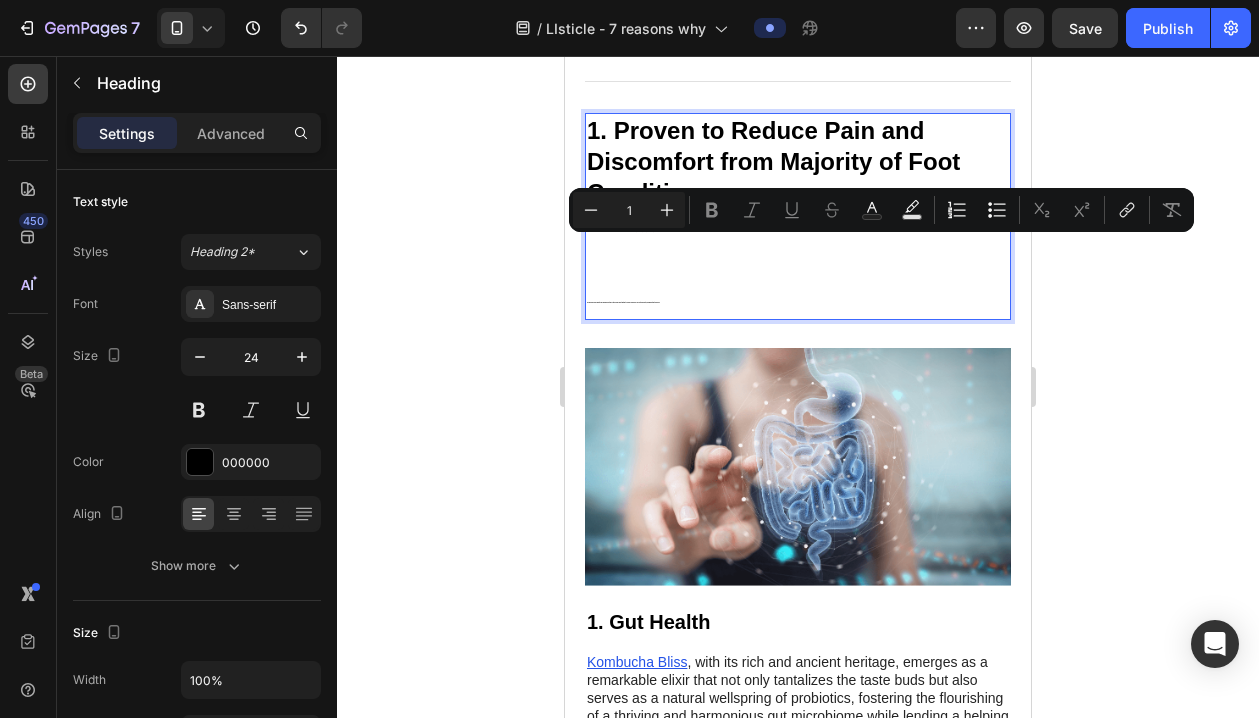 click on "1. Proven to Reduce Pain and Discomfort from Majority of Foot Conditions ORTHO PRO - Orthopedic Shoes can  help relieve pain caused by foot conditions such as plantar fasciitis, neuropathy, flat feet, diabetic feet, bunions etc .   ﻿The advanced arch support and cushioning system in these shoes work together to  reduce pressure on your feet and joints , providing instant pain relief." at bounding box center [798, 216] 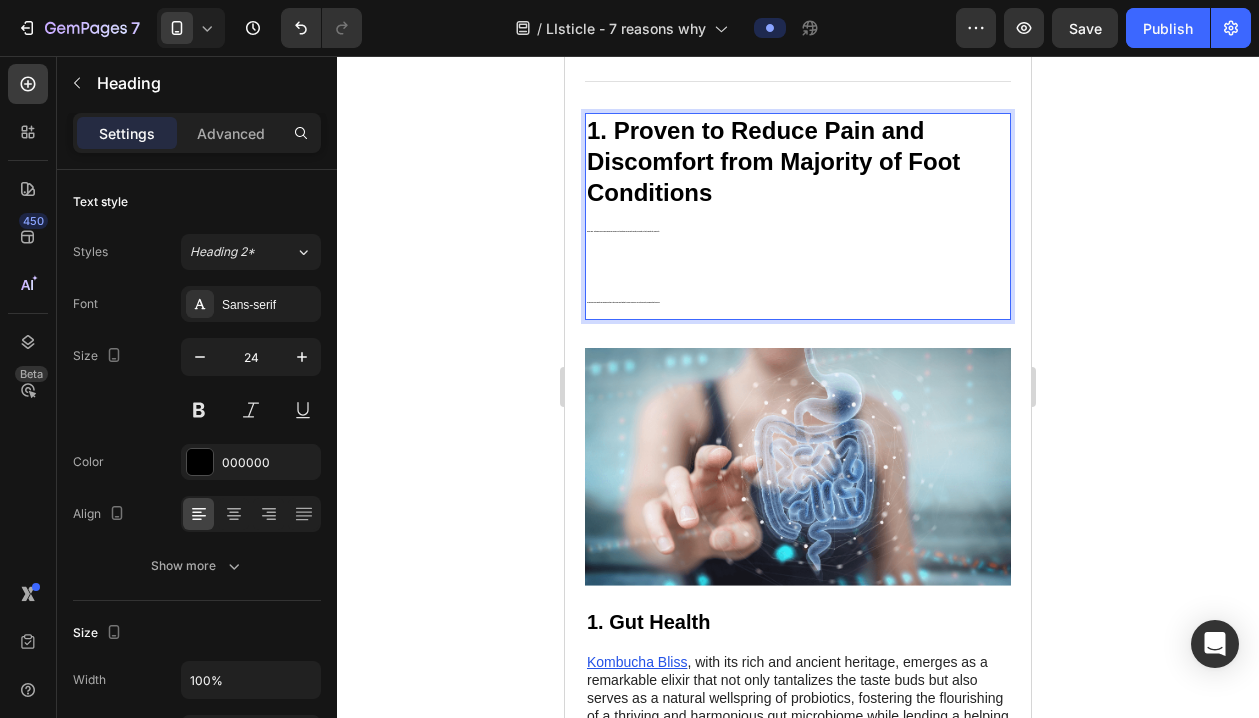 click on "1. Proven to Reduce Pain and Discomfort from Majority of Foot Conditions ORTHO PRO - Orthopedic Shoes can  help relieve pain caused by foot conditions such as plantar fasciitis, neuropathy, flat feet, diabetic feet, bunions etc .   ﻿The advanced arch support and cushioning system in these shoes work together to  reduce pressure on your feet and joints , providing instant pain relief." at bounding box center [798, 216] 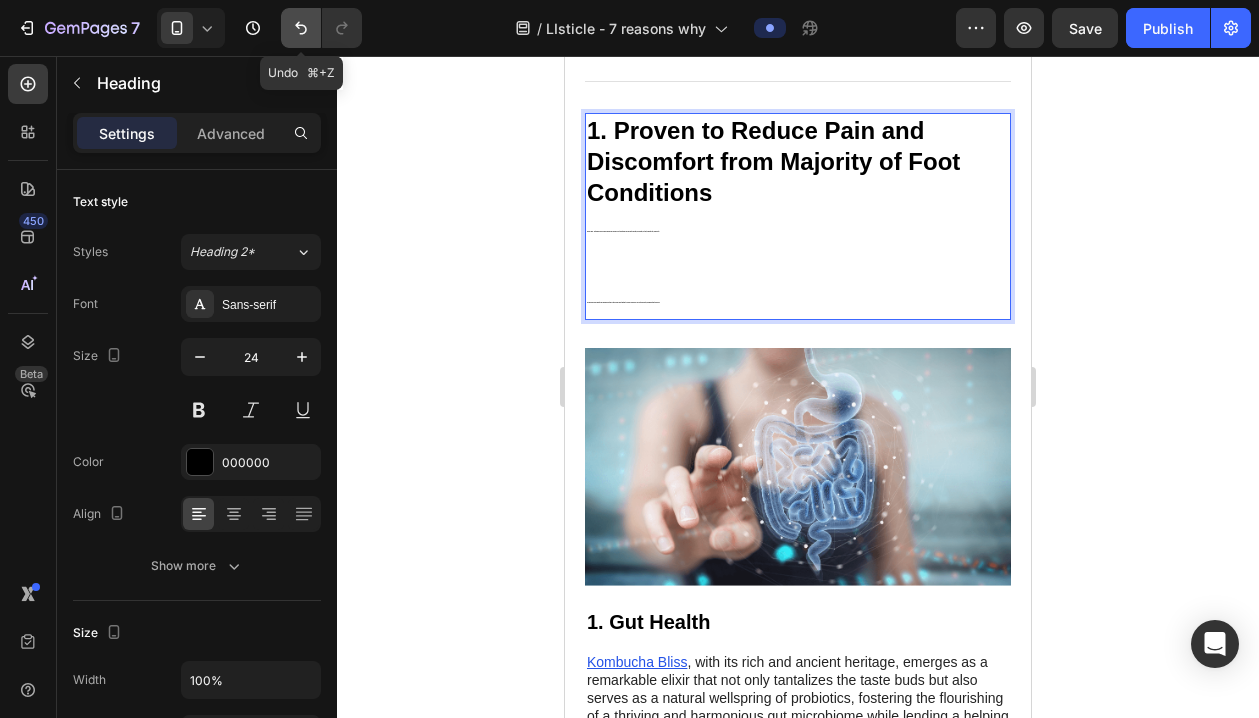 click 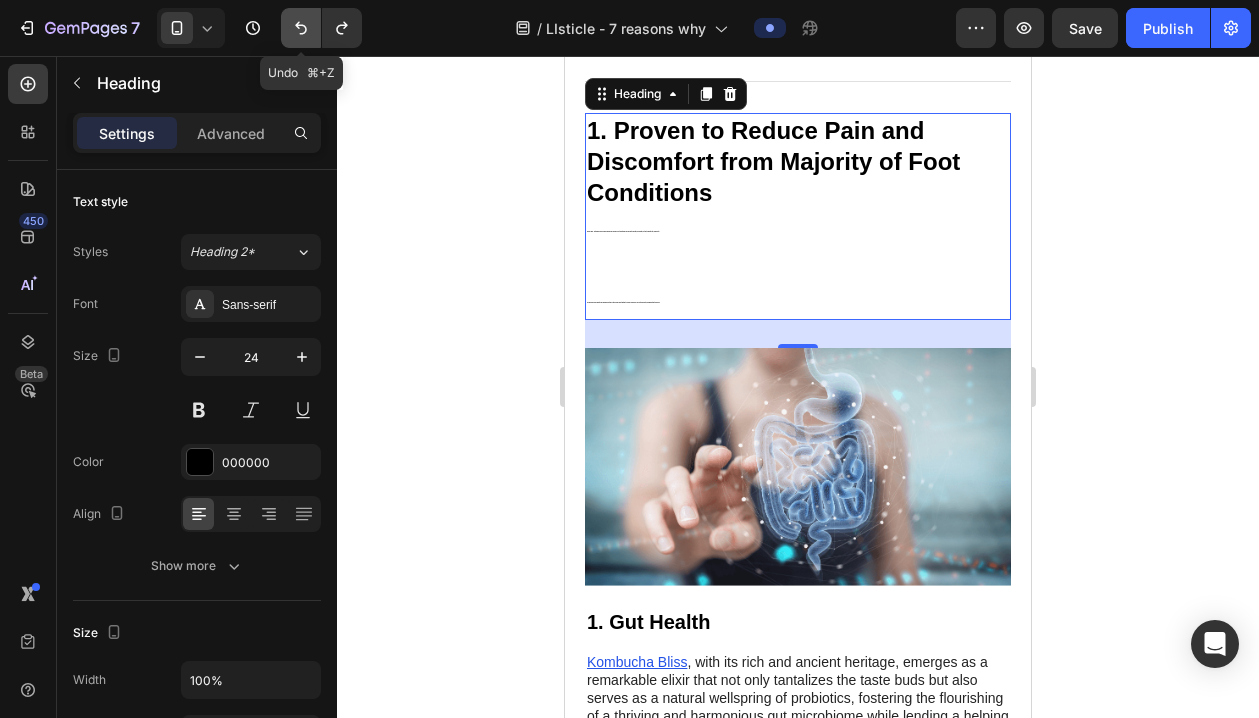 click 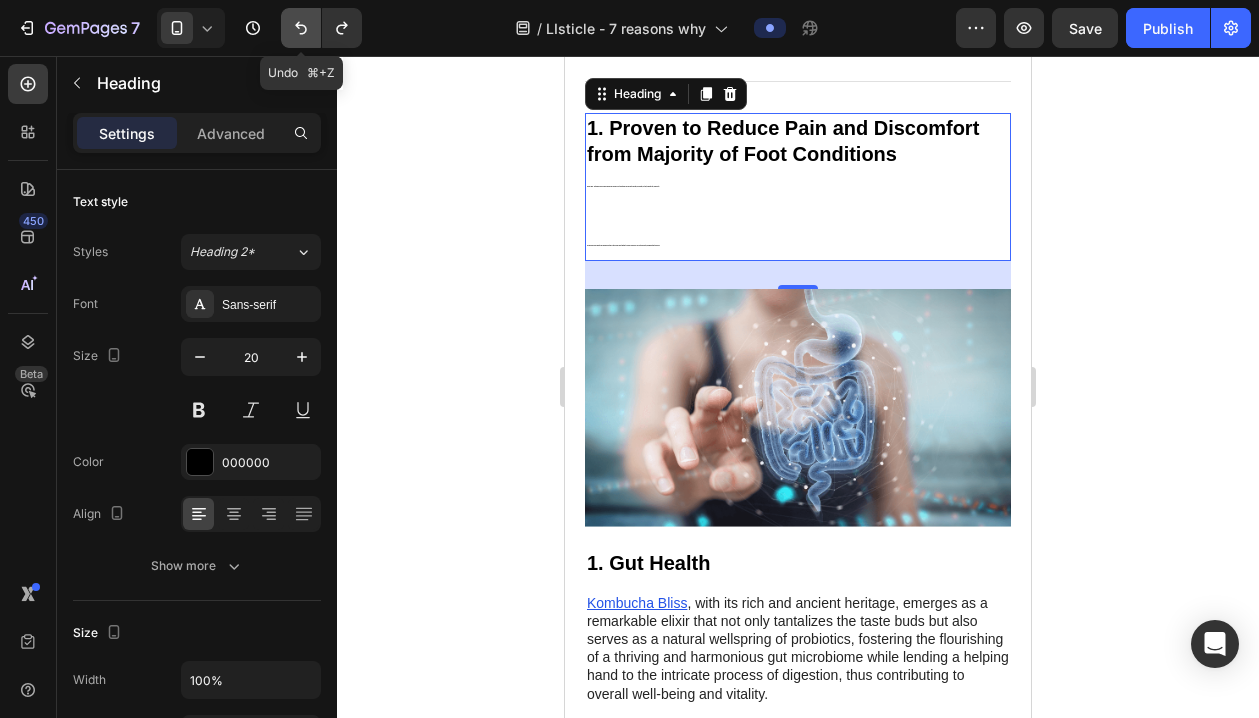 click 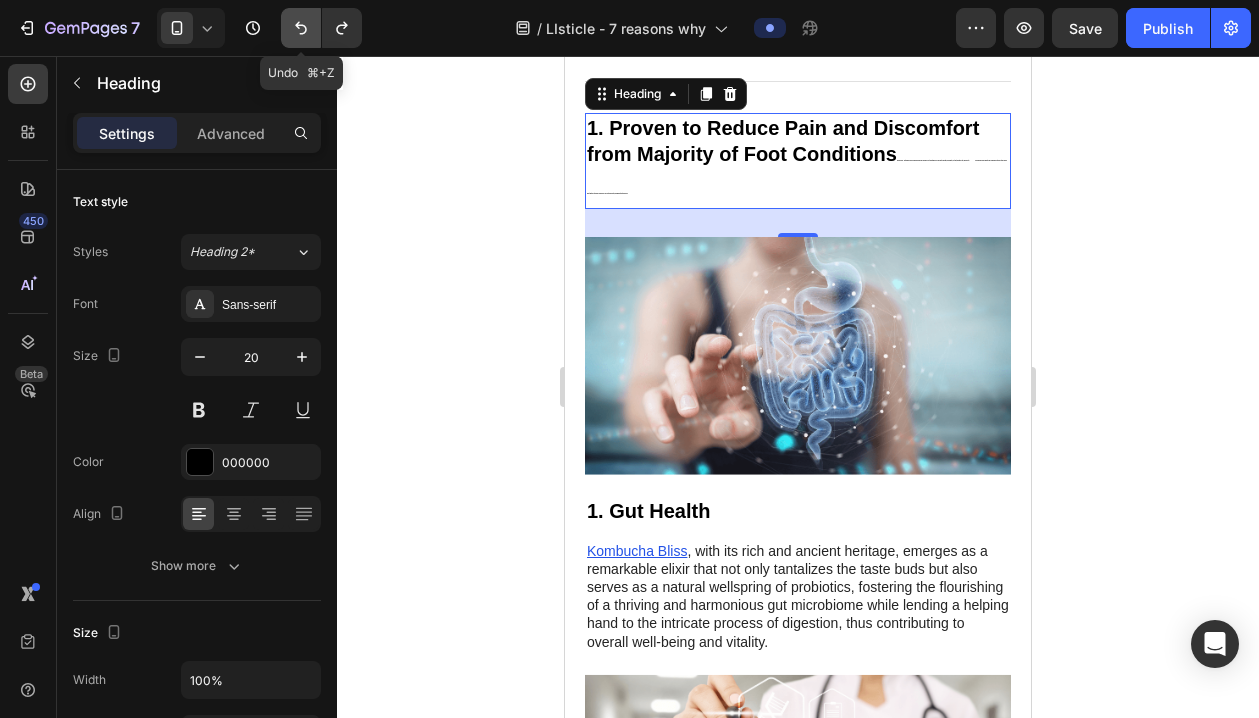 click 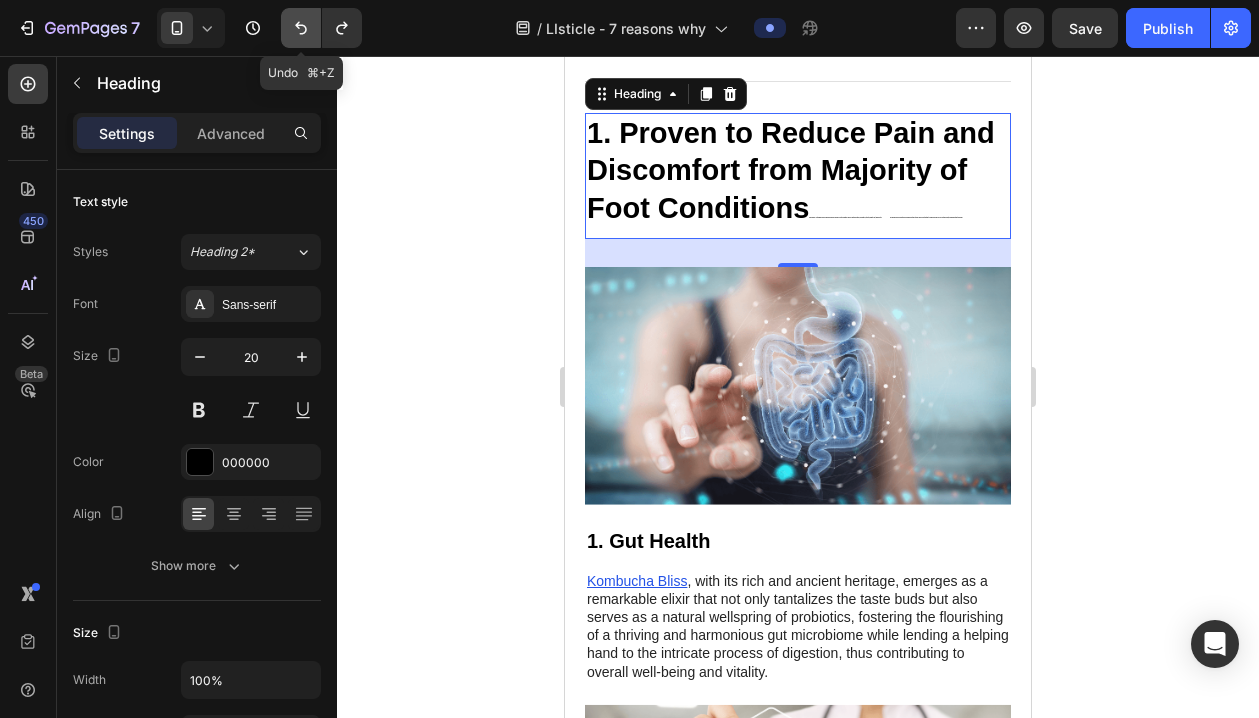 type on "29" 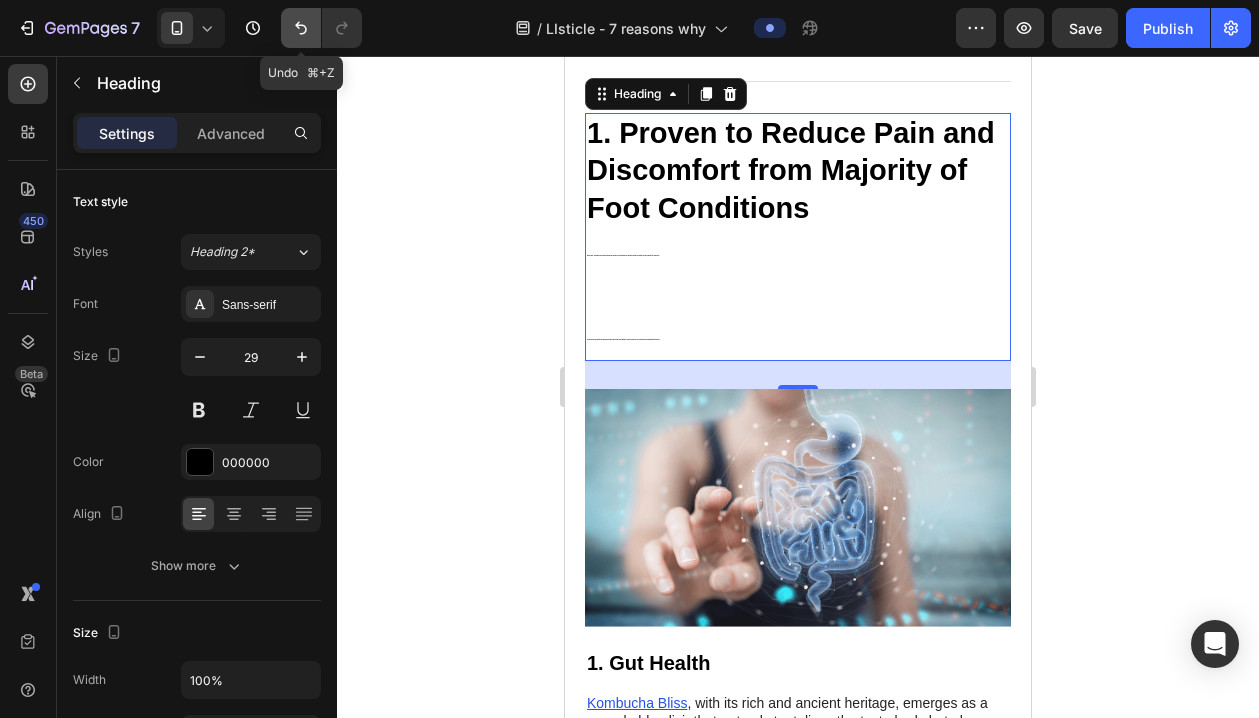 click 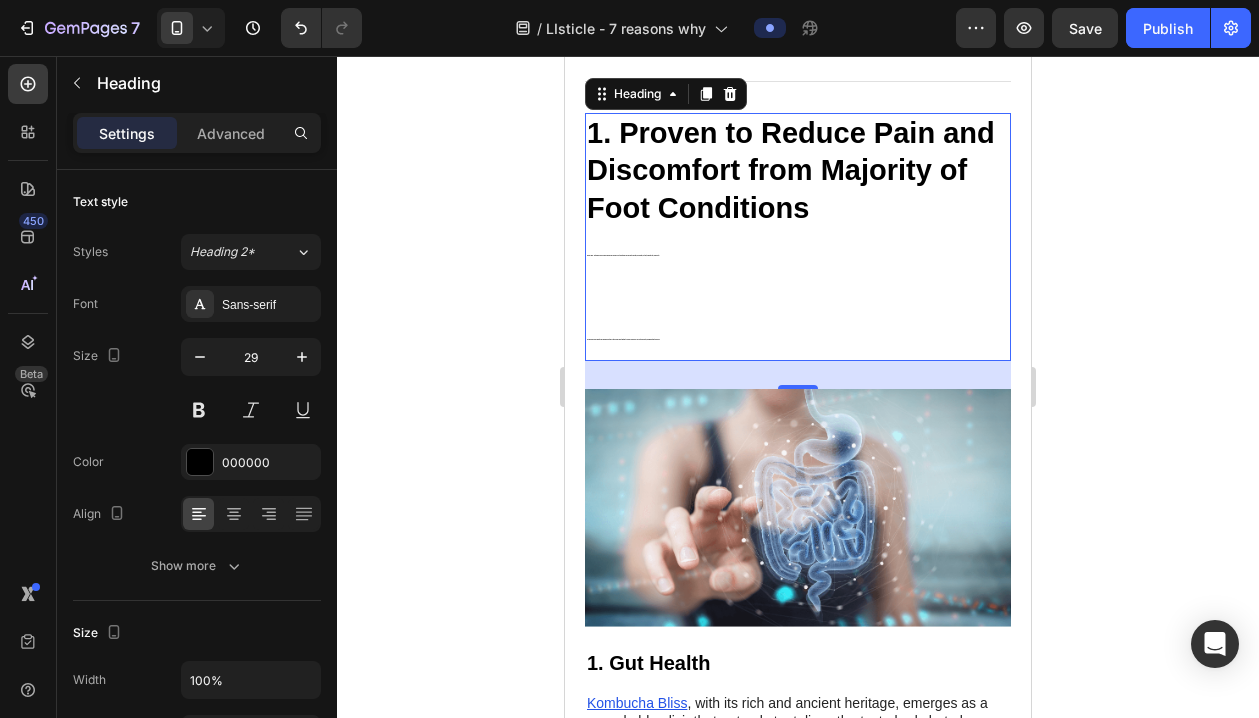 click on "1. Proven to Reduce Pain and Discomfort from Majority of Foot Conditions ORTHO PRO - Orthopedic Shoes can  help relieve pain caused by foot conditions such as plantar fasciitis, neuropathy, flat feet, diabetic feet, bunions etc .   ﻿The advanced arch support and cushioning system in these shoes work together to  reduce pressure on your feet and joints , providing instant pain relief." at bounding box center (798, 237) 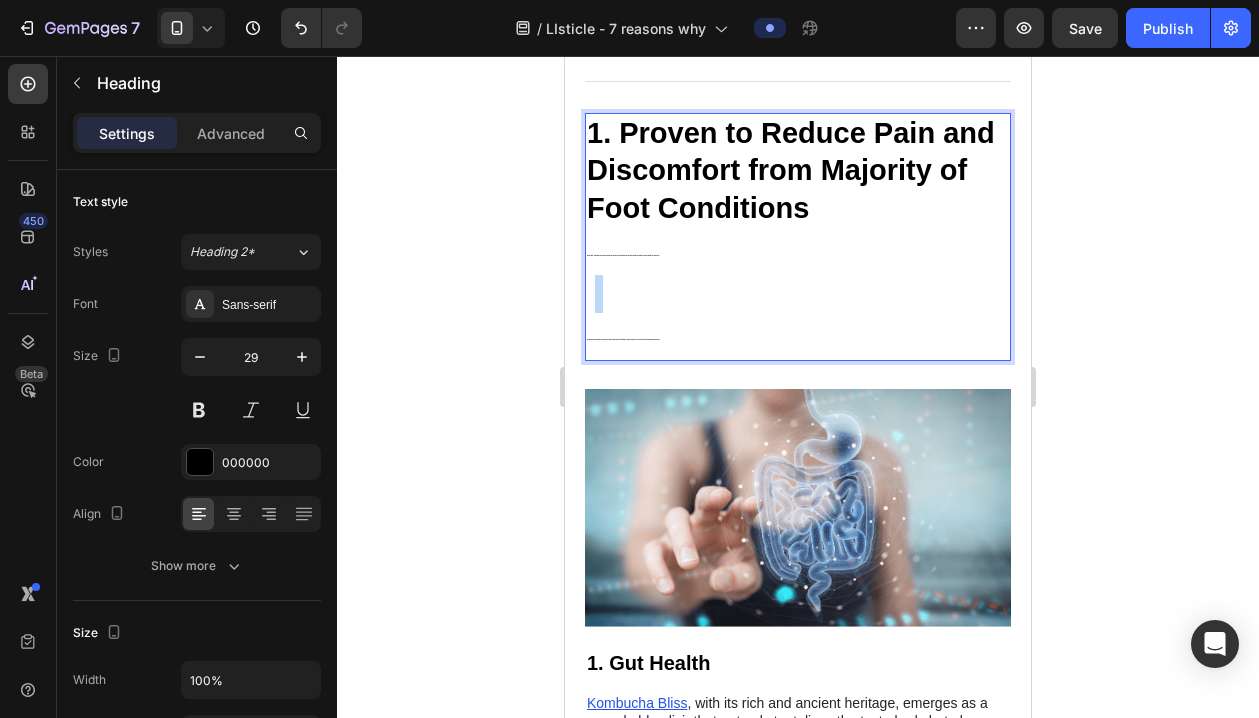 click on "1. Proven to Reduce Pain and Discomfort from Majority of Foot Conditions ORTHO PRO - Orthopedic Shoes can  help relieve pain caused by foot conditions such as plantar fasciitis, neuropathy, flat feet, diabetic feet, bunions etc .   ﻿The advanced arch support and cushioning system in these shoes work together to  reduce pressure on your feet and joints , providing instant pain relief." at bounding box center [798, 237] 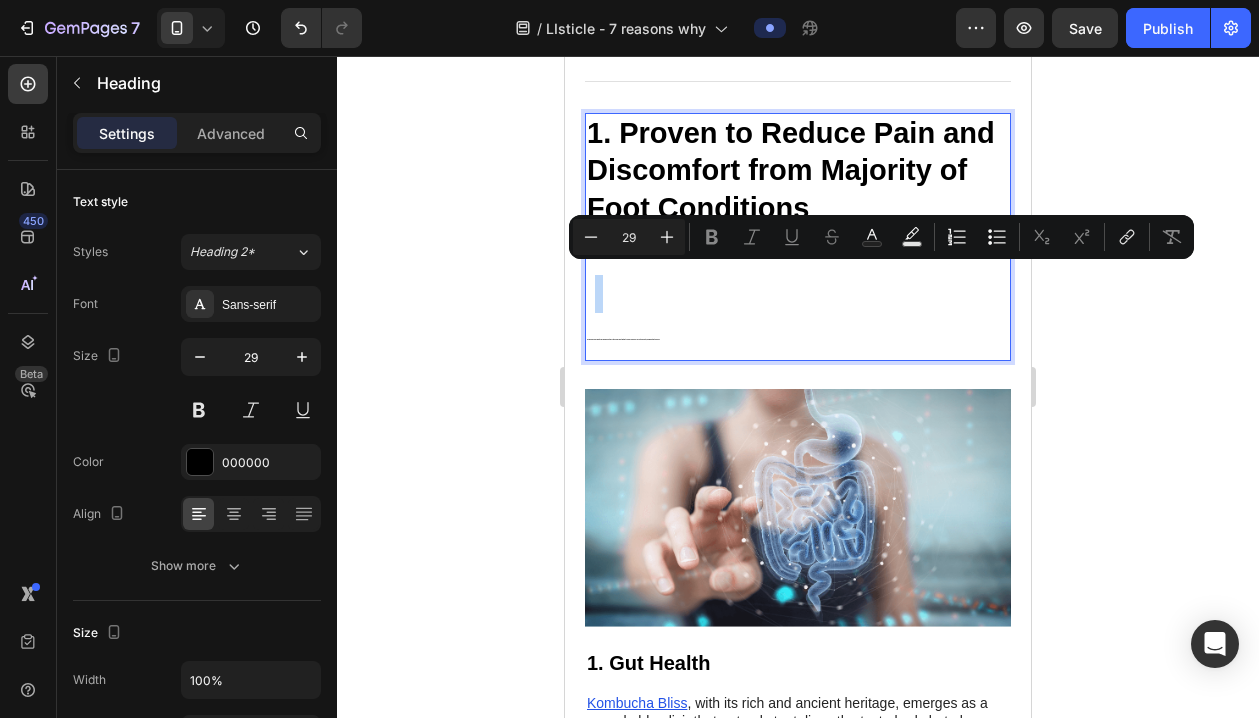 type on "1" 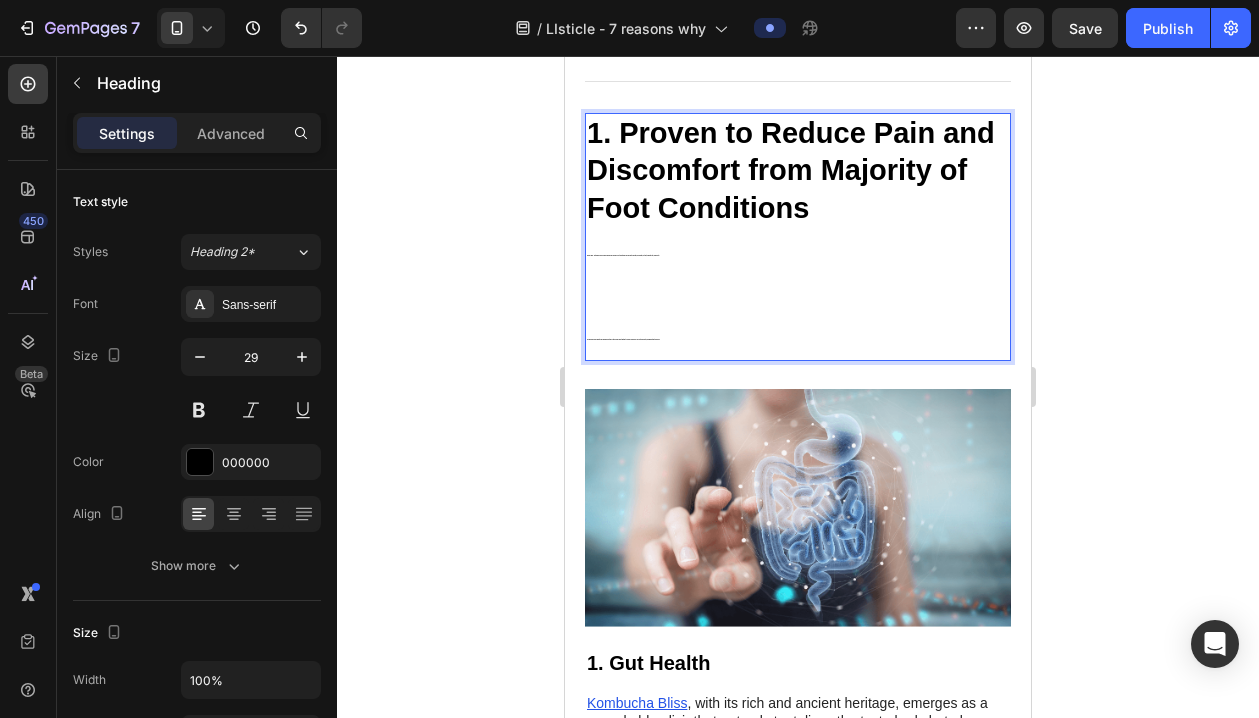 click on "1. Proven to Reduce Pain and Discomfort from Majority of Foot Conditions ORTHO PRO - Orthopedic Shoes can  help relieve pain caused by foot conditions such as plantar fasciitis, neuropathy, flat feet, diabetic feet, bunions etc .   ﻿The advanced arch support and cushioning system in these shoes work together to  reduce pressure on your feet and joints , providing instant pain relief." at bounding box center (798, 237) 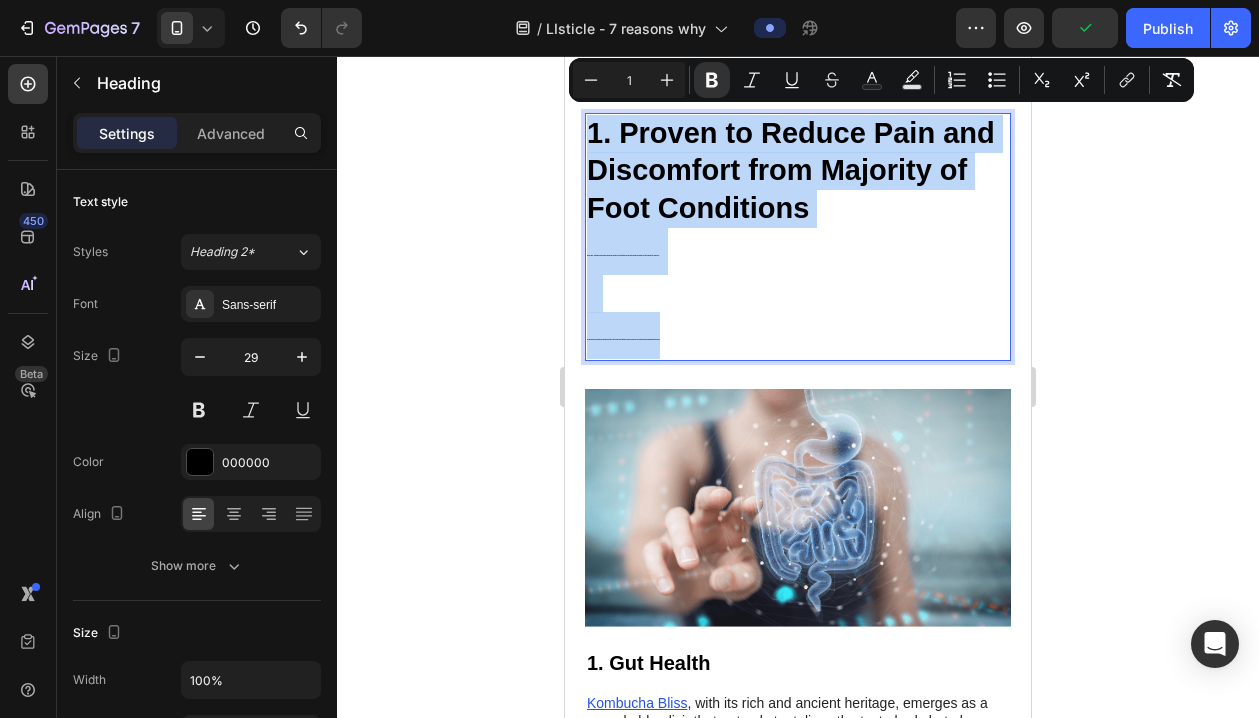 drag, startPoint x: 705, startPoint y: 323, endPoint x: 585, endPoint y: 120, distance: 235.81561 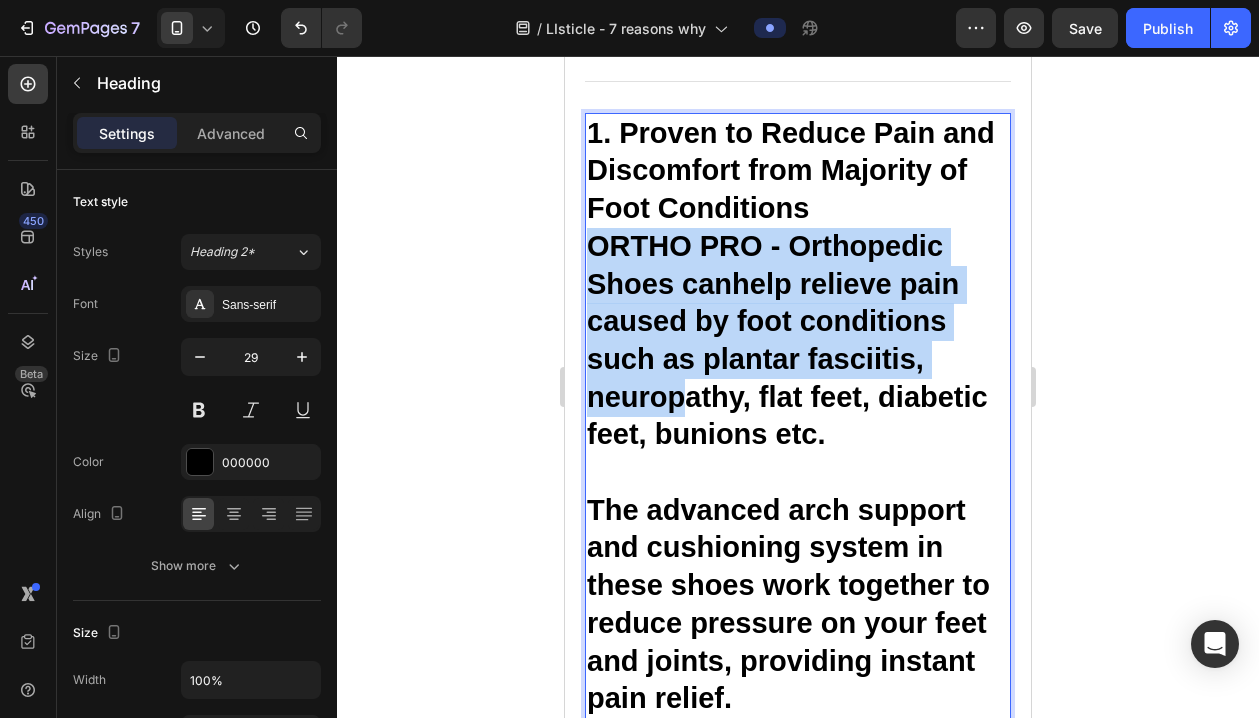 drag, startPoint x: 592, startPoint y: 232, endPoint x: 683, endPoint y: 381, distance: 174.59096 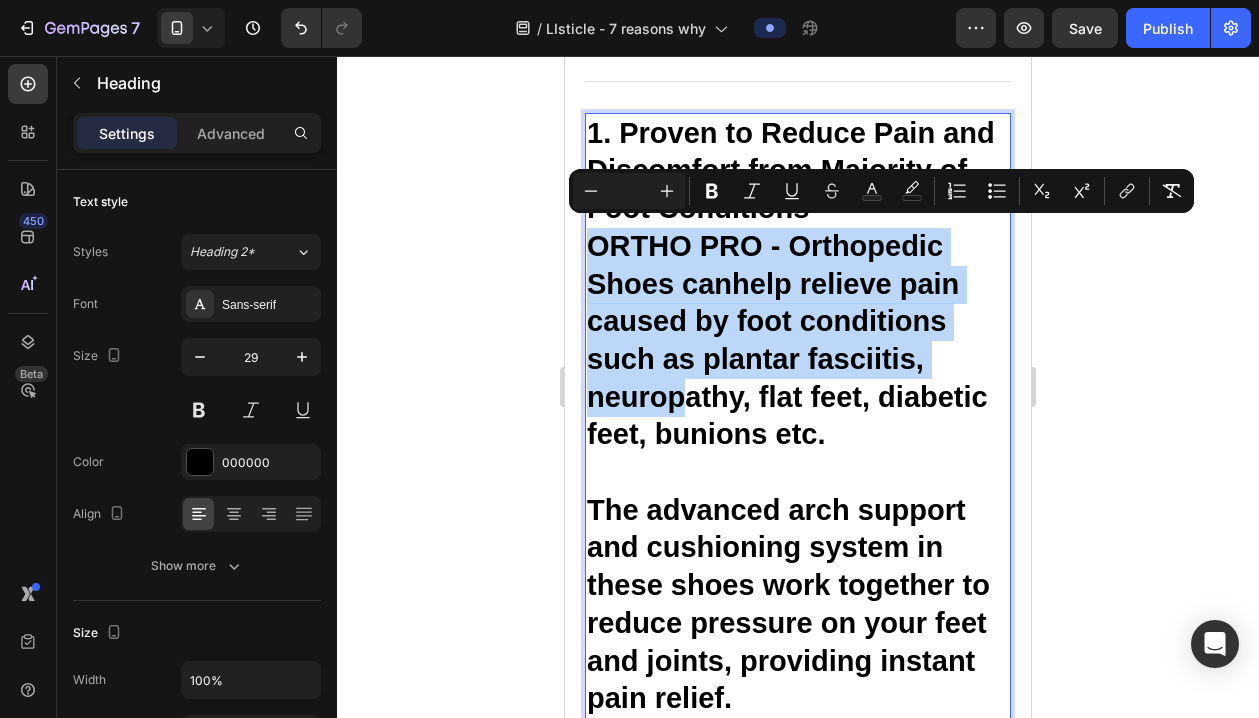 type on "29" 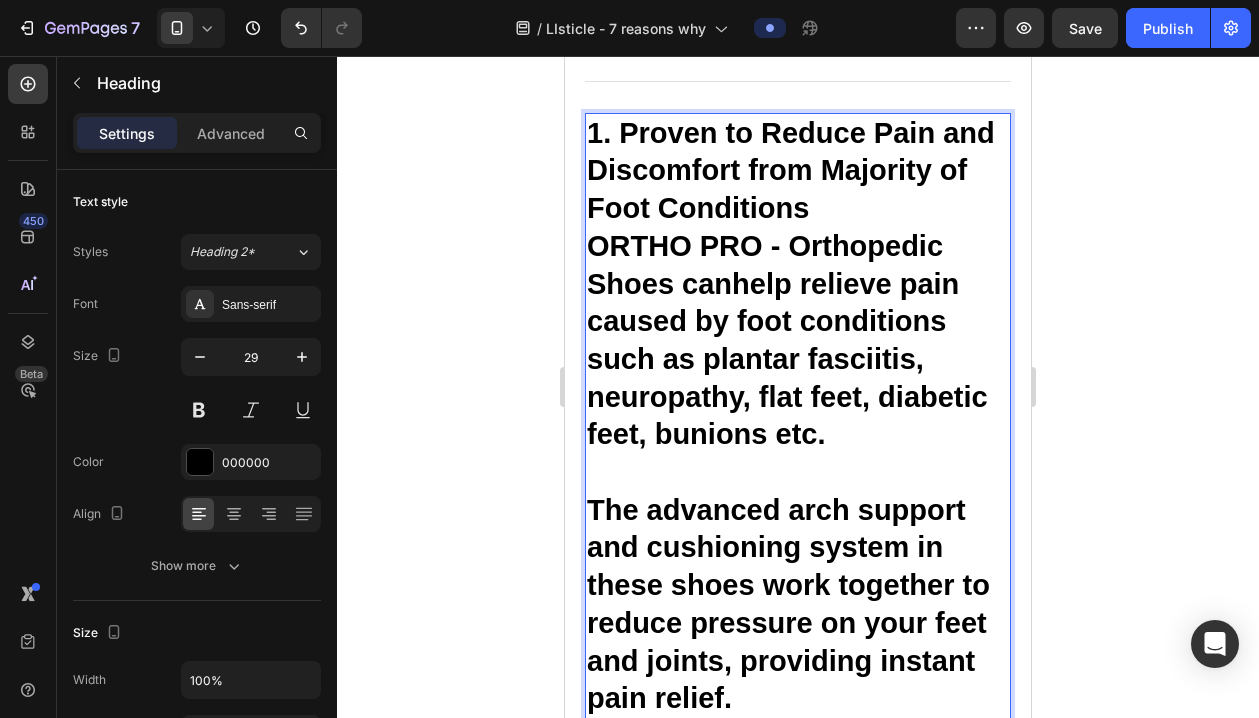 click on "reduce pressure on your feet and joints" at bounding box center (787, 642) 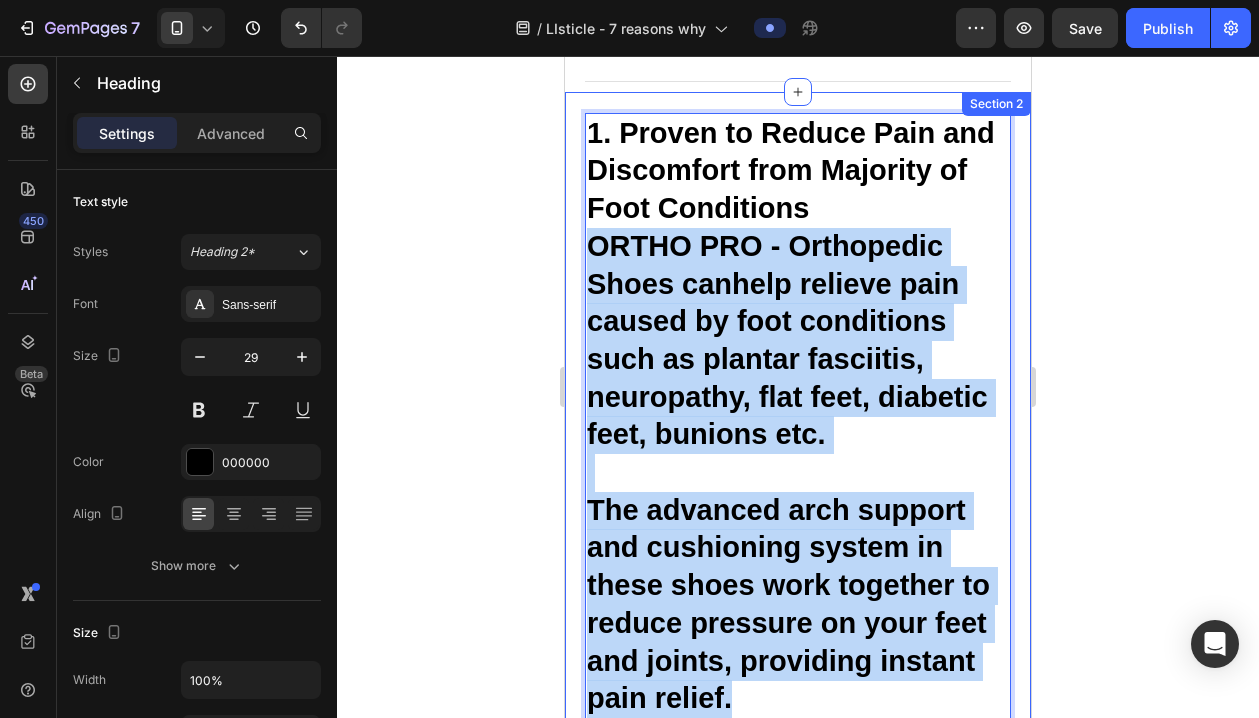 drag, startPoint x: 748, startPoint y: 677, endPoint x: 583, endPoint y: 252, distance: 455.9057 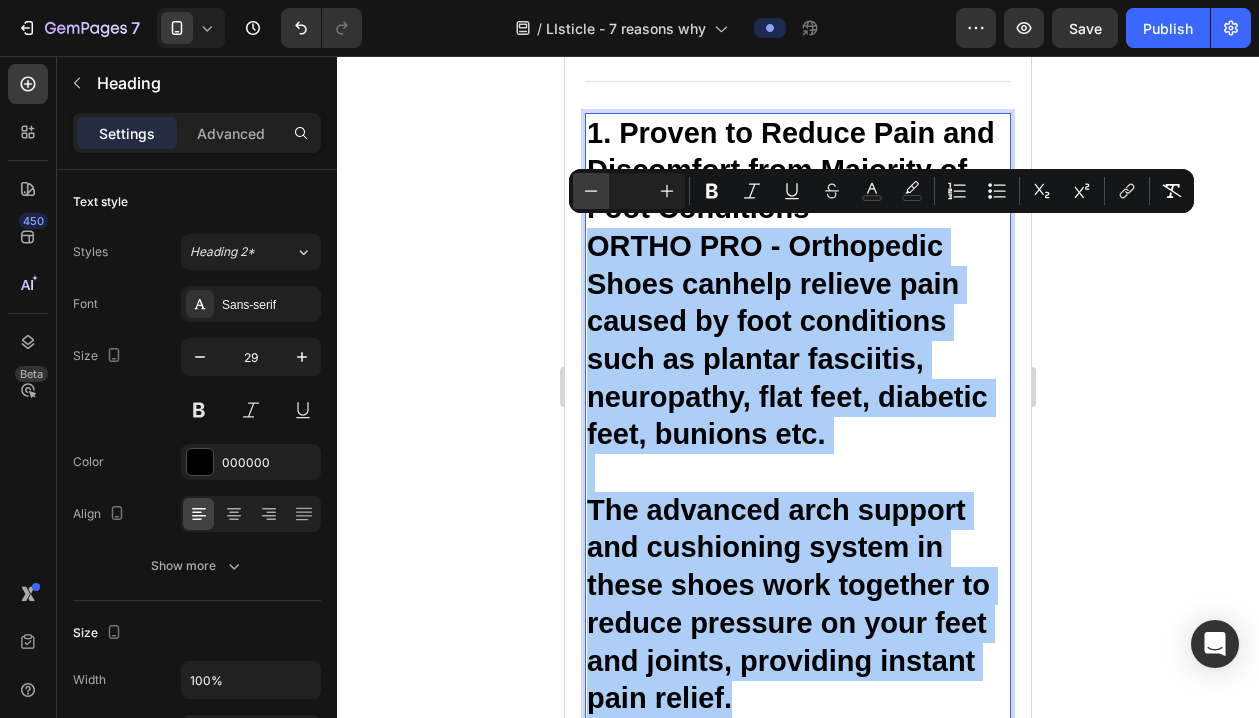 click 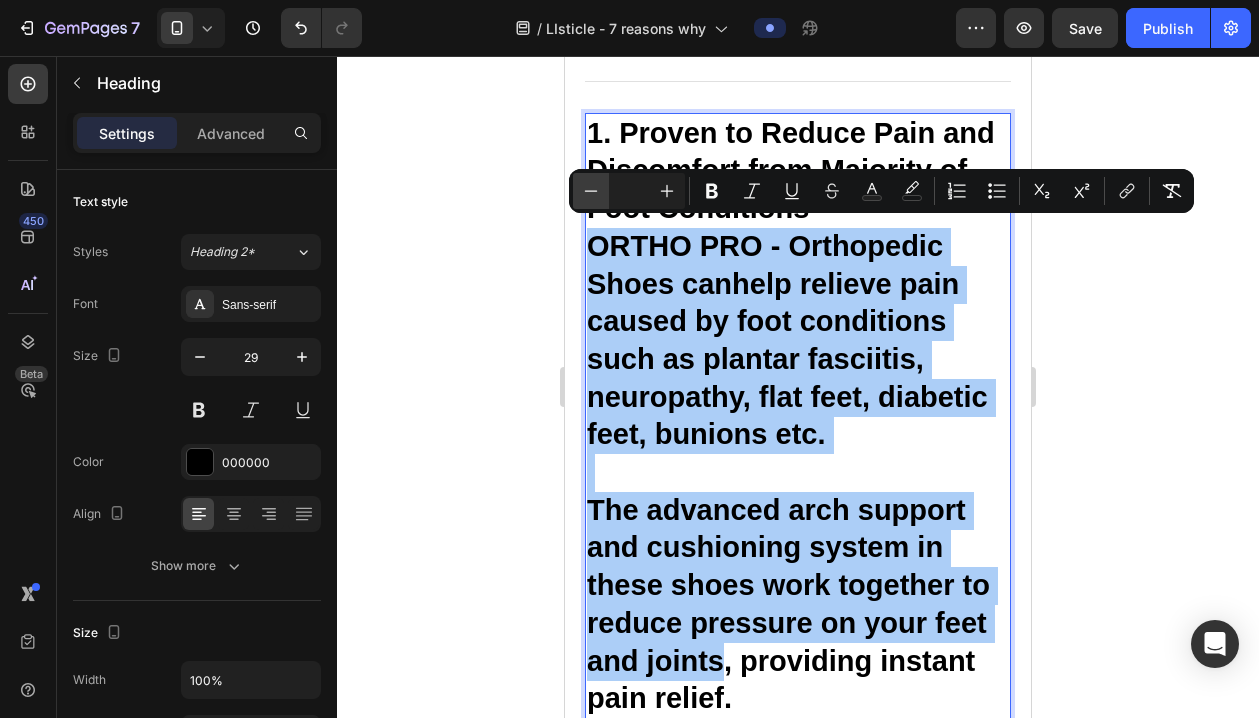 click 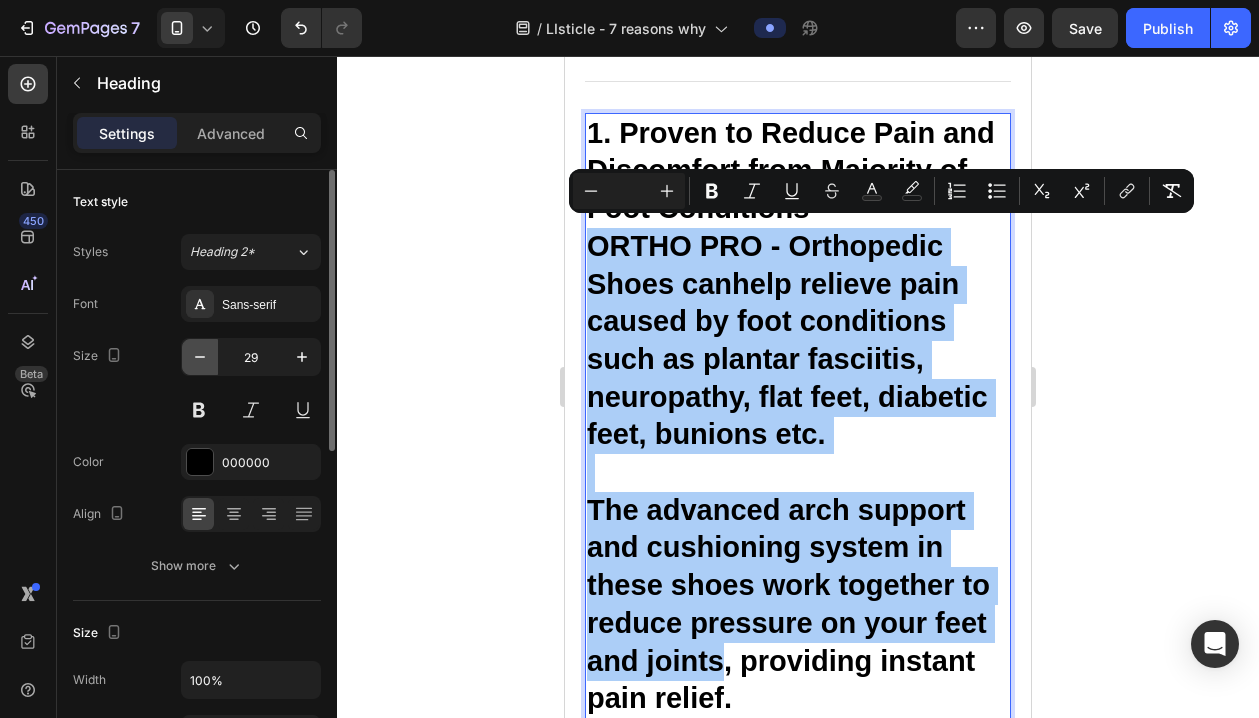 click 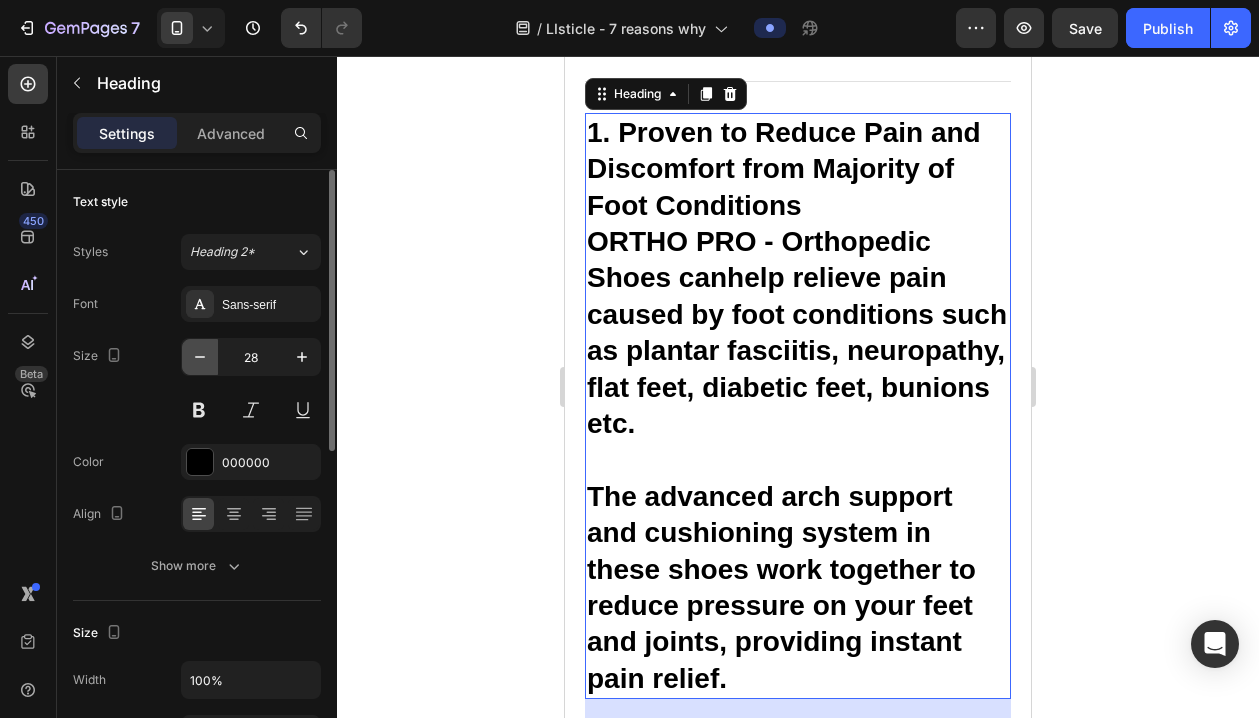 click 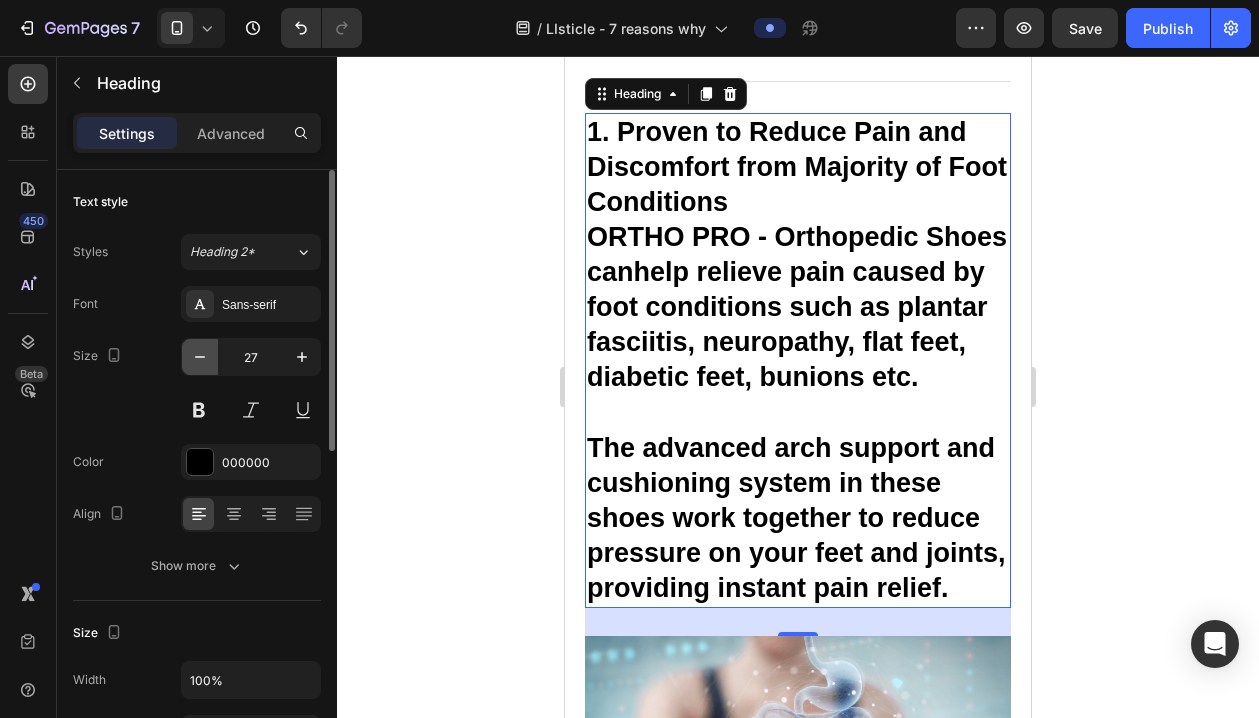 click 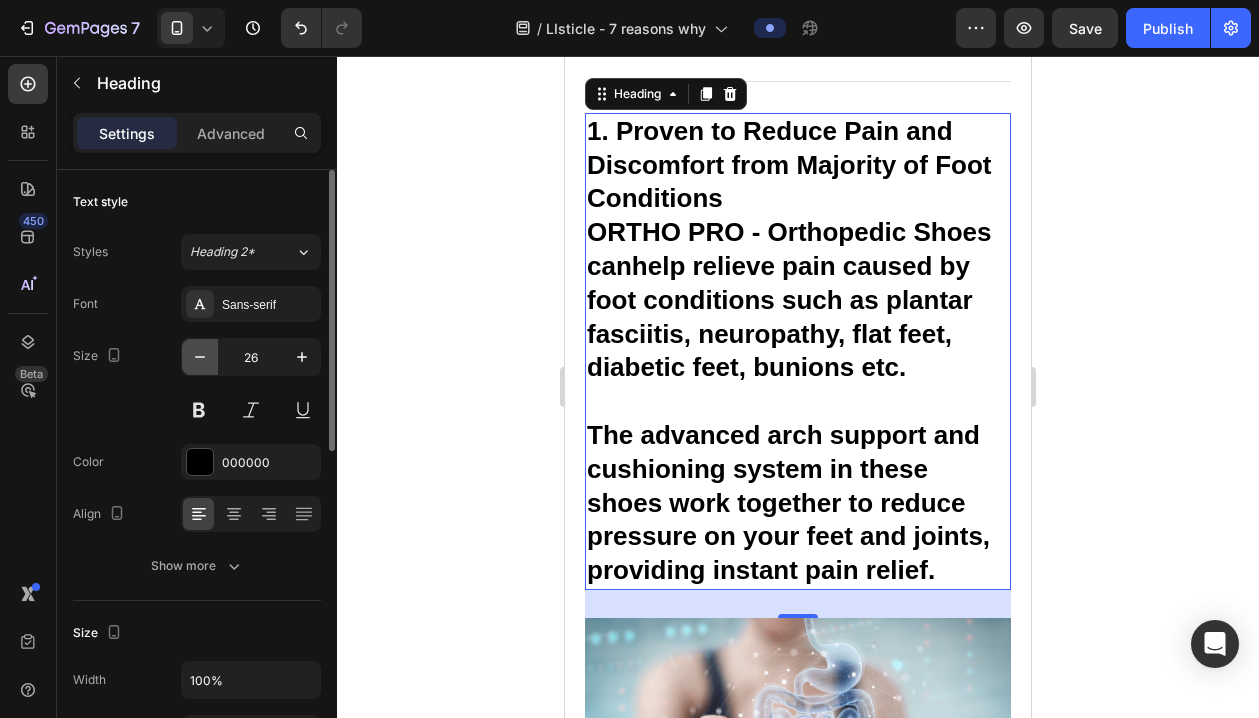 click 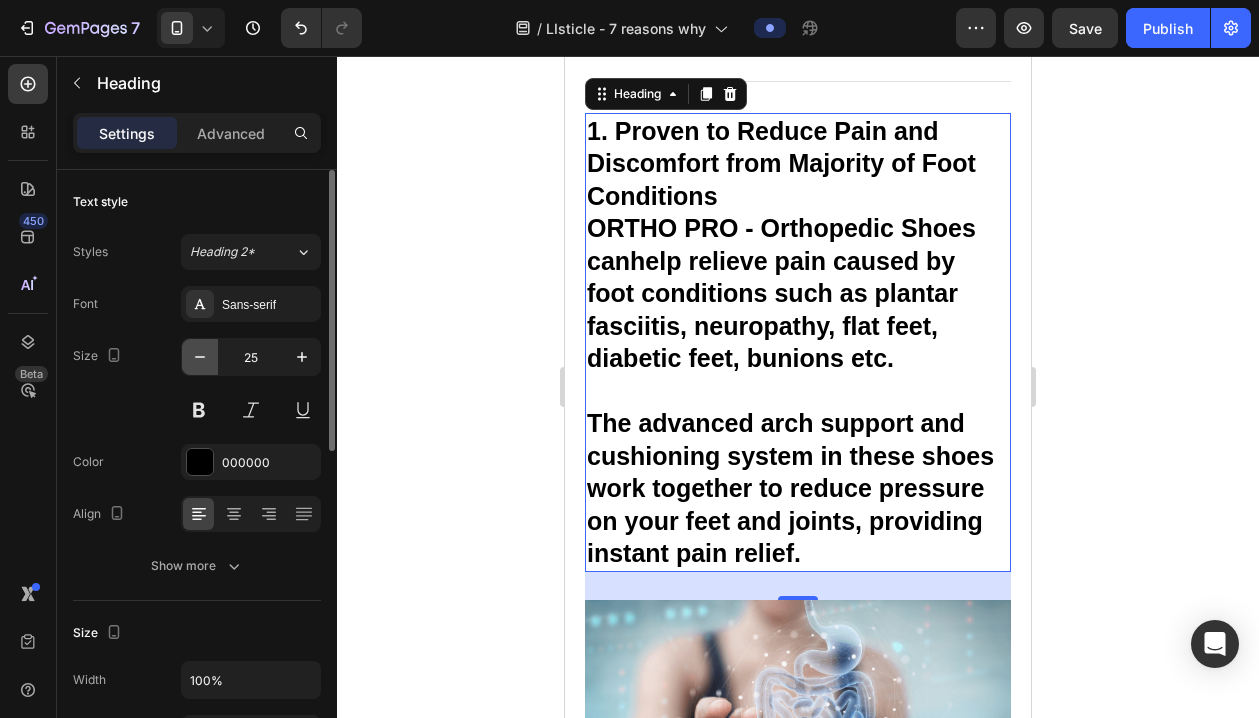 click 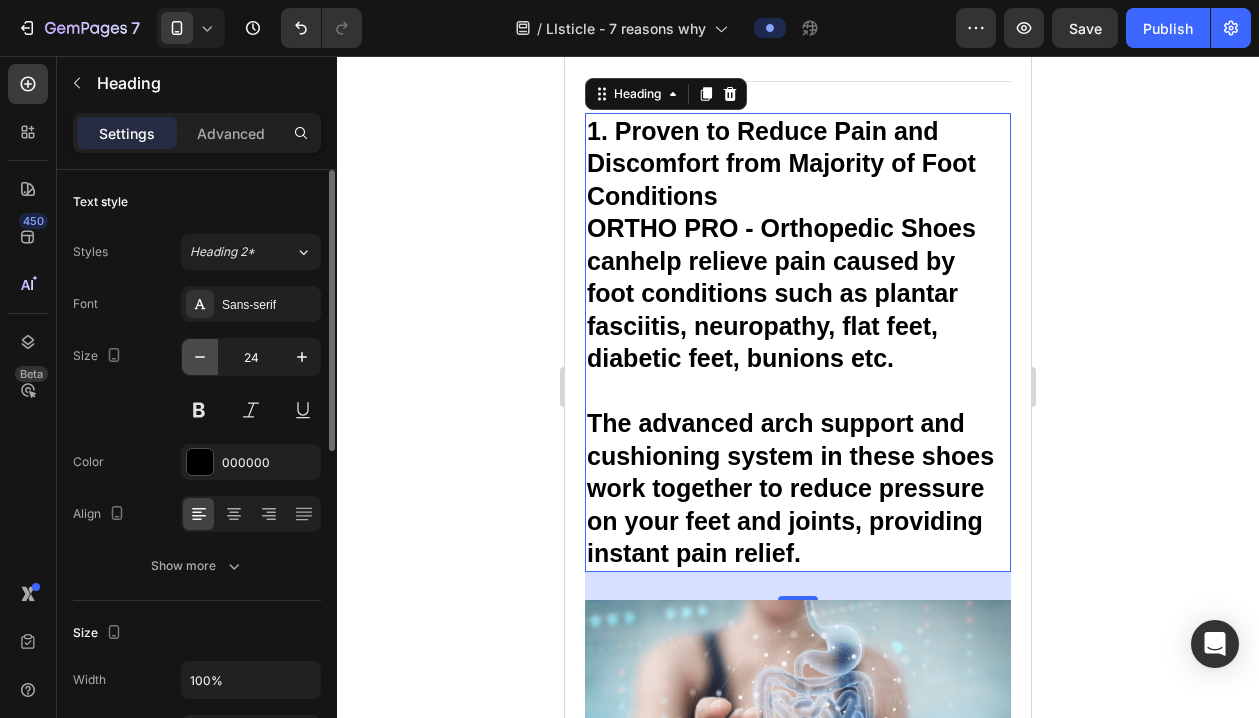 click 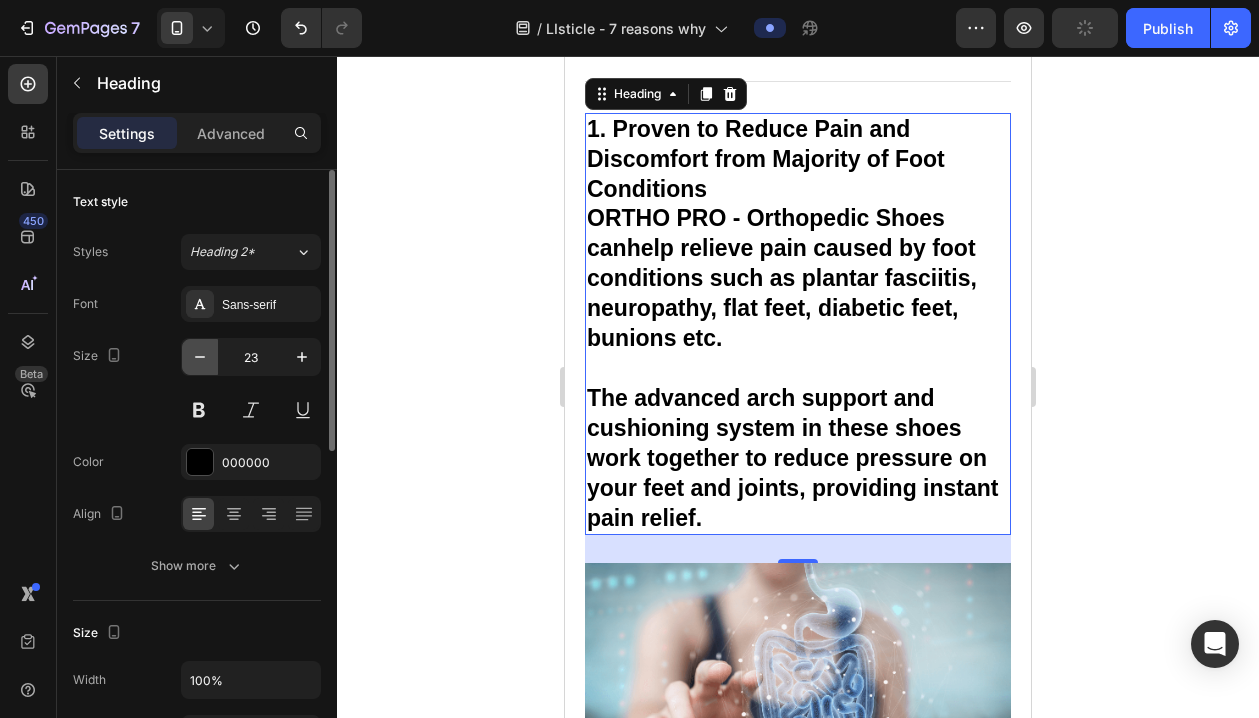 click 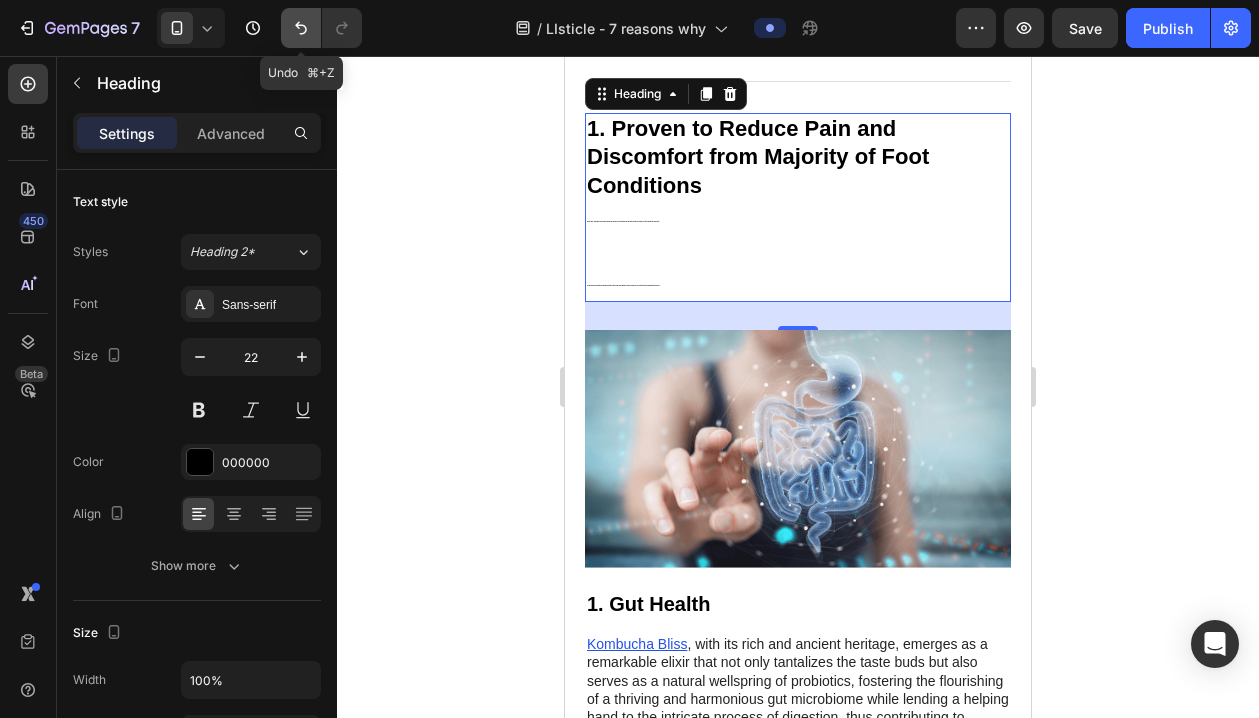 click 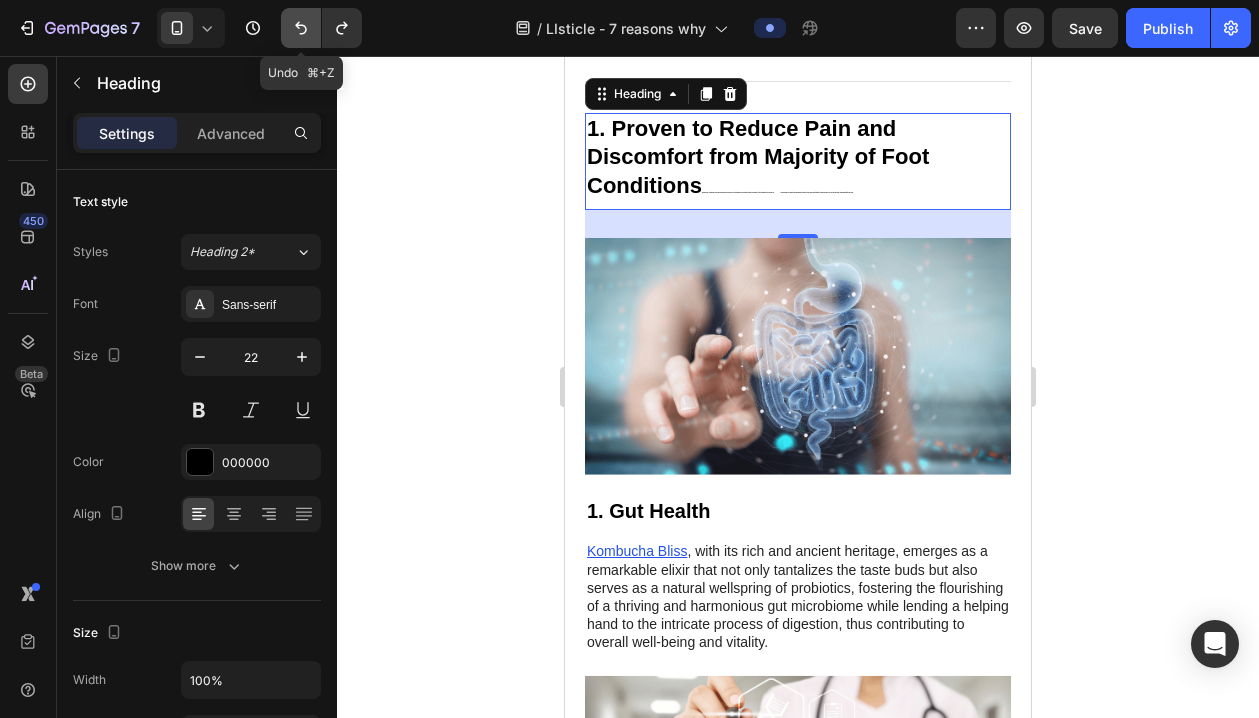 click 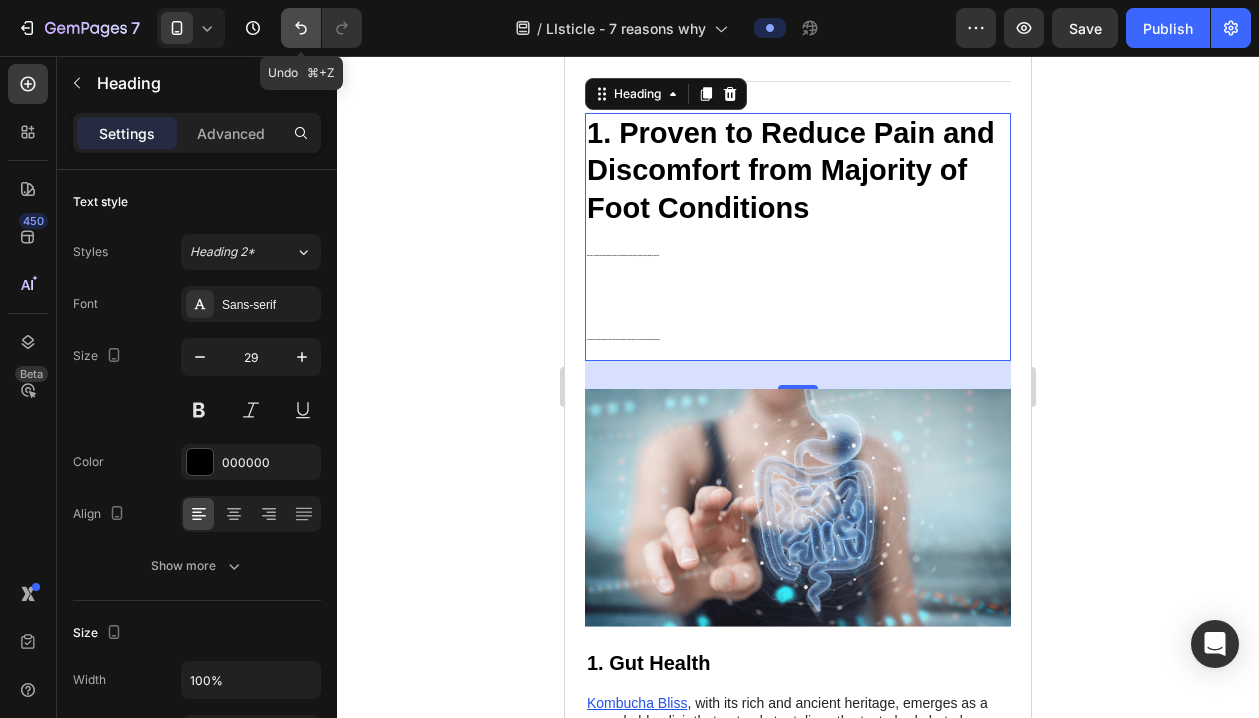 click 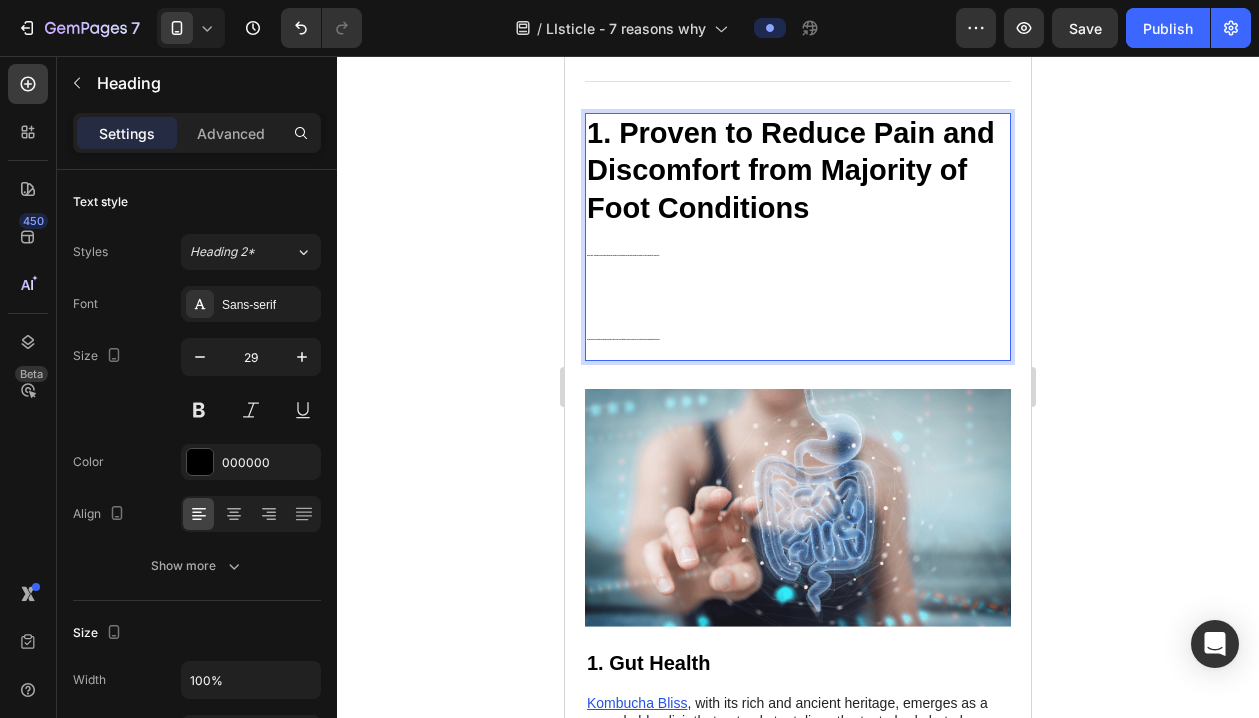 click on "1. Proven to Reduce Pain and Discomfort from Majority of Foot Conditions ORTHO PRO - Orthopedic Shoes can  help relieve pain caused by foot conditions such as plantar fasciitis, neuropathy, flat feet, diabetic feet, bunions etc .   ﻿The advanced arch support and cushioning system in these shoes work together to  reduce pressure on your feet and joints , providing instant pain relief." at bounding box center (798, 237) 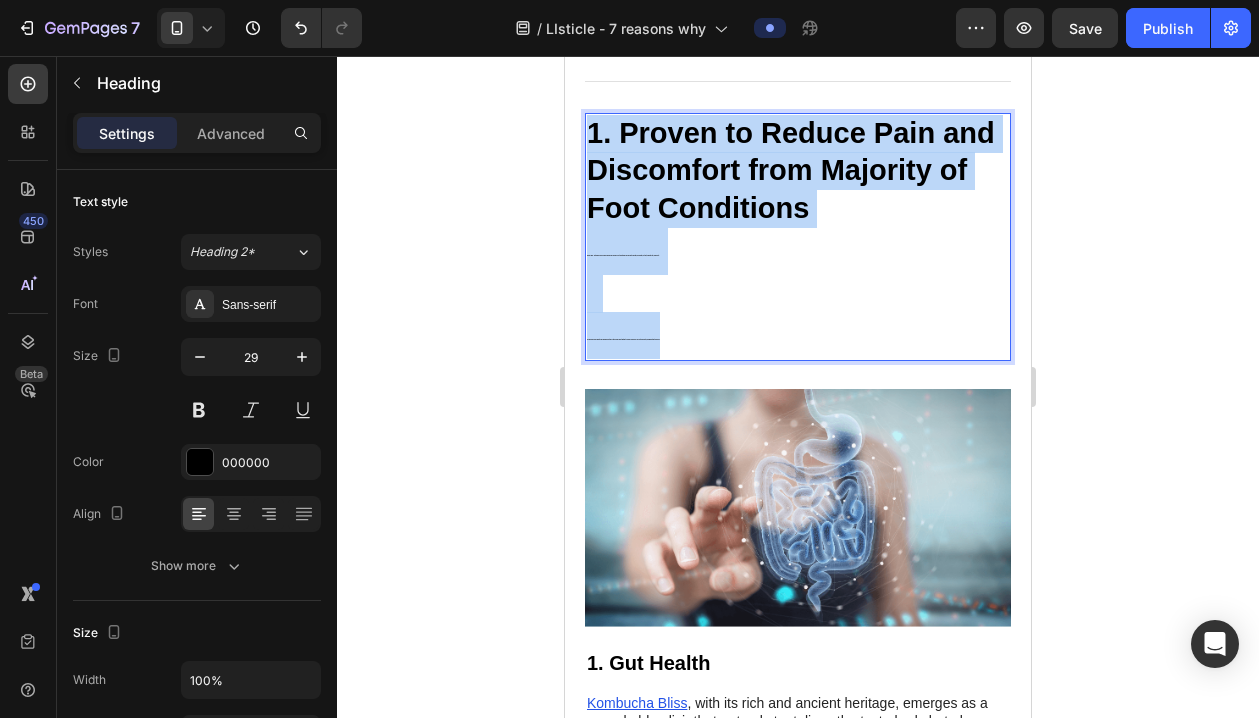 drag, startPoint x: 813, startPoint y: 338, endPoint x: 585, endPoint y: 122, distance: 314.07007 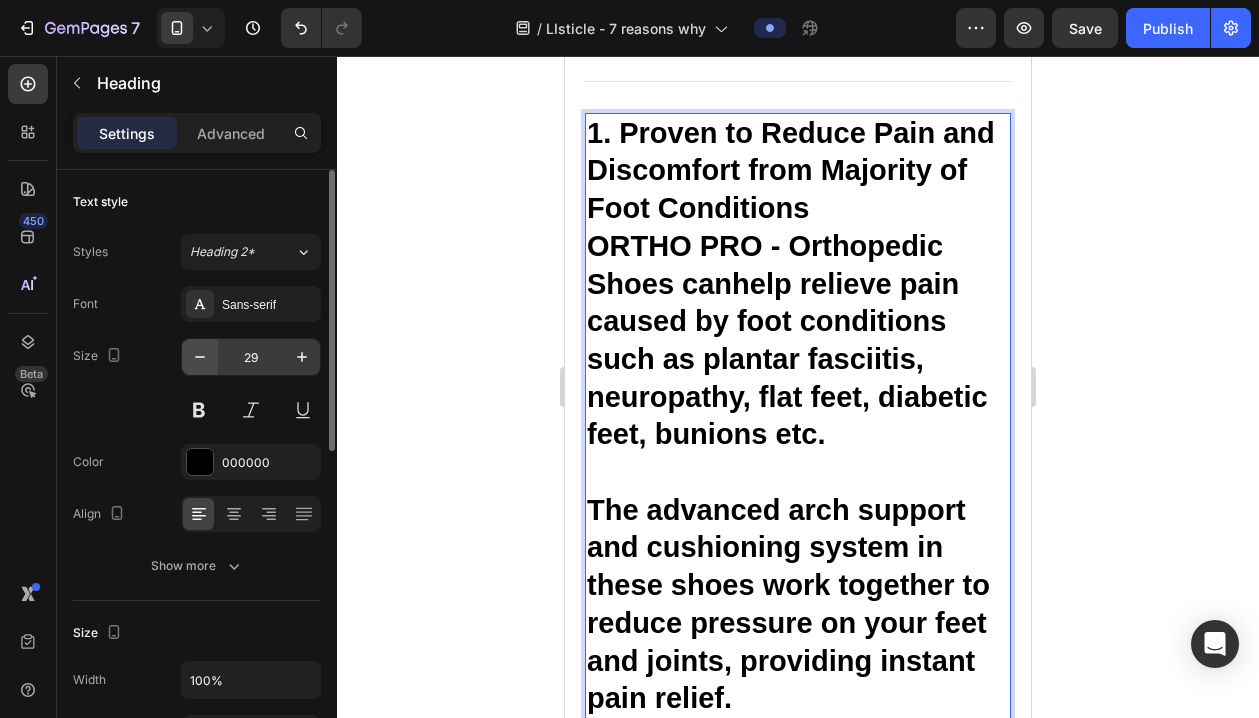 click at bounding box center [200, 357] 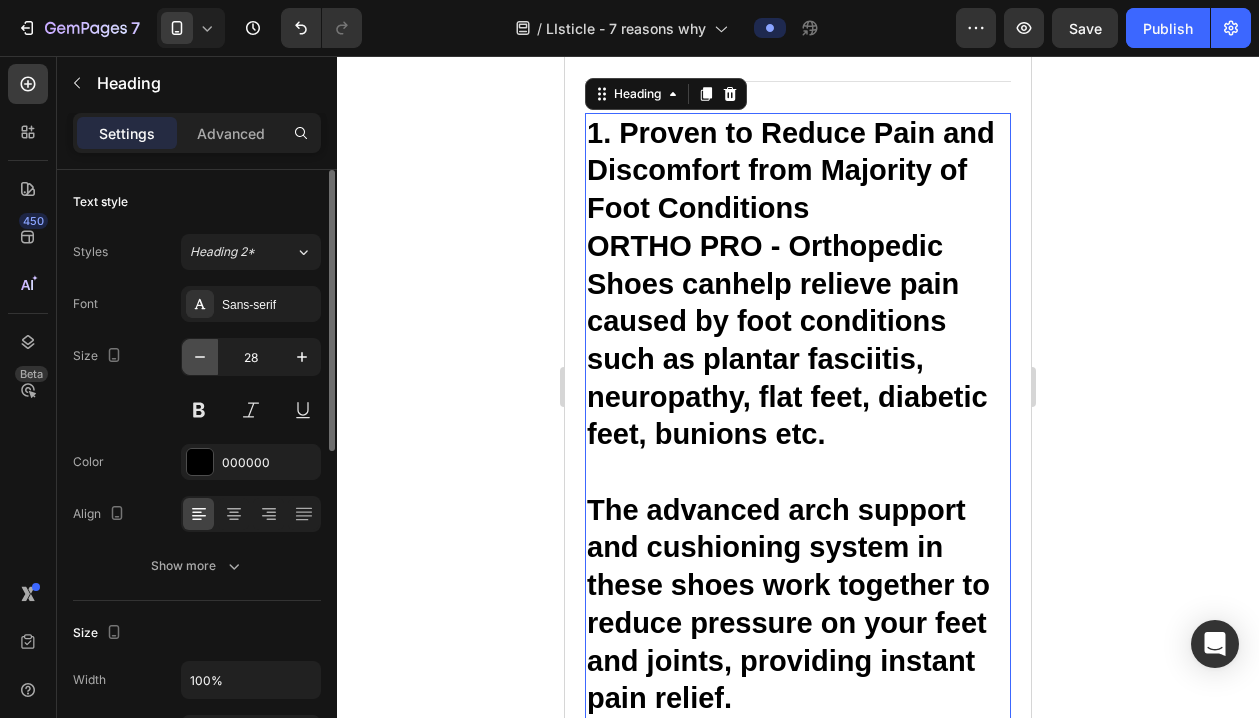 click at bounding box center (200, 357) 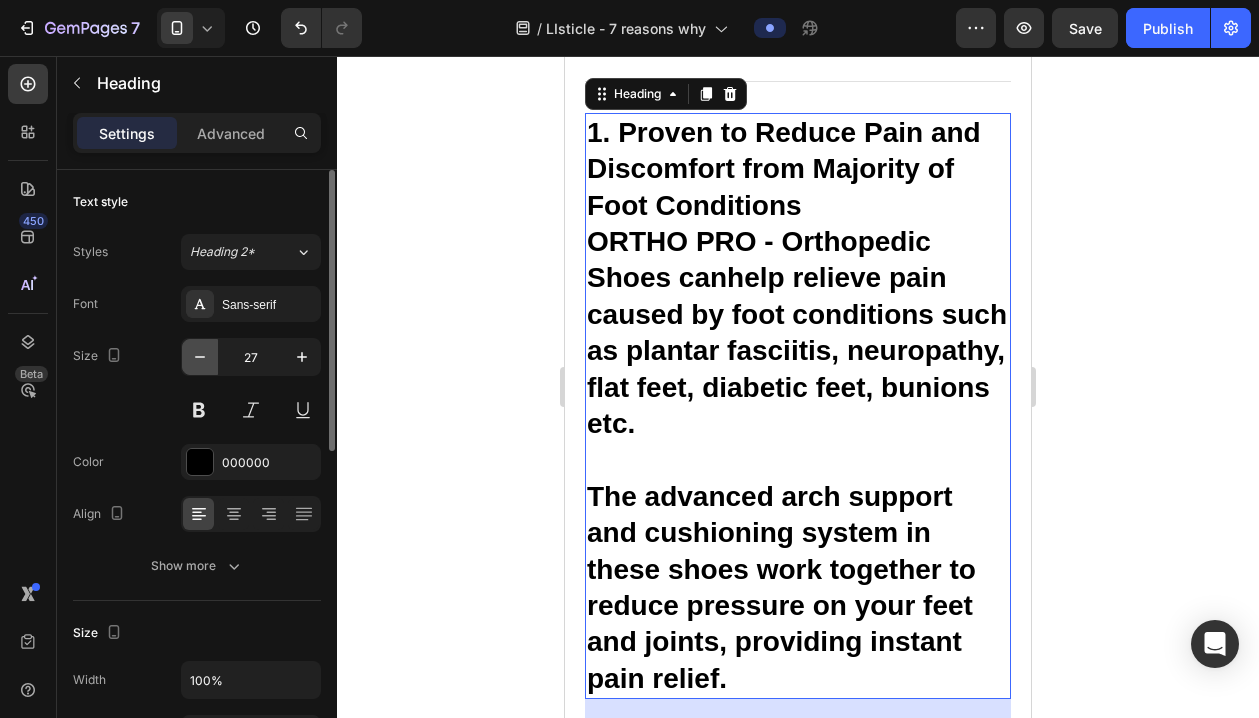 click at bounding box center [200, 357] 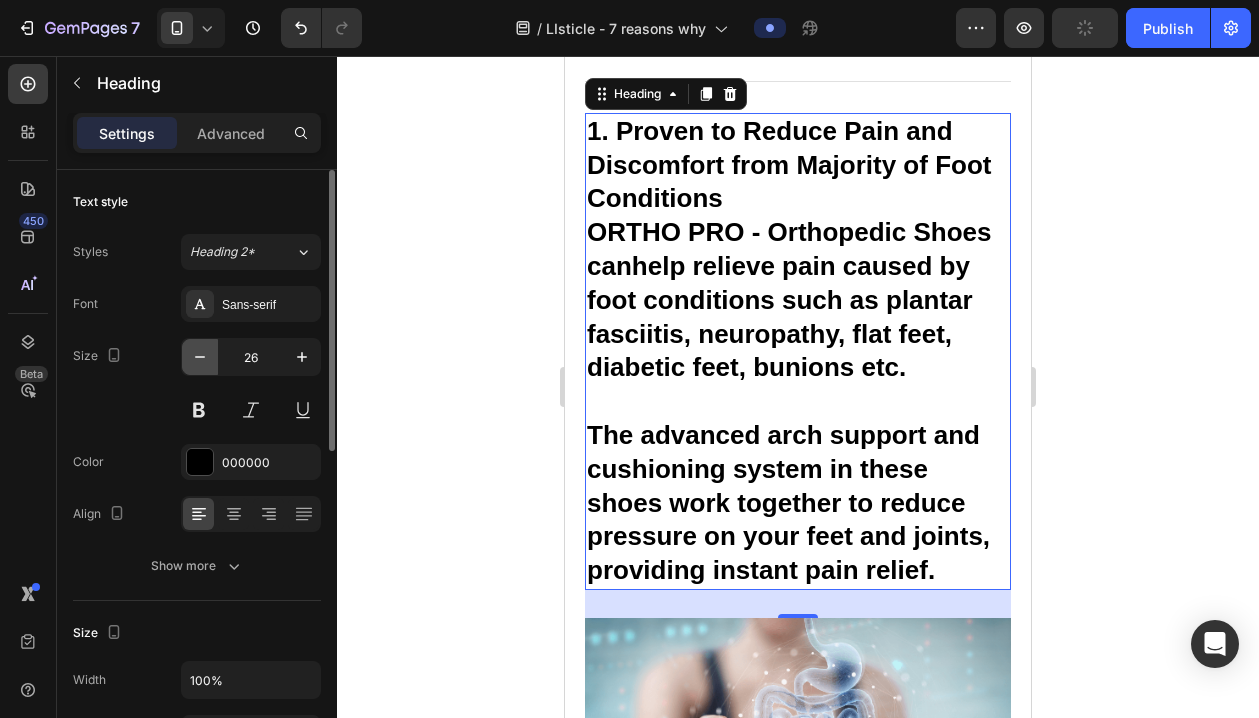 click at bounding box center [200, 357] 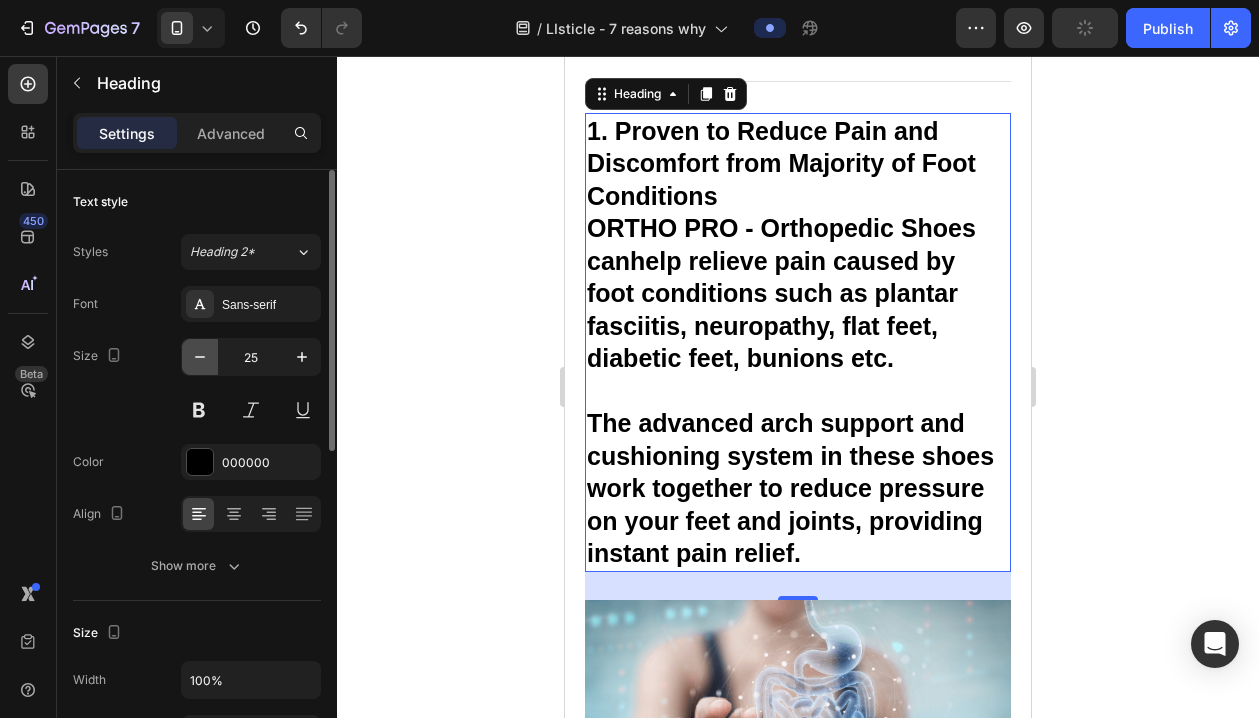 click at bounding box center (200, 357) 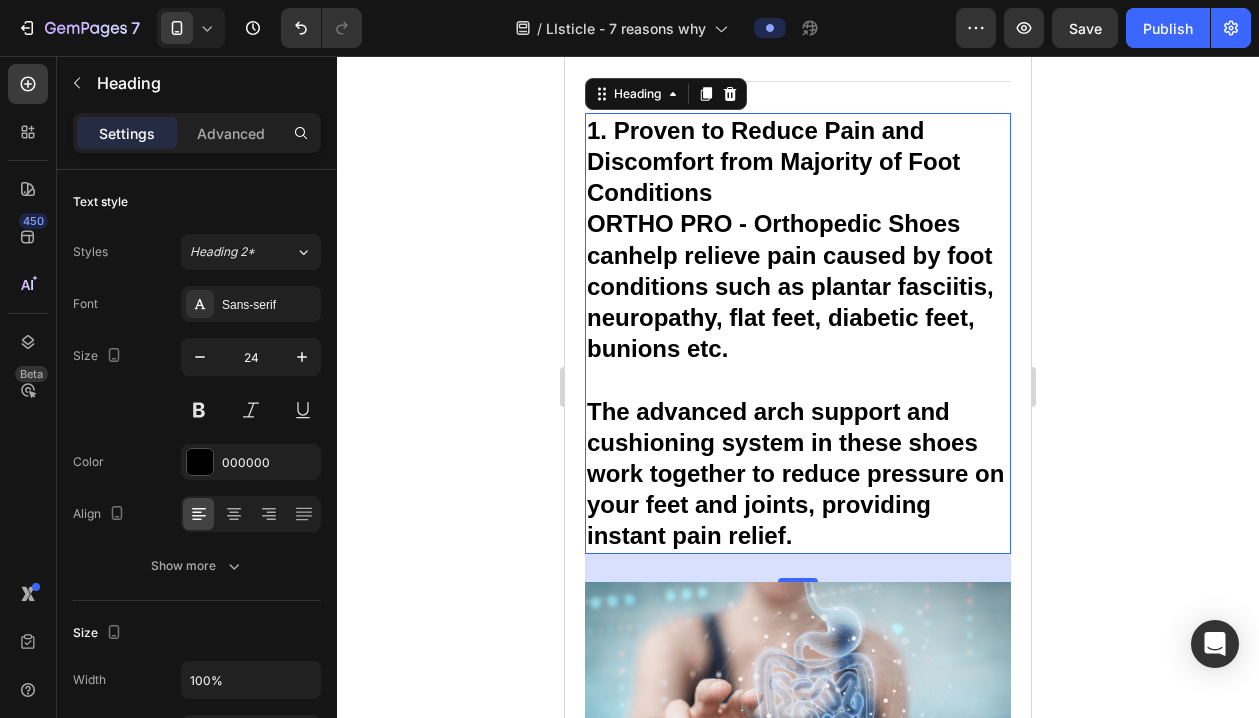 click on "1. Proven to Reduce Pain and Discomfort from Majority of Foot Conditions ORTHO PRO - Orthopedic Shoes can  help relieve pain caused by foot conditions such as plantar fasciitis, neuropathy, flat feet, diabetic feet, bunions etc .   ﻿The advanced arch support and cushioning system in these shoes work together to  reduce pressure on your feet and joints , providing instant pain relief." at bounding box center [798, 333] 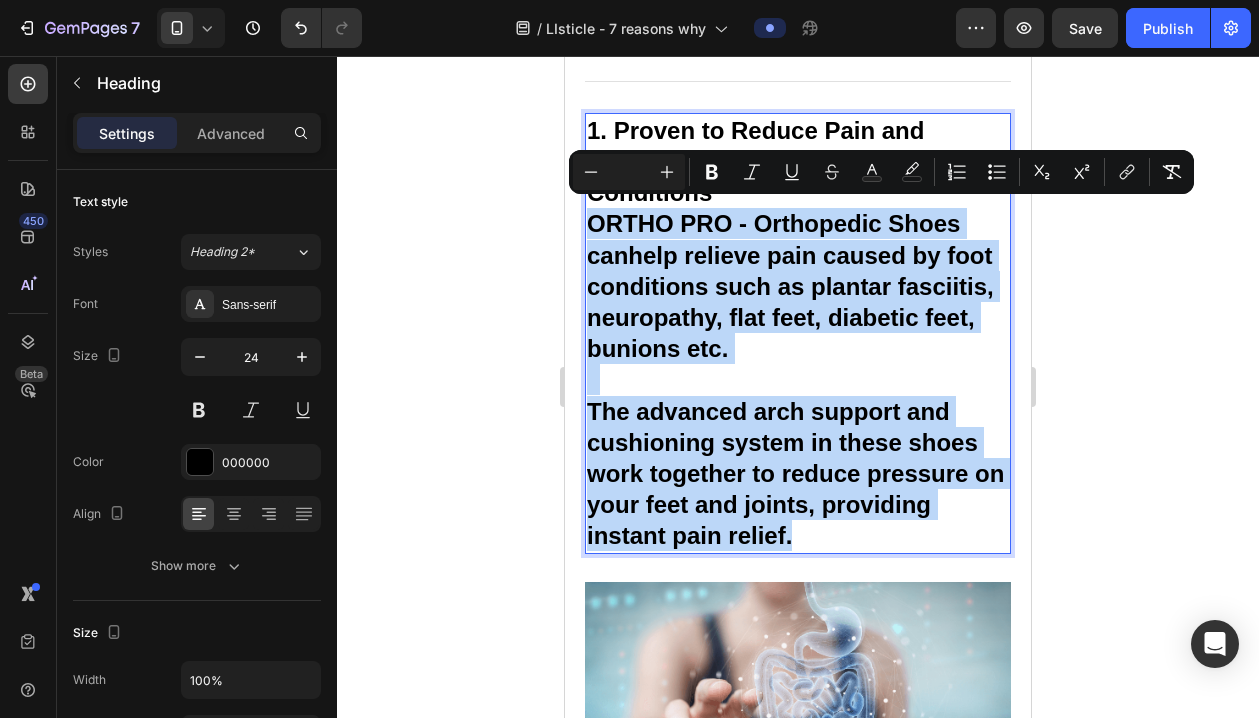 drag, startPoint x: 591, startPoint y: 210, endPoint x: 835, endPoint y: 524, distance: 397.65814 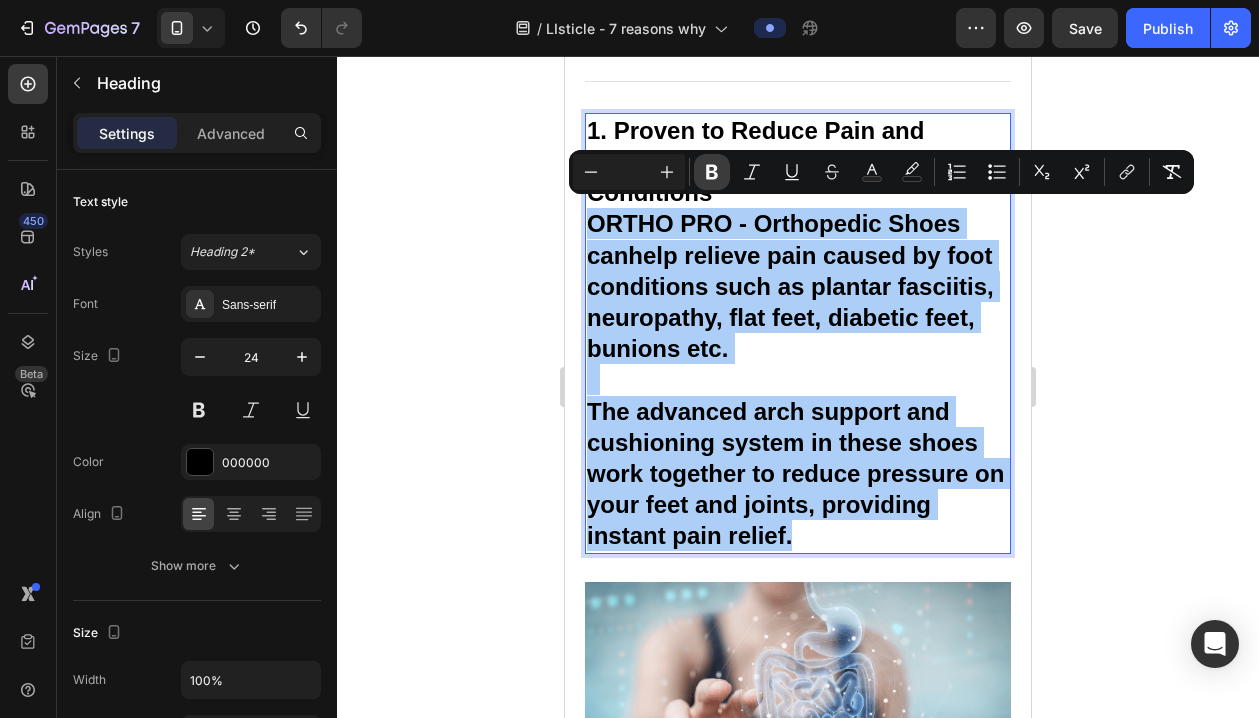 click 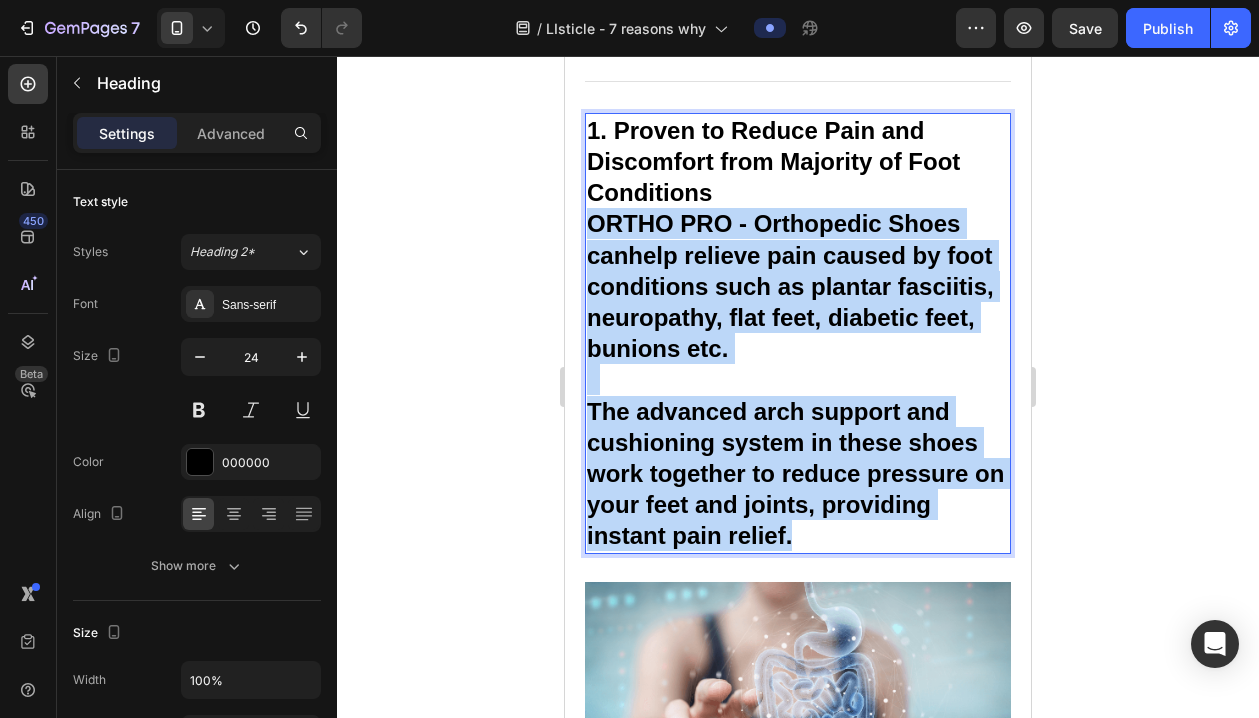drag, startPoint x: 591, startPoint y: 207, endPoint x: 831, endPoint y: 527, distance: 400 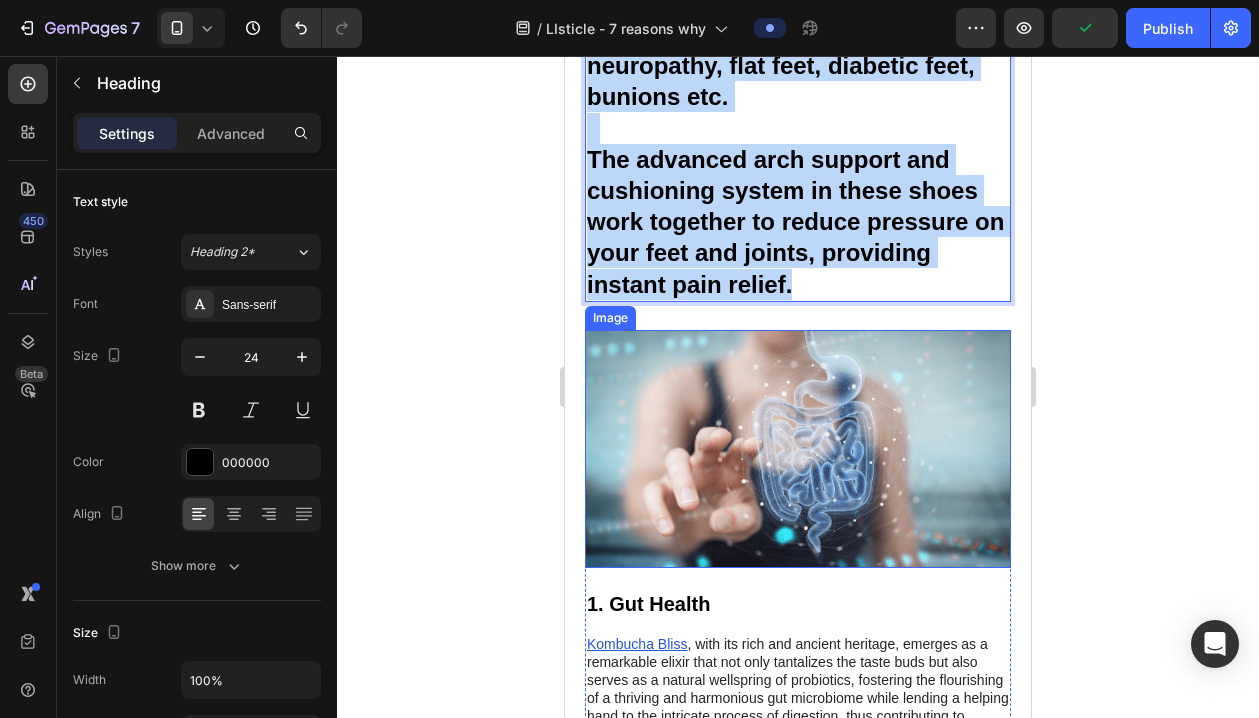 scroll, scrollTop: 678, scrollLeft: 0, axis: vertical 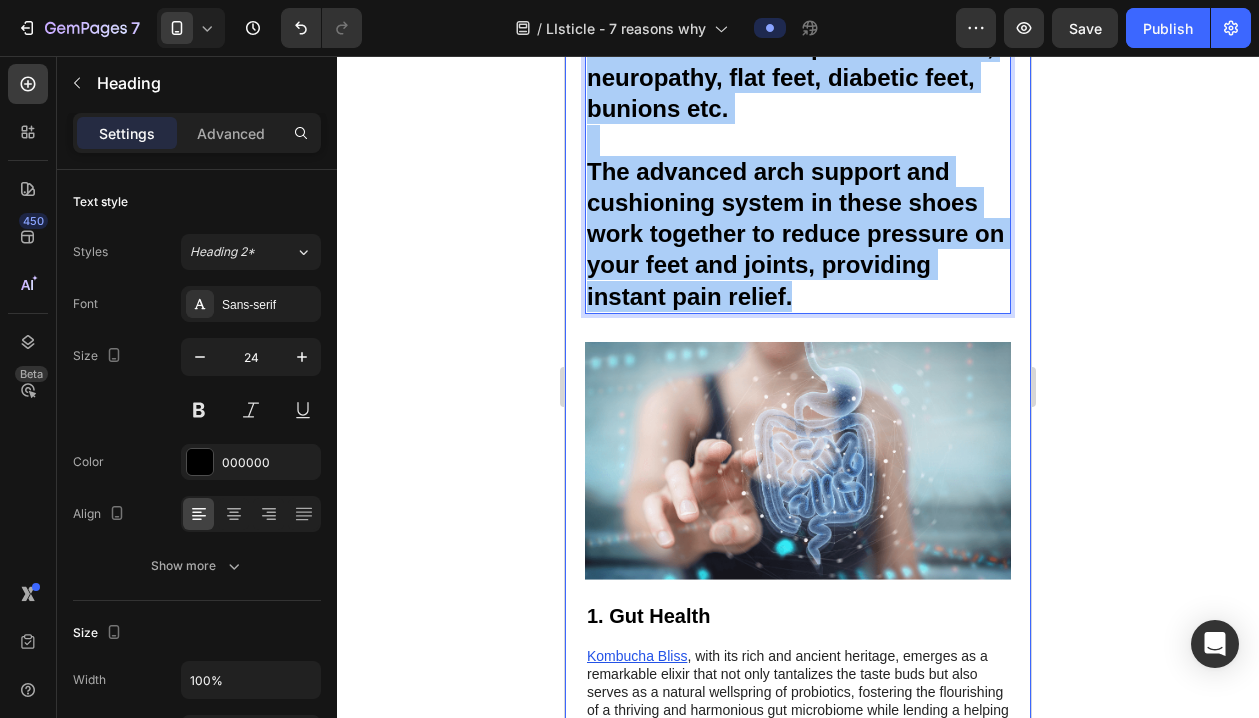 click 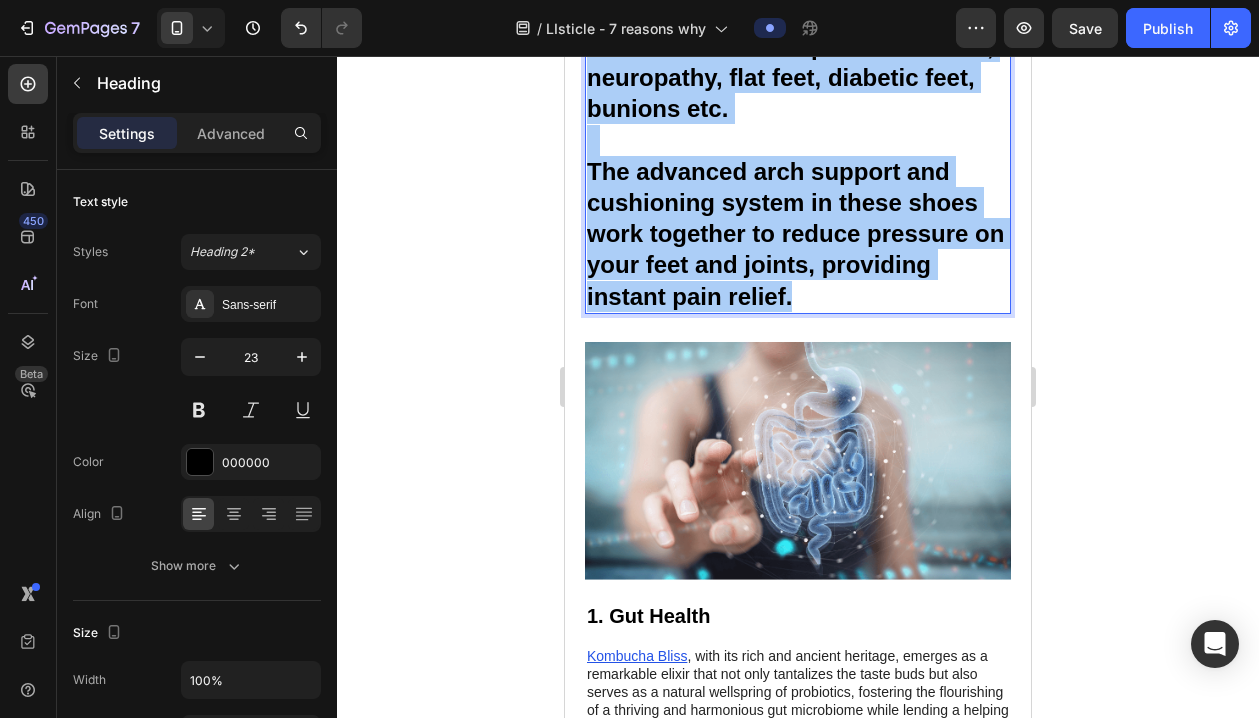 click 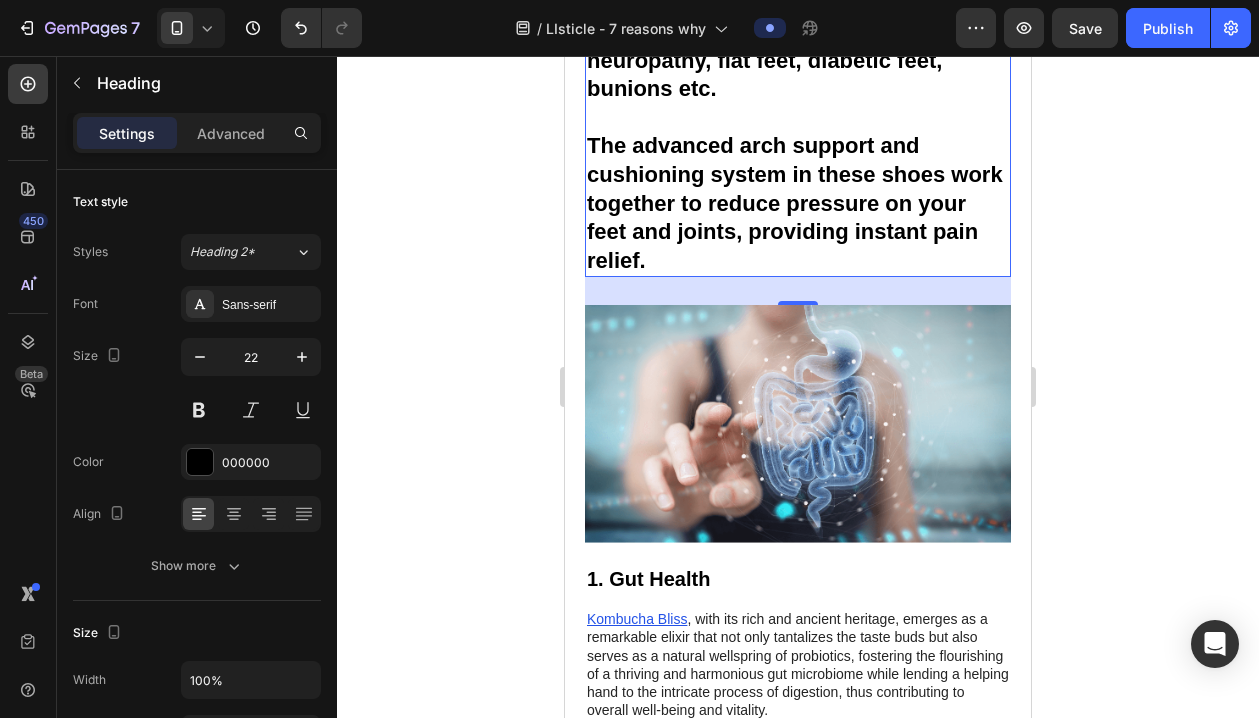 click 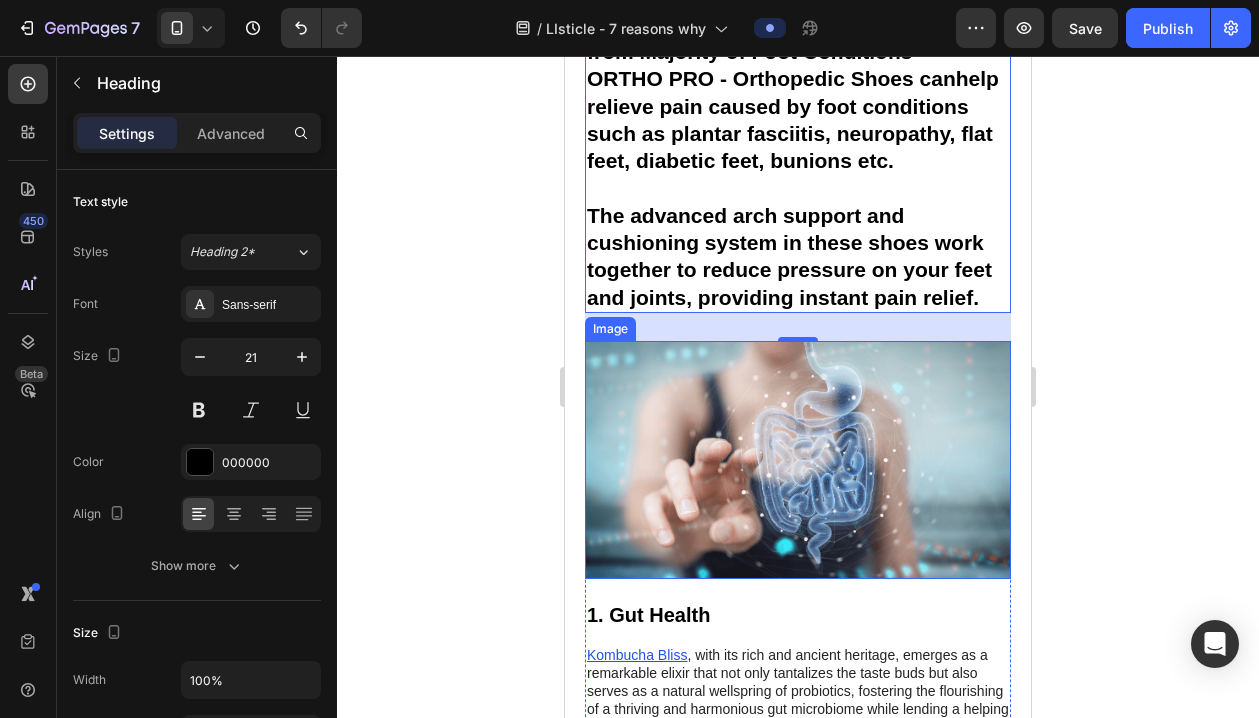 scroll, scrollTop: 349, scrollLeft: 0, axis: vertical 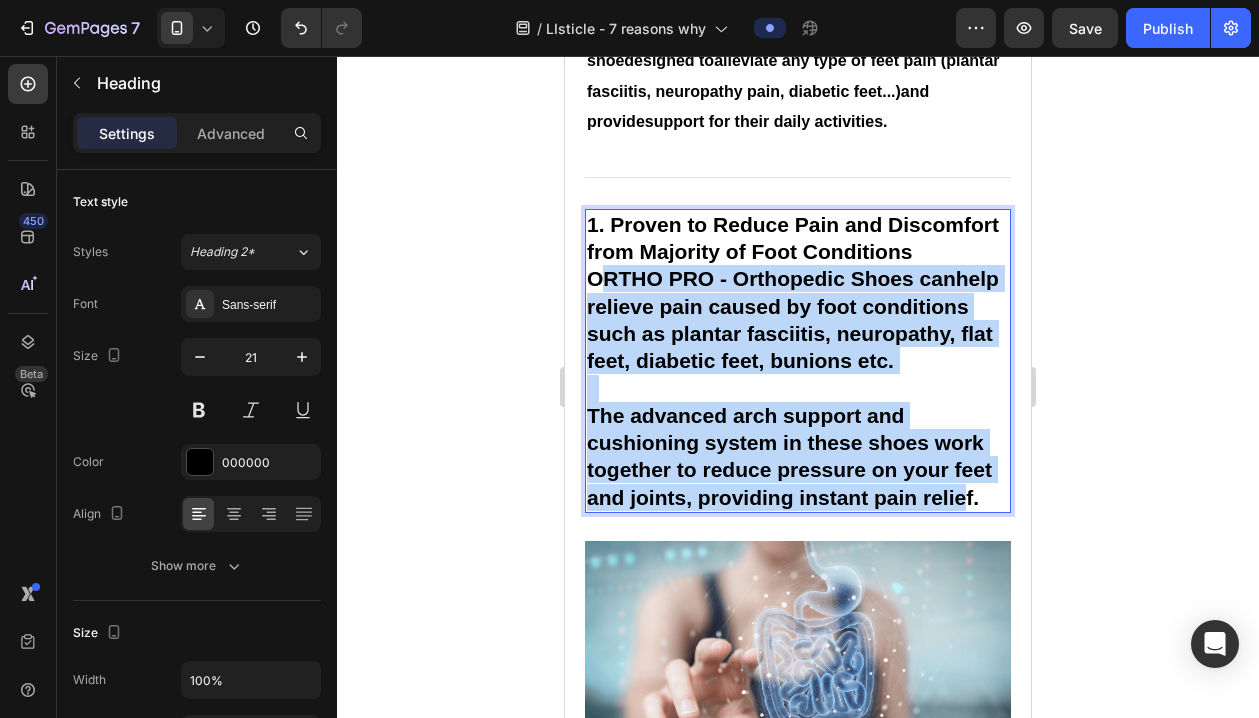 drag, startPoint x: 615, startPoint y: 268, endPoint x: 970, endPoint y: 494, distance: 420.8337 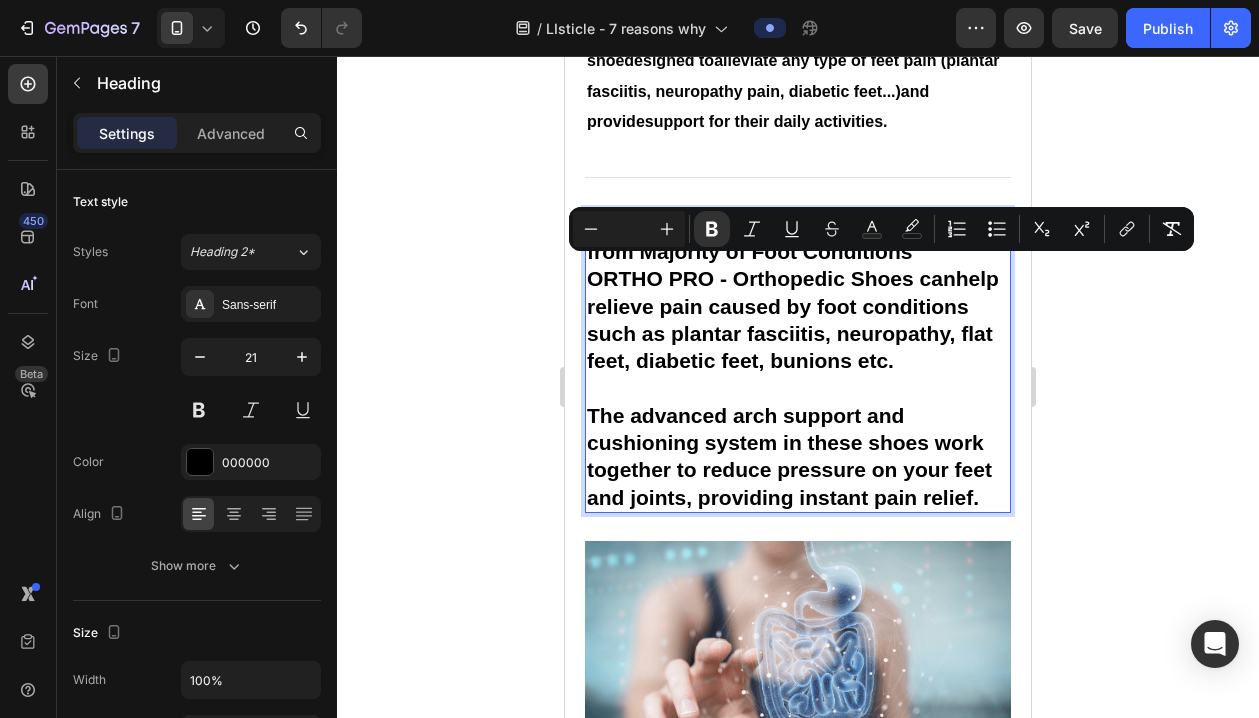 click on "1. Proven to Reduce Pain and Discomfort from Majority of Foot Conditions ORTHO PRO - Orthopedic Shoes can  help relieve pain caused by foot conditions such as plantar fasciitis, neuropathy, flat feet, diabetic feet, bunions etc .   ﻿The advanced arch support and cushioning system in these shoes work together to  reduce pressure on your feet and joints , providing instant pain relief." at bounding box center (798, 361) 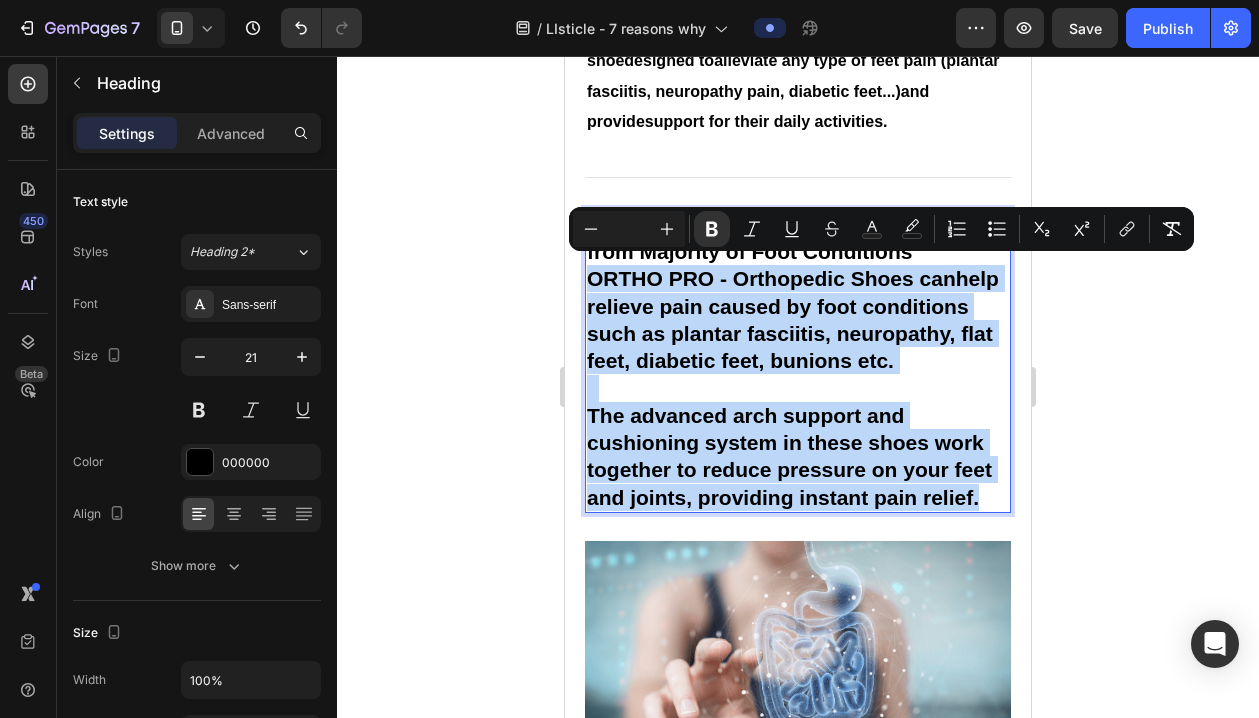 drag, startPoint x: 1006, startPoint y: 492, endPoint x: 589, endPoint y: 271, distance: 471.94278 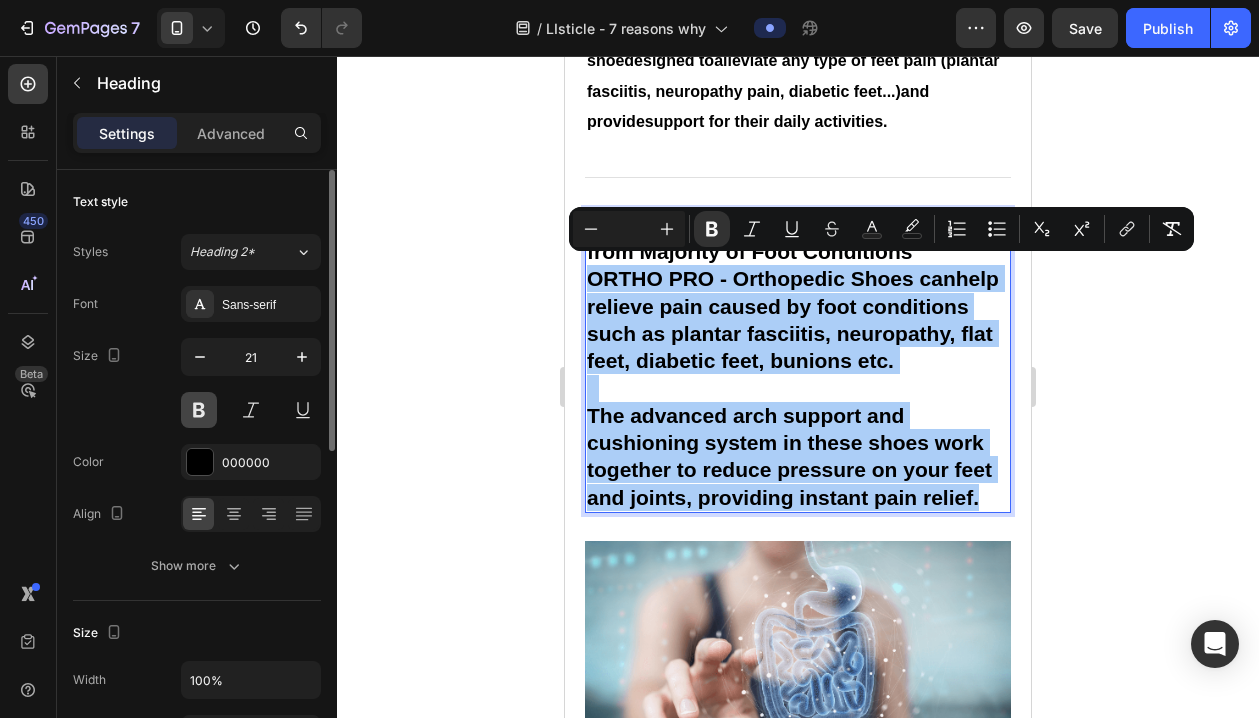 click at bounding box center (199, 410) 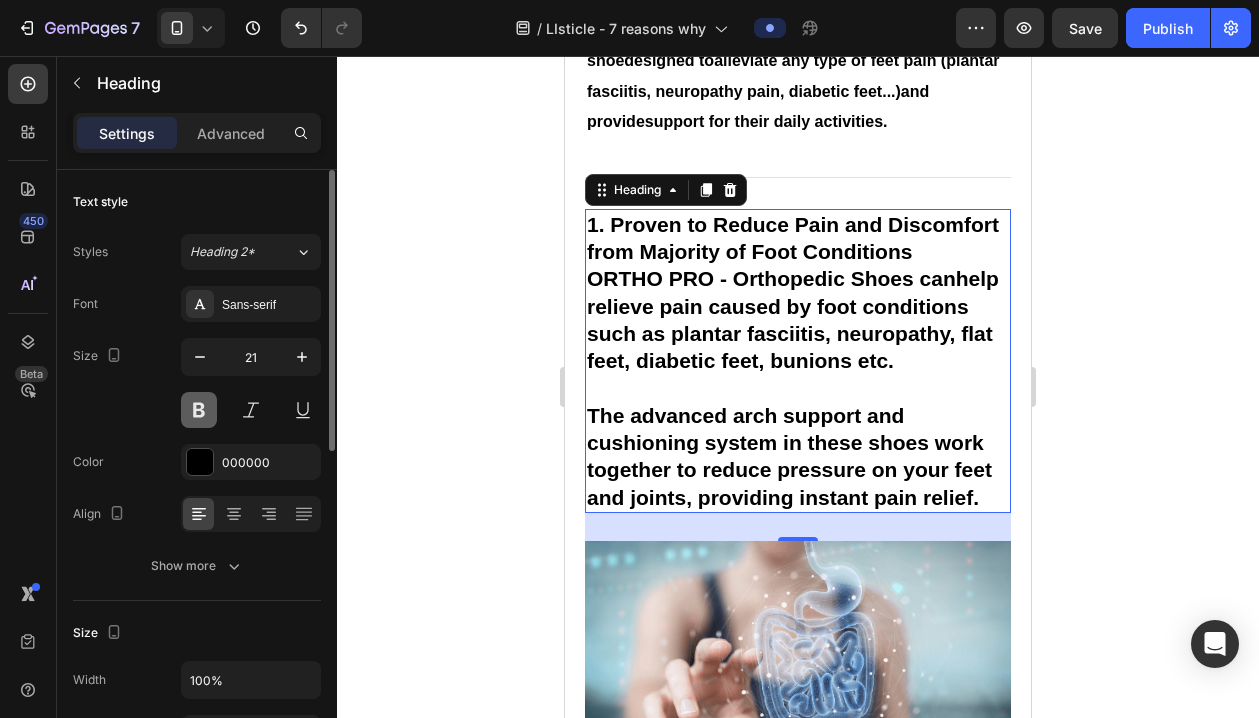 click at bounding box center (199, 410) 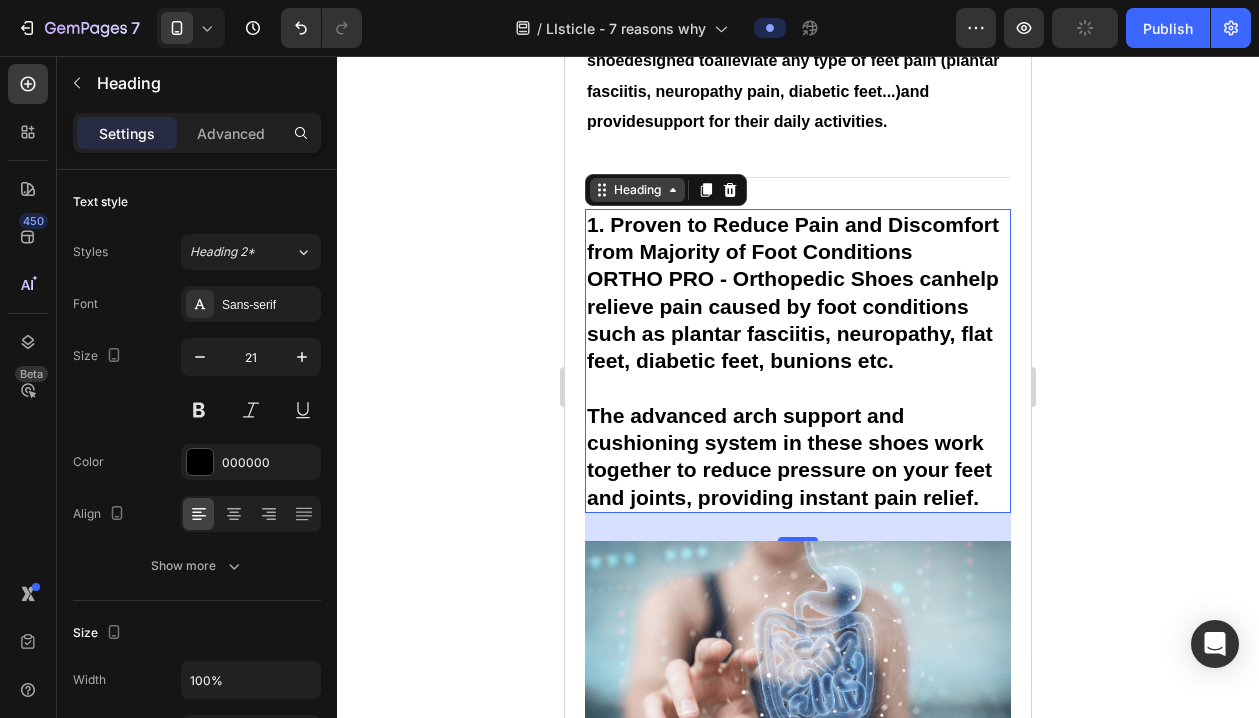click on "Heading" at bounding box center (637, 190) 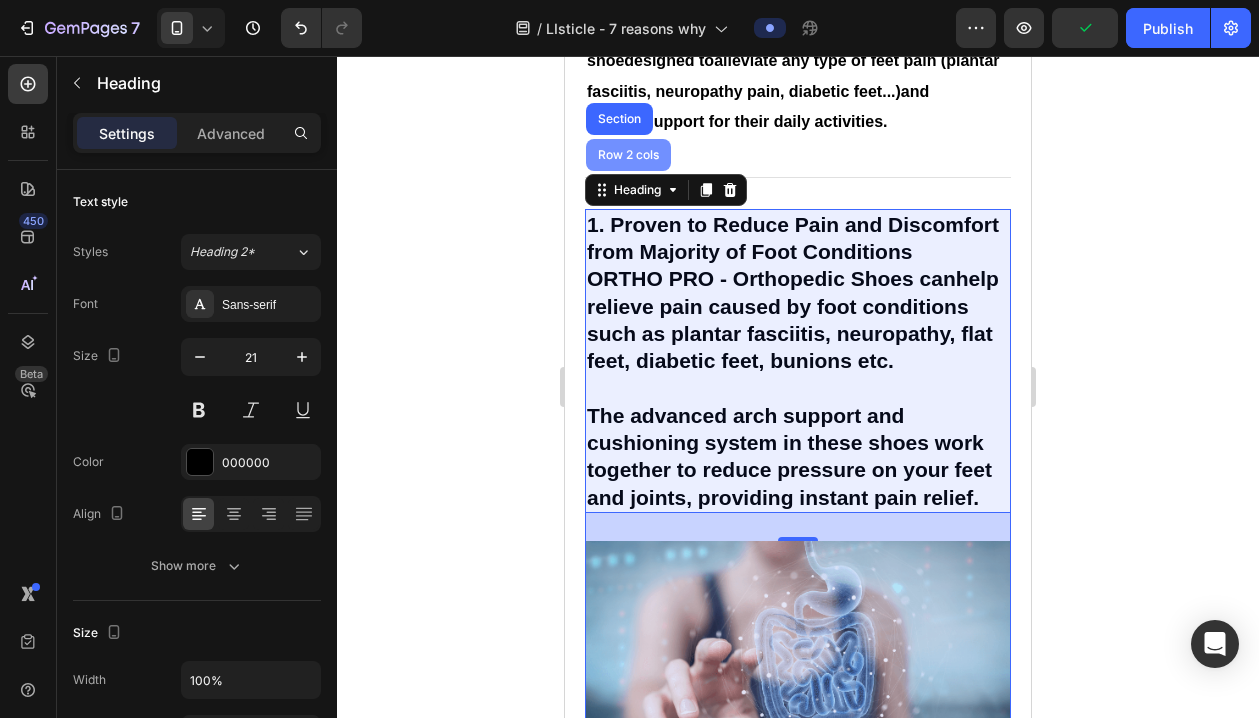 click on "Row 2 cols" at bounding box center (628, 155) 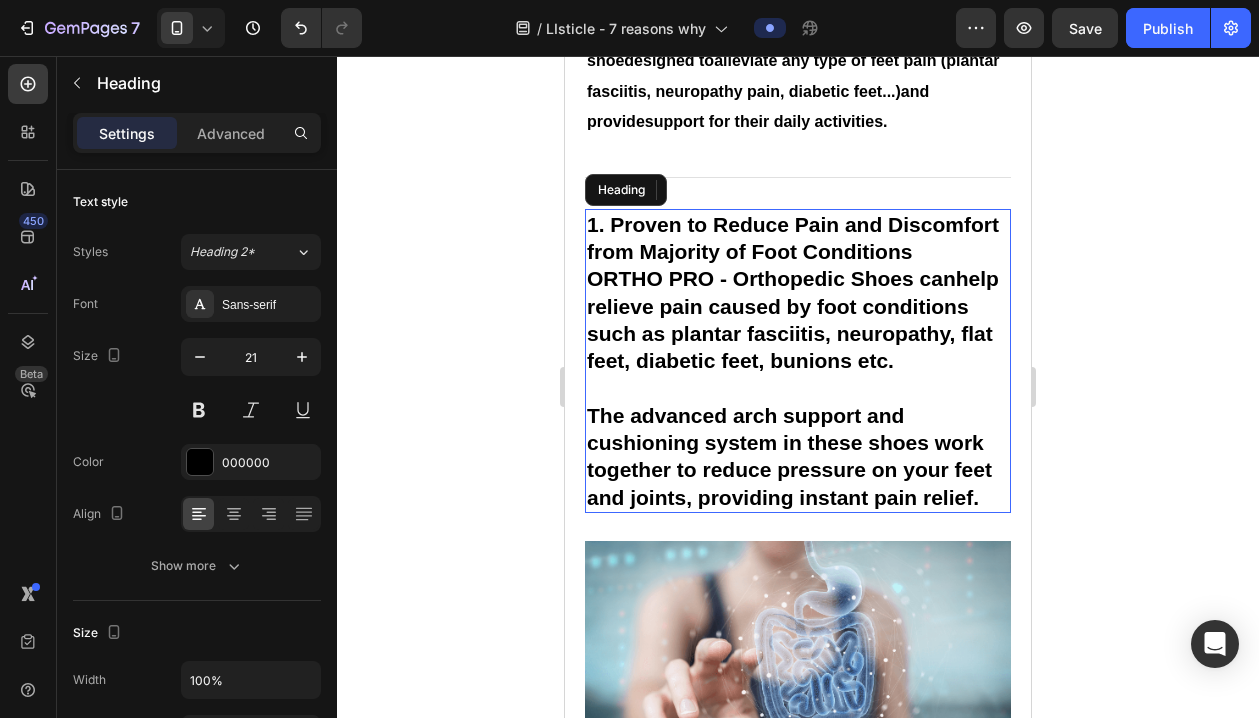 click on "⁠⁠⁠⁠⁠⁠⁠ 1. Proven to Reduce Pain and Discomfort from Majority of Foot Conditions ORTHO PRO - Orthopedic Shoes can  help relieve pain caused by foot conditions such as plantar fasciitis, neuropathy, flat feet, diabetic feet, bunions etc .   ﻿The advanced arch support and cushioning system in these shoes work together to  reduce pressure on your feet and joints , providing instant pain relief." at bounding box center [798, 361] 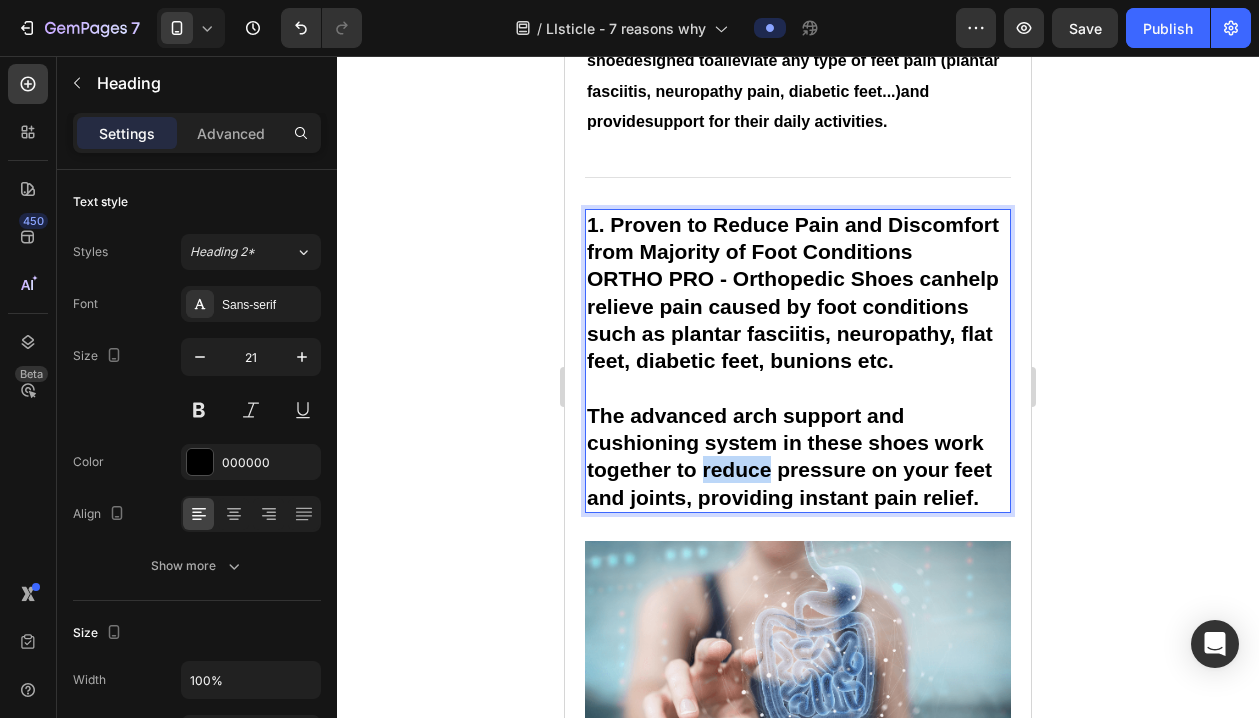 click on "reduce pressure on your feet and joints" at bounding box center [789, 483] 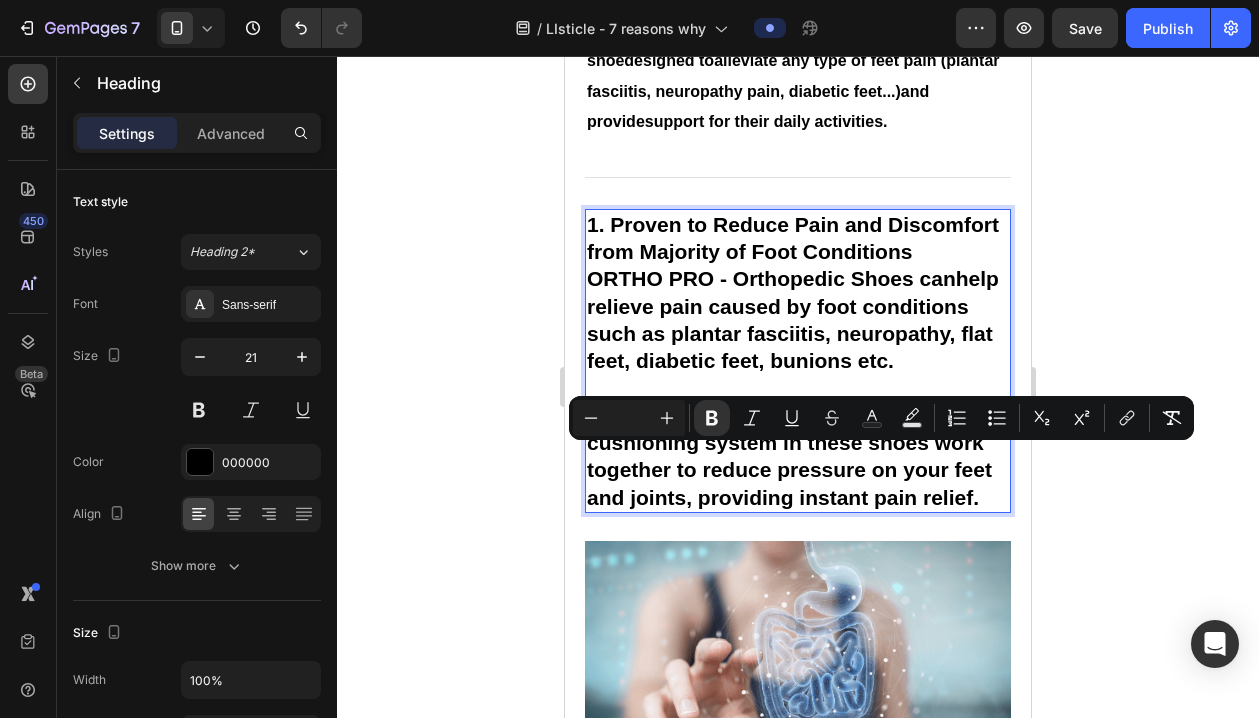 click on ", providing instant pain relief." at bounding box center (832, 497) 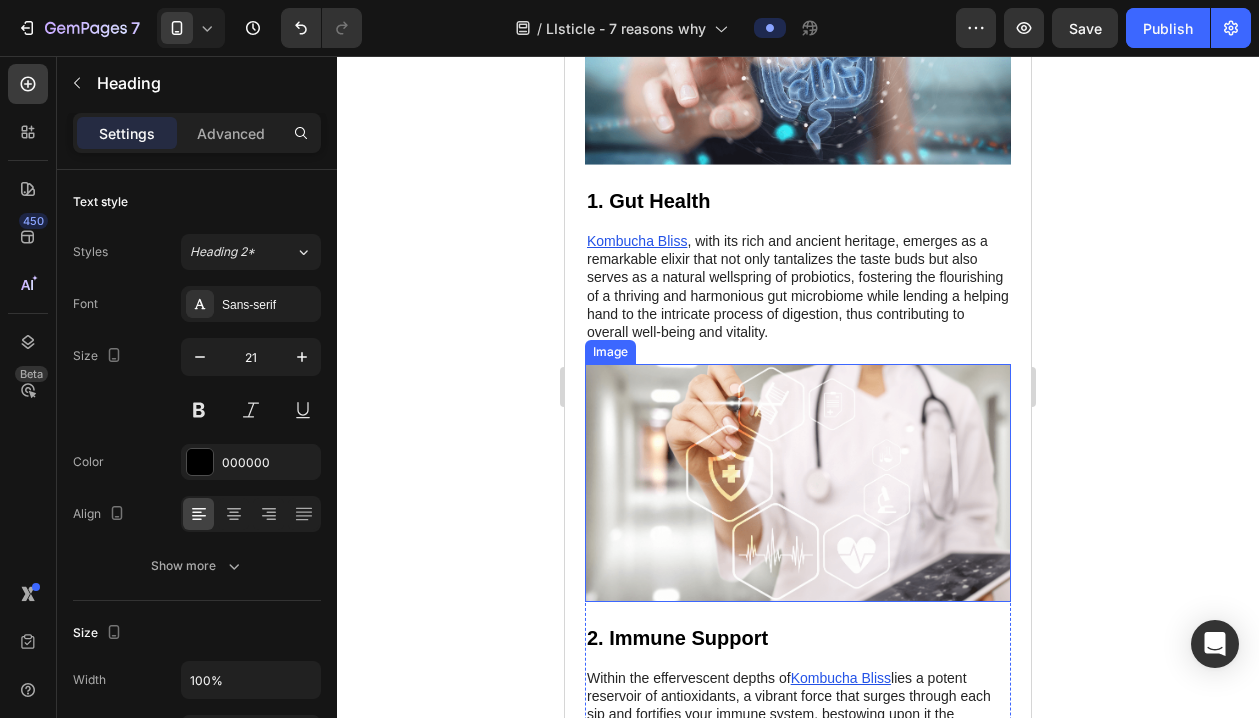 scroll, scrollTop: 870, scrollLeft: 0, axis: vertical 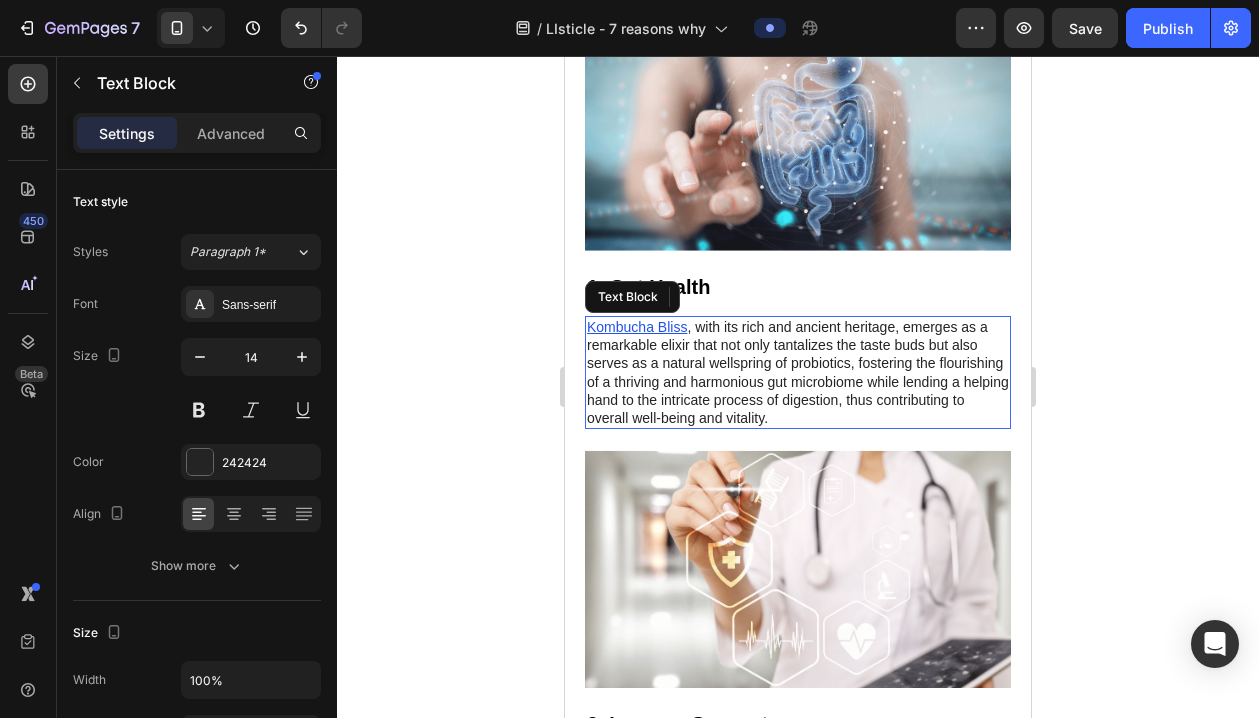 click on "Kombucha Bliss , with its rich and ancient heritage, emerges as a remarkable elixir that not only tantalizes the taste buds but also serves as a natural wellspring of probiotics, fostering the flourishing of a thriving and harmonious gut microbiome while lending a helping hand to the intricate process of digestion, thus contributing to overall well-being and vitality." at bounding box center (798, 372) 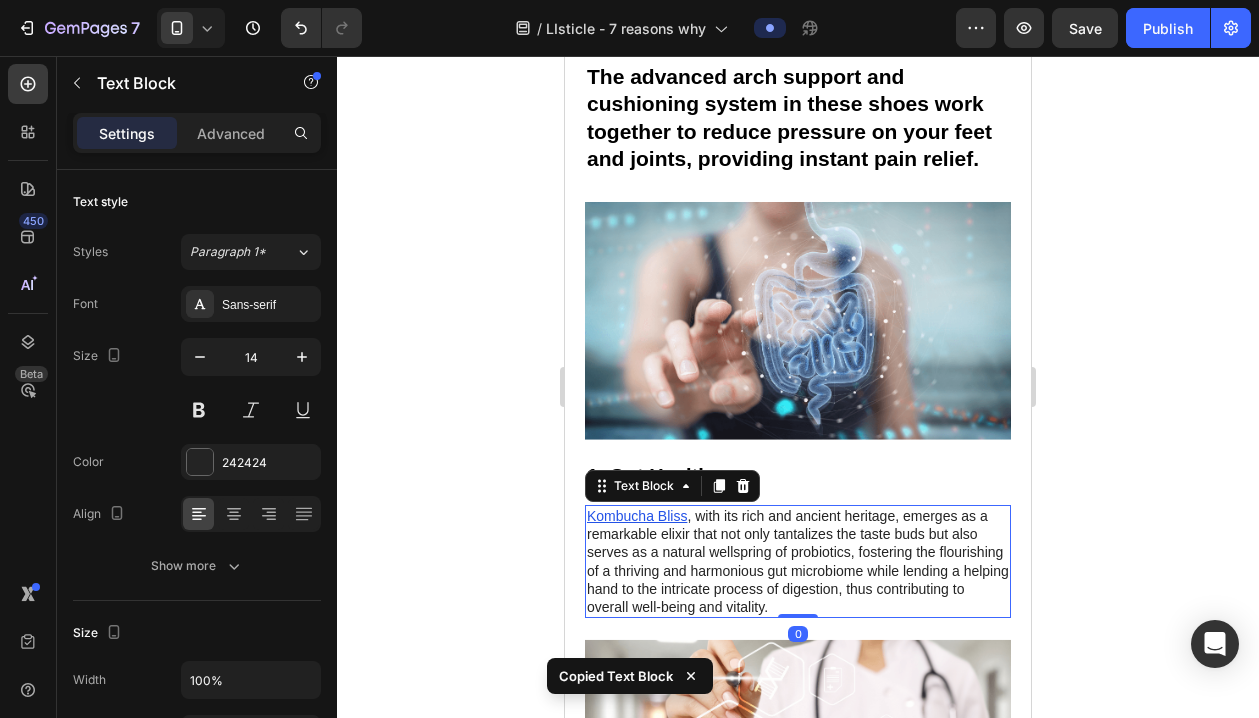 scroll, scrollTop: 257, scrollLeft: 0, axis: vertical 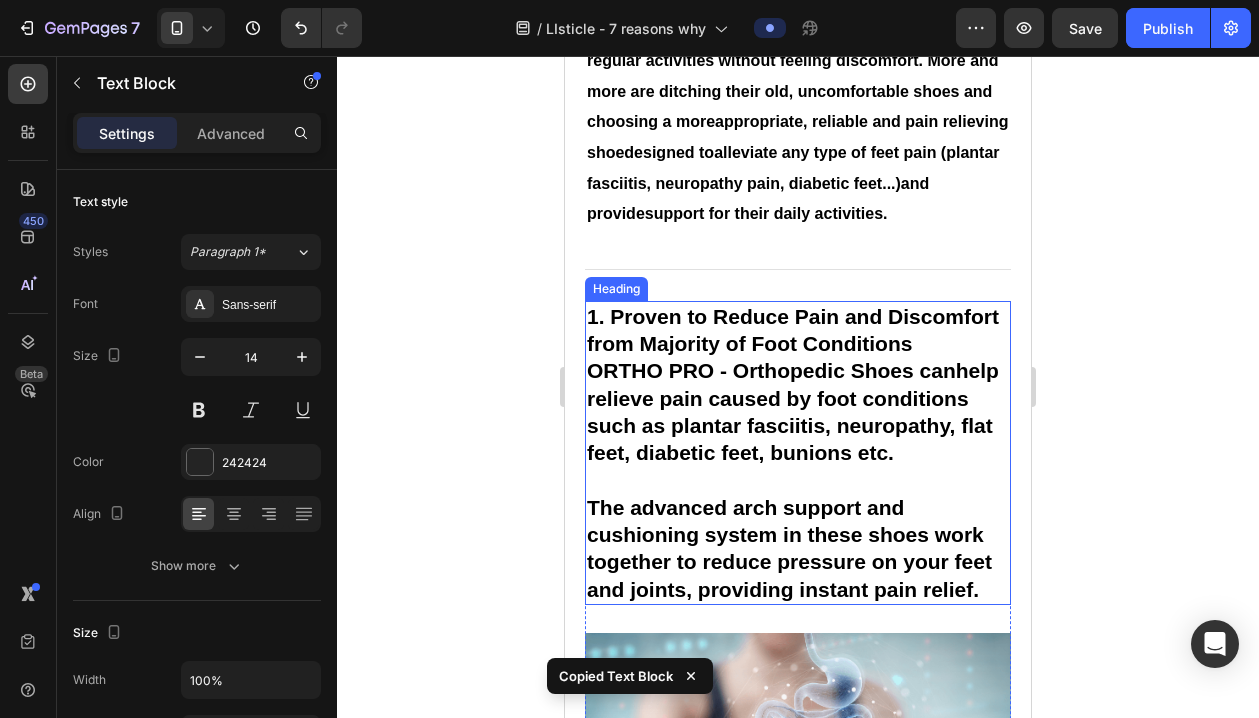 click on "reduce pressure on your feet and joints" at bounding box center (789, 575) 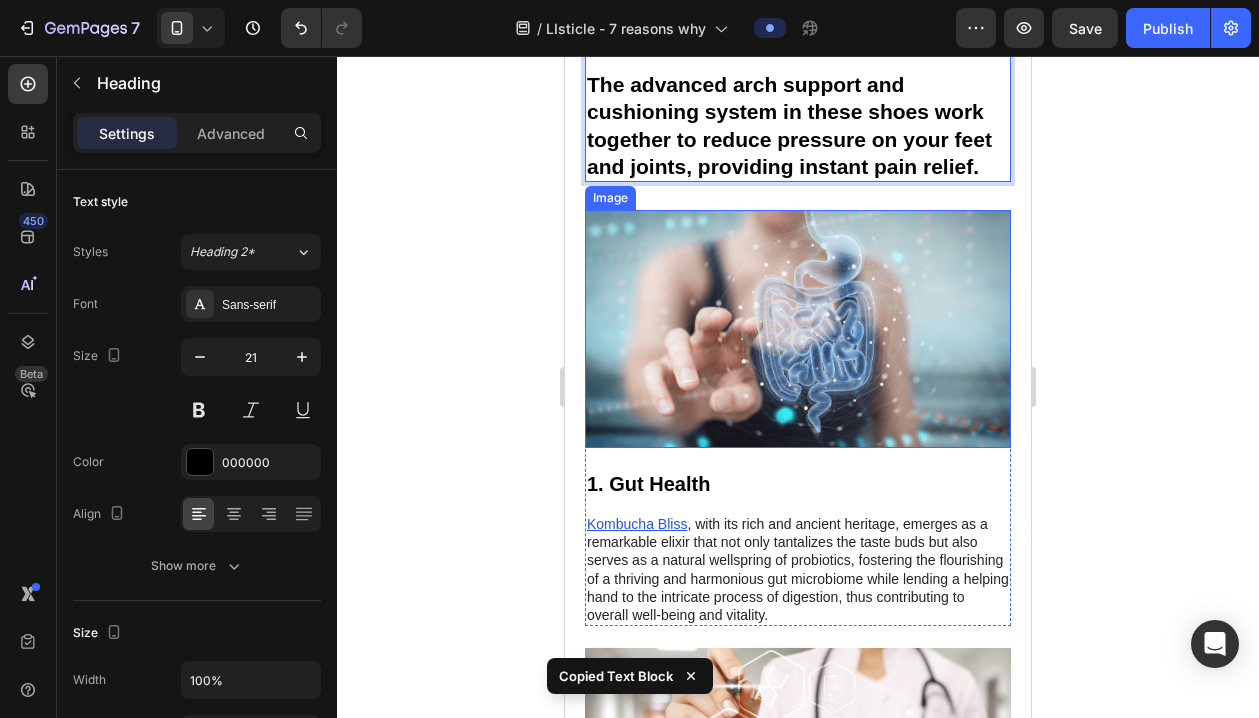 scroll, scrollTop: 773, scrollLeft: 0, axis: vertical 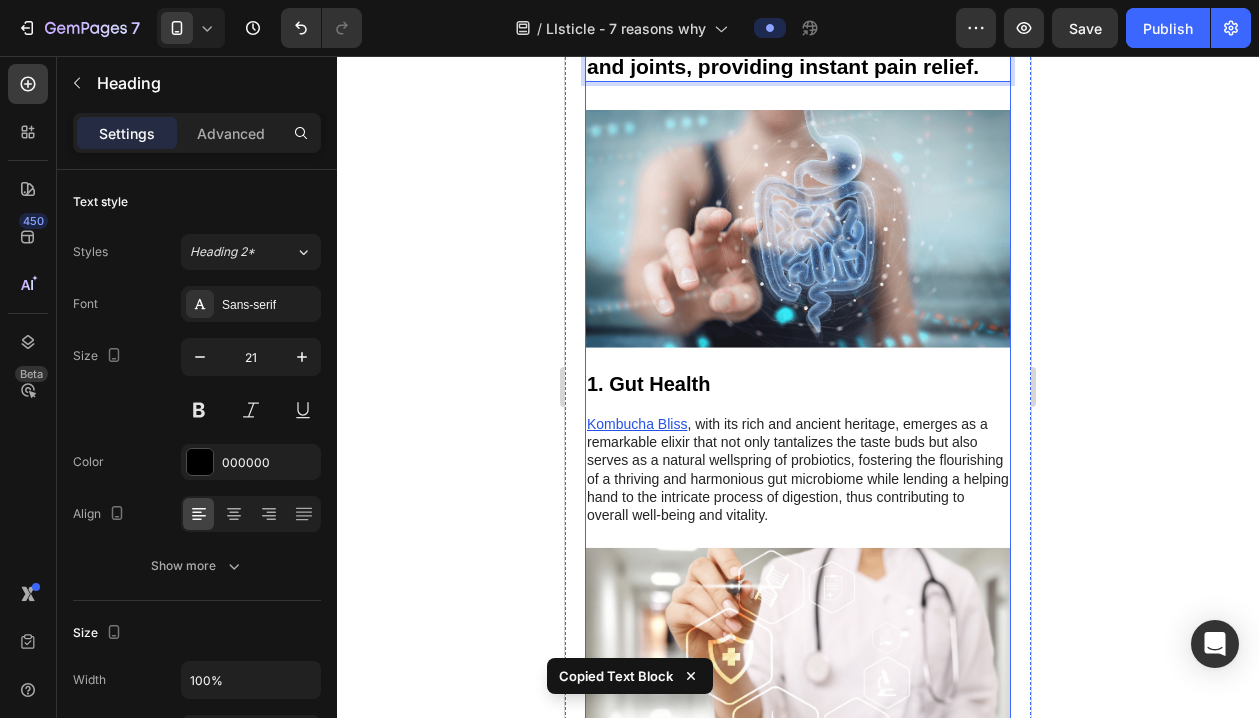 click on "1. Proven to Reduce Pain and Discomfort from Majority of Foot Conditions ORTHO PRO - Orthopedic Shoes can  help relieve pain caused by foot conditions such as plantar fasciitis, neuropathy, flat feet, diabetic feet, bunions etc .   ﻿The advanced arch support and cushioning system in these shoes work together to  reduce pressure on your feet and joints , providing instant pain relief. Heading   28 Image 1. Gut Health Heading Kombucha Bliss , with its rich and ancient heritage, emerges as a remarkable elixir that not only tantalizes the taste buds but also serves as a natural wellspring of probiotics, fostering the flourishing of a thriving and harmonious gut microbiome while lending a helping hand to the intricate process of digestion, thus contributing to overall well-being and vitality. Text Block Row Row Image 2. Immune Support Heading Within the effervescent depths of  Kombucha Bliss Text Block Row Row Image 3. Energy Boost Heading Immerse in  Kombucha Bliss Text Block Row Row Image 4. Detoxification" at bounding box center [798, 1157] 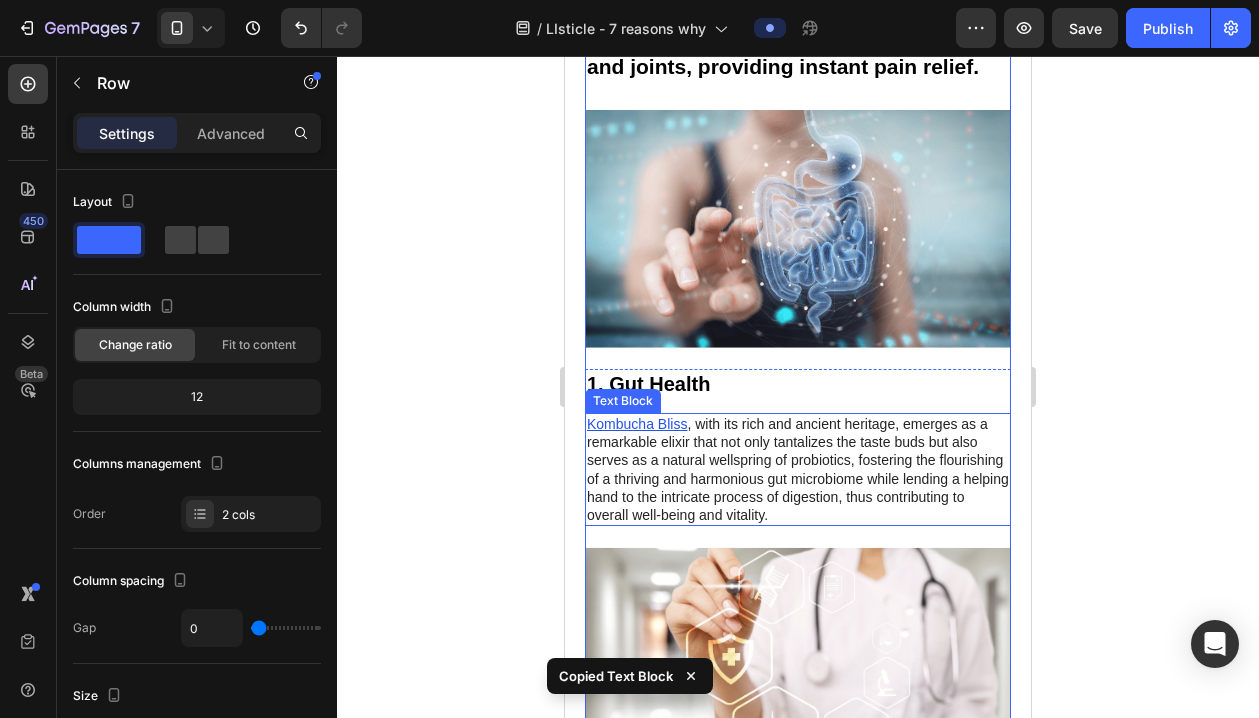 click on "Kombucha Bliss , with its rich and ancient heritage, emerges as a remarkable elixir that not only tantalizes the taste buds but also serves as a natural wellspring of probiotics, fostering the flourishing of a thriving and harmonious gut microbiome while lending a helping hand to the intricate process of digestion, thus contributing to overall well-being and vitality." at bounding box center (798, 469) 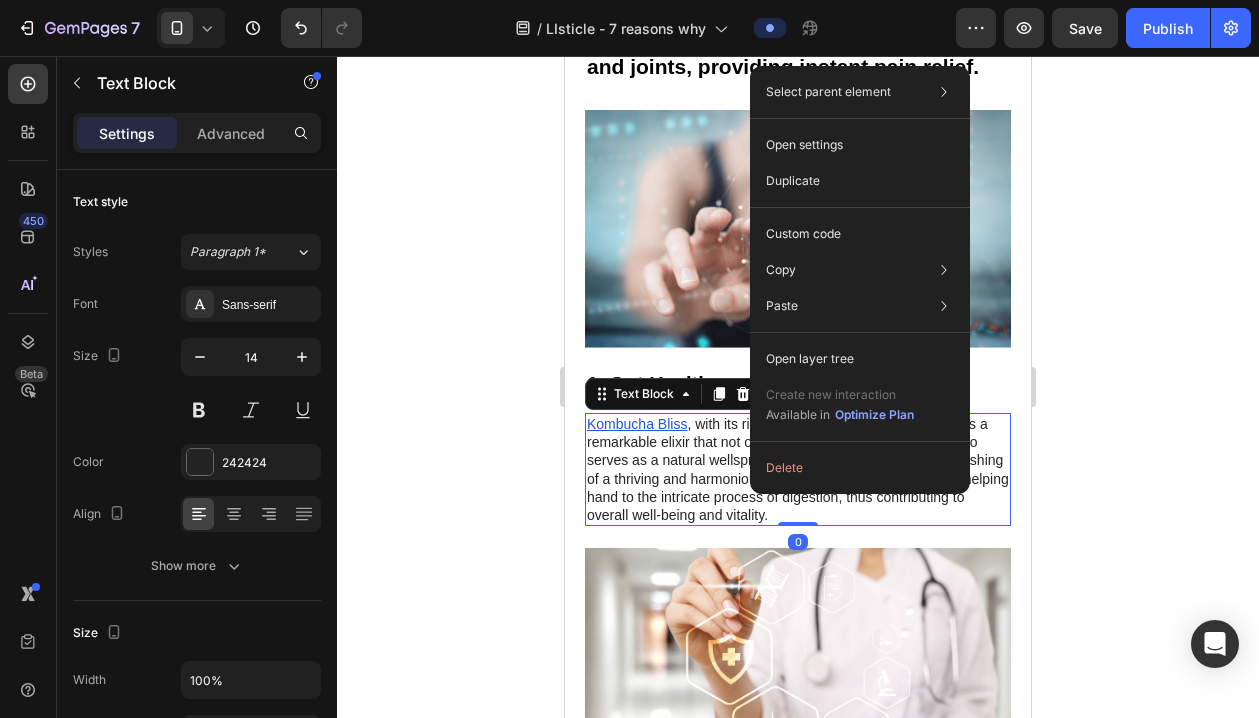 click on "Kombucha Bliss , with its rich and ancient heritage, emerges as a remarkable elixir that not only tantalizes the taste buds but also serves as a natural wellspring of probiotics, fostering the flourishing of a thriving and harmonious gut microbiome while lending a helping hand to the intricate process of digestion, thus contributing to overall well-being and vitality." at bounding box center [798, 469] 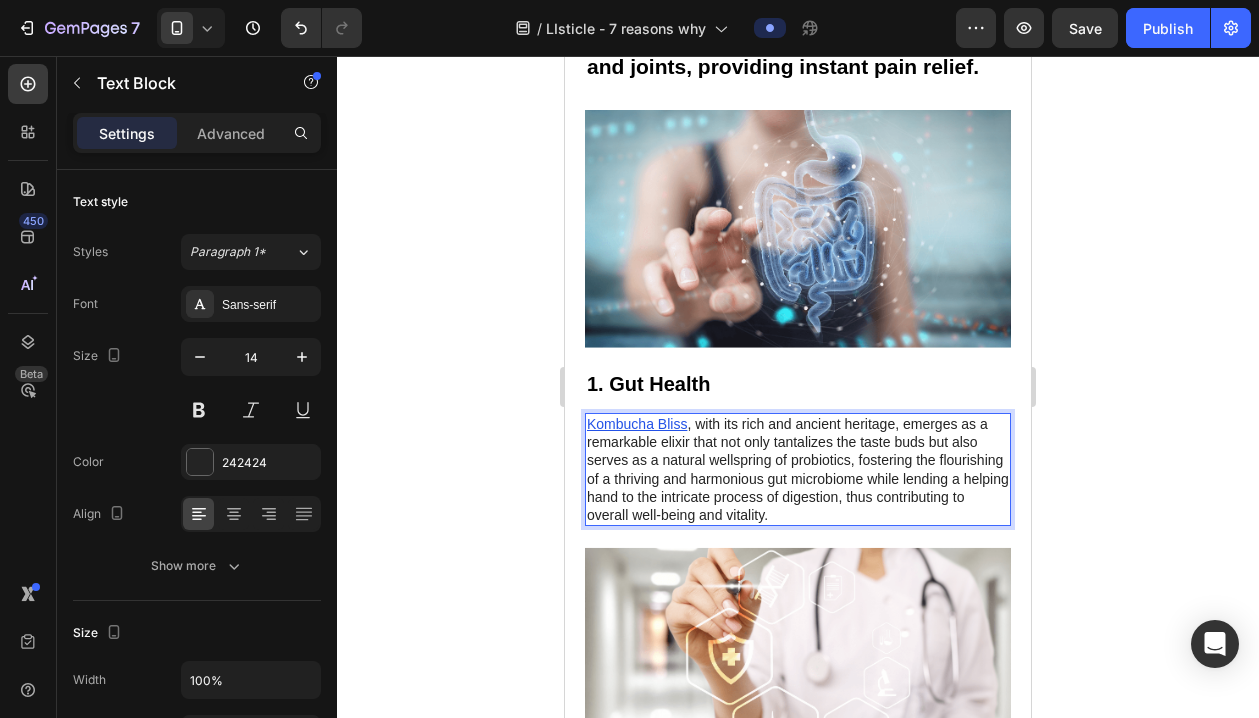 drag, startPoint x: 732, startPoint y: 463, endPoint x: 793, endPoint y: 497, distance: 69.83552 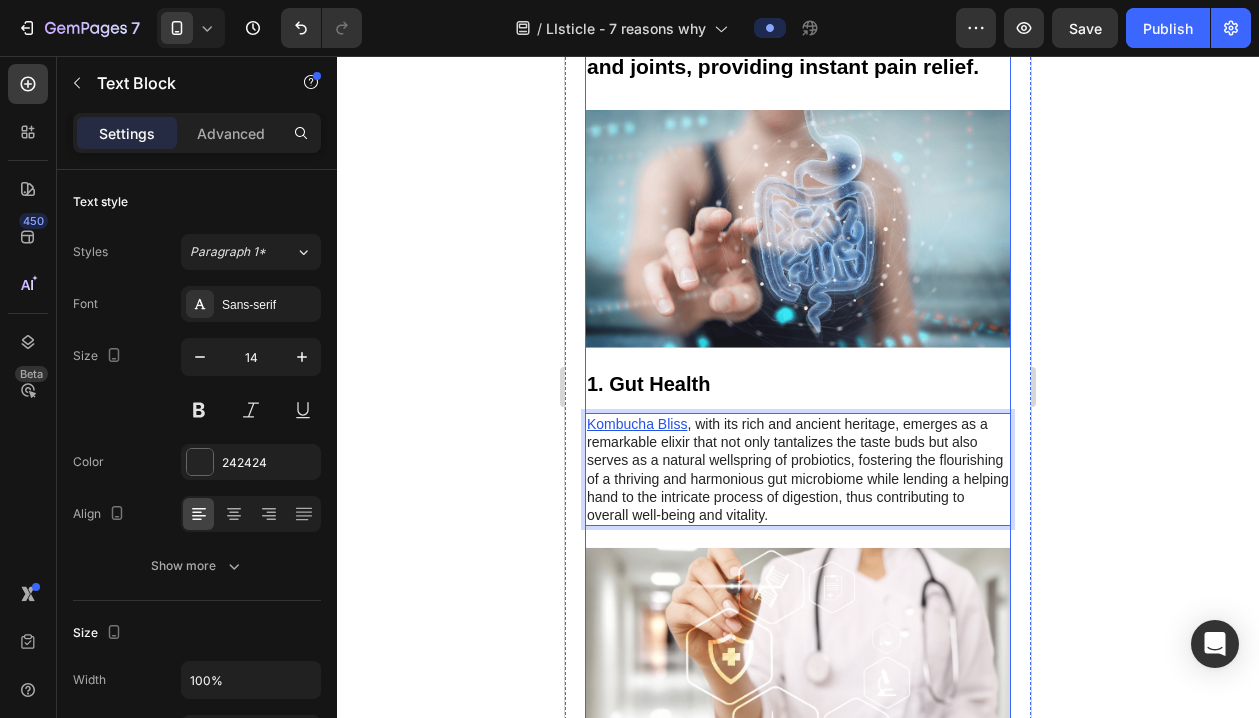 click at bounding box center (798, 666) 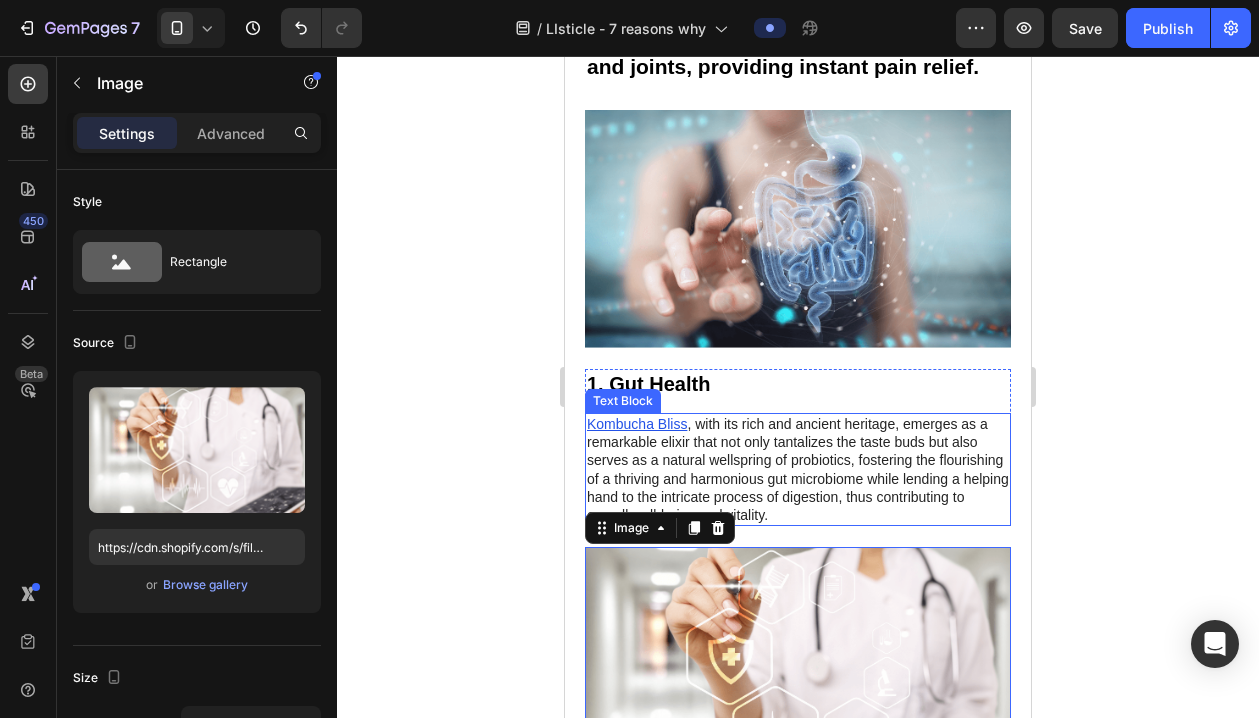 click on "Kombucha Bliss , with its rich and ancient heritage, emerges as a remarkable elixir that not only tantalizes the taste buds but also serves as a natural wellspring of probiotics, fostering the flourishing of a thriving and harmonious gut microbiome while lending a helping hand to the intricate process of digestion, thus contributing to overall well-being and vitality." at bounding box center (798, 469) 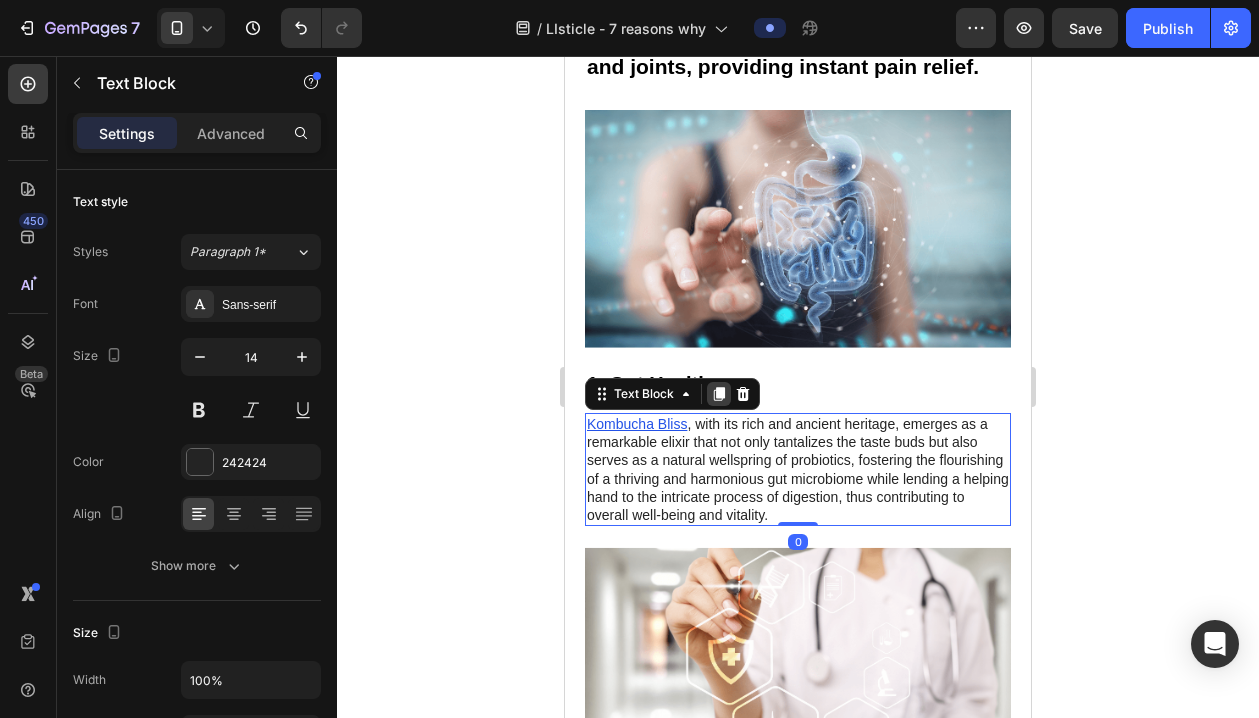 click 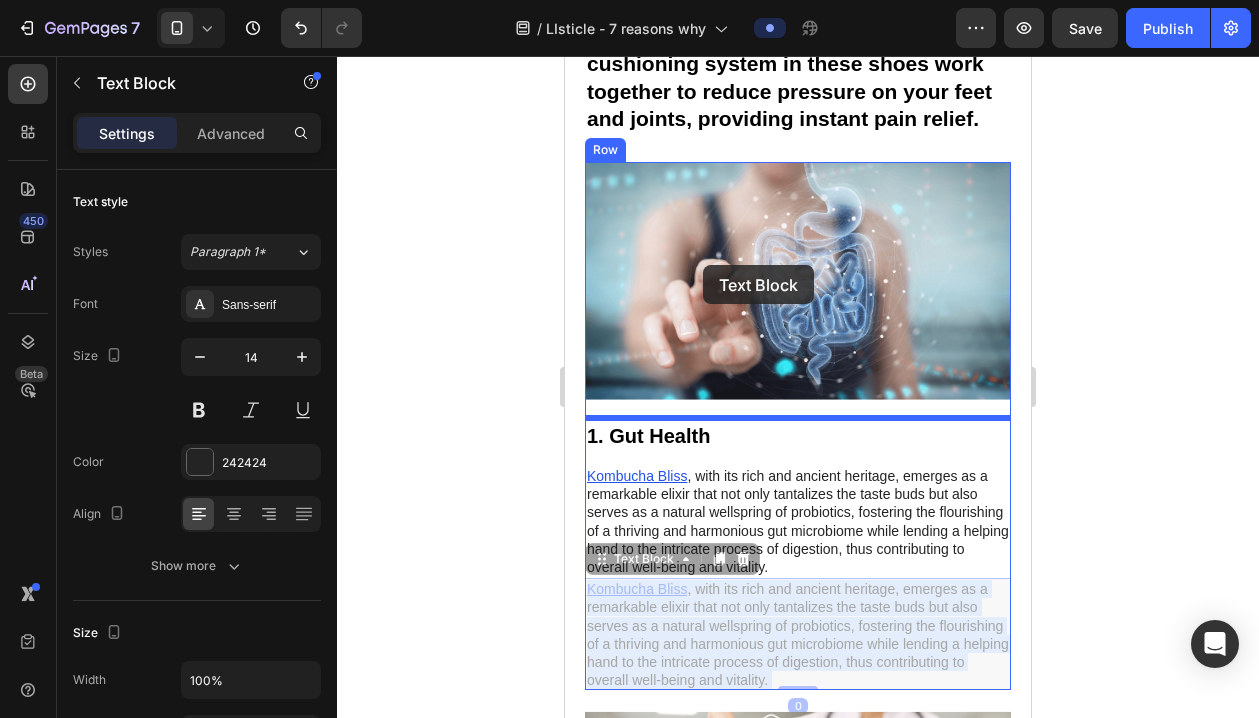 scroll, scrollTop: 616, scrollLeft: 0, axis: vertical 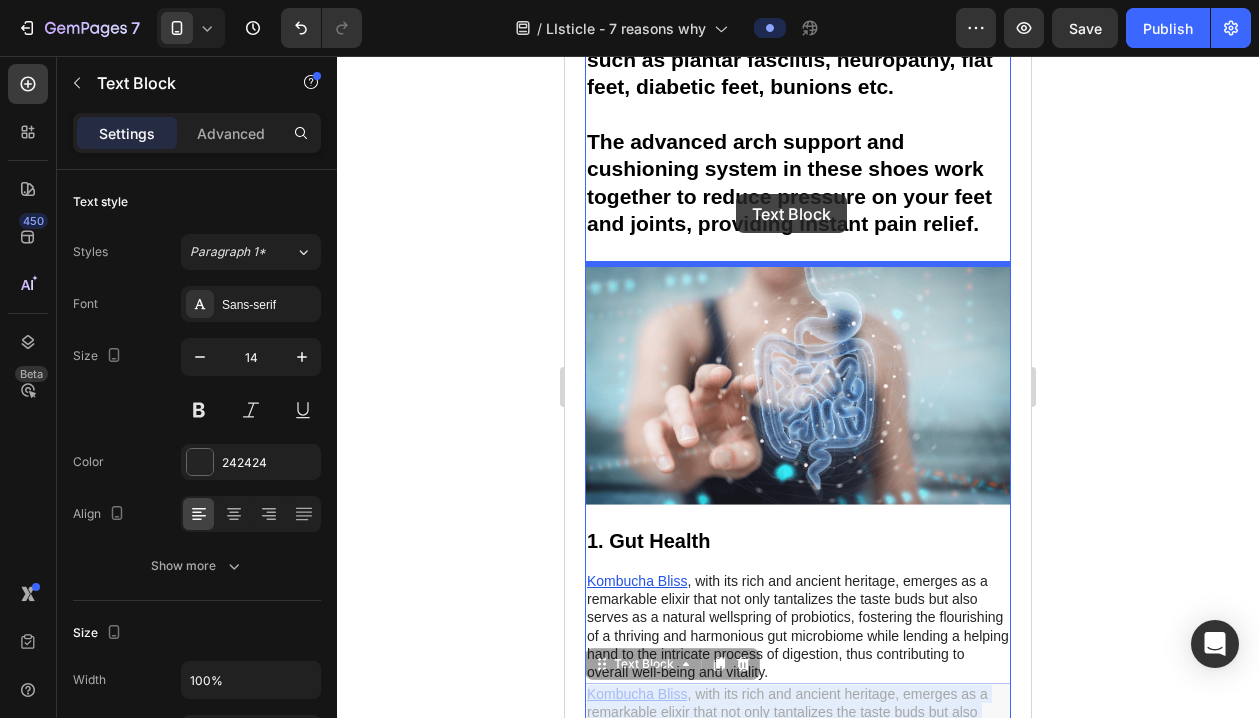 drag, startPoint x: 784, startPoint y: 553, endPoint x: 736, endPoint y: 194, distance: 362.1947 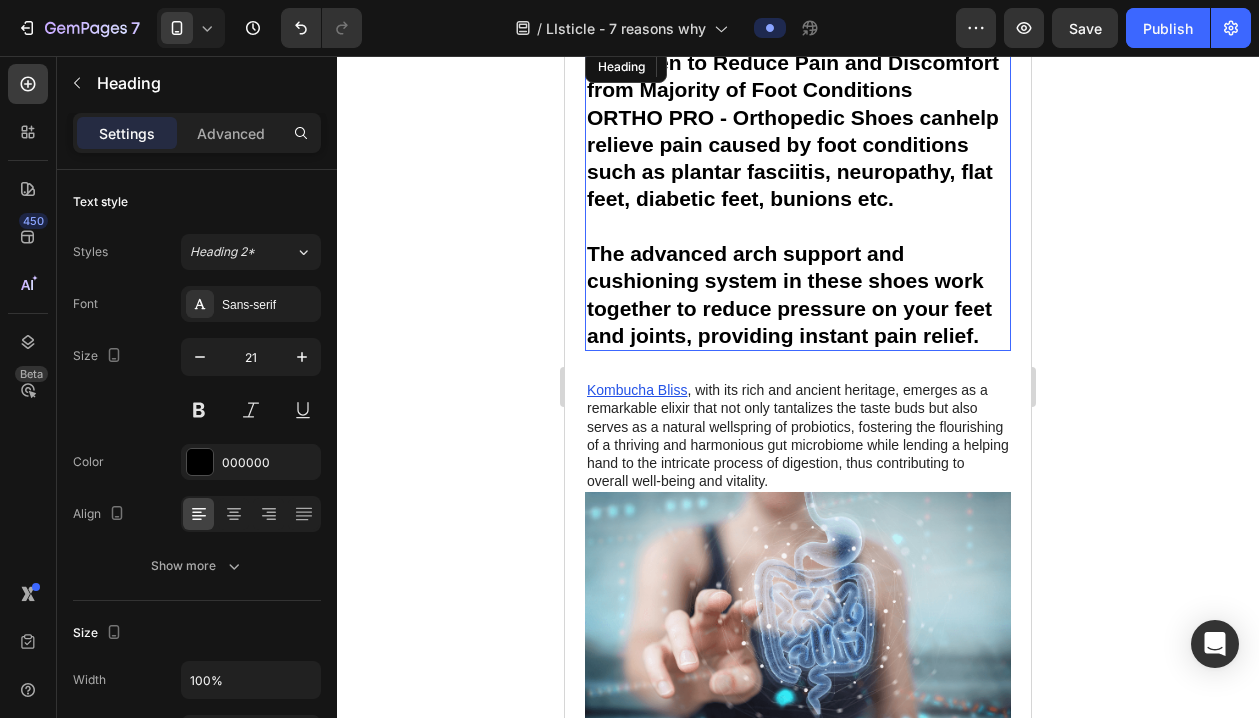 click on "﻿The advanced arch support and cushioning system in these shoes work together to" at bounding box center [785, 281] 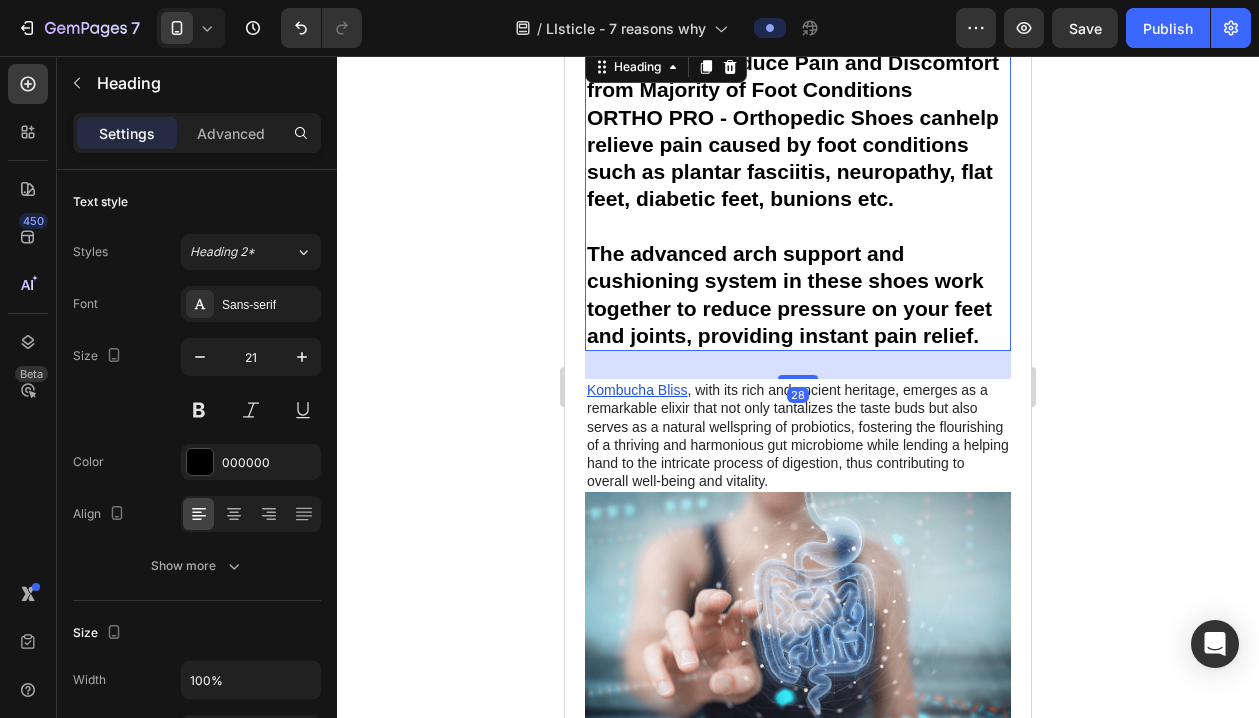 scroll, scrollTop: 498, scrollLeft: 0, axis: vertical 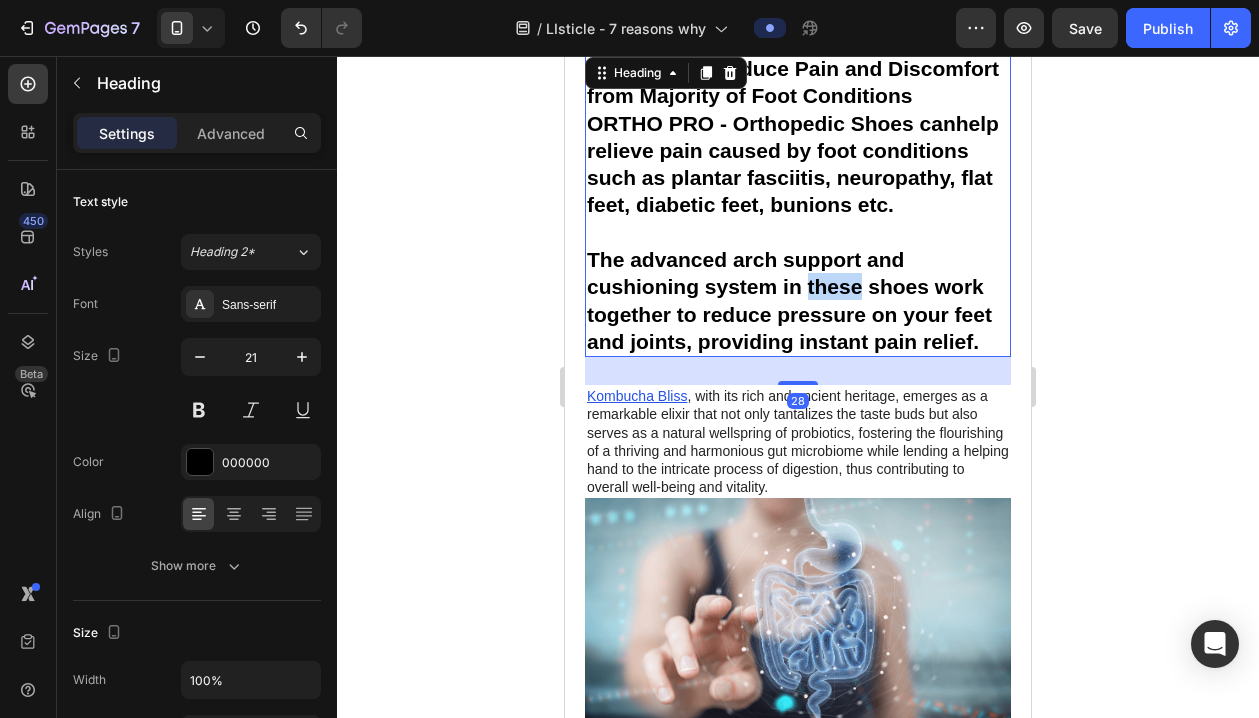 click on "﻿The advanced arch support and cushioning system in these shoes work together to" at bounding box center (785, 287) 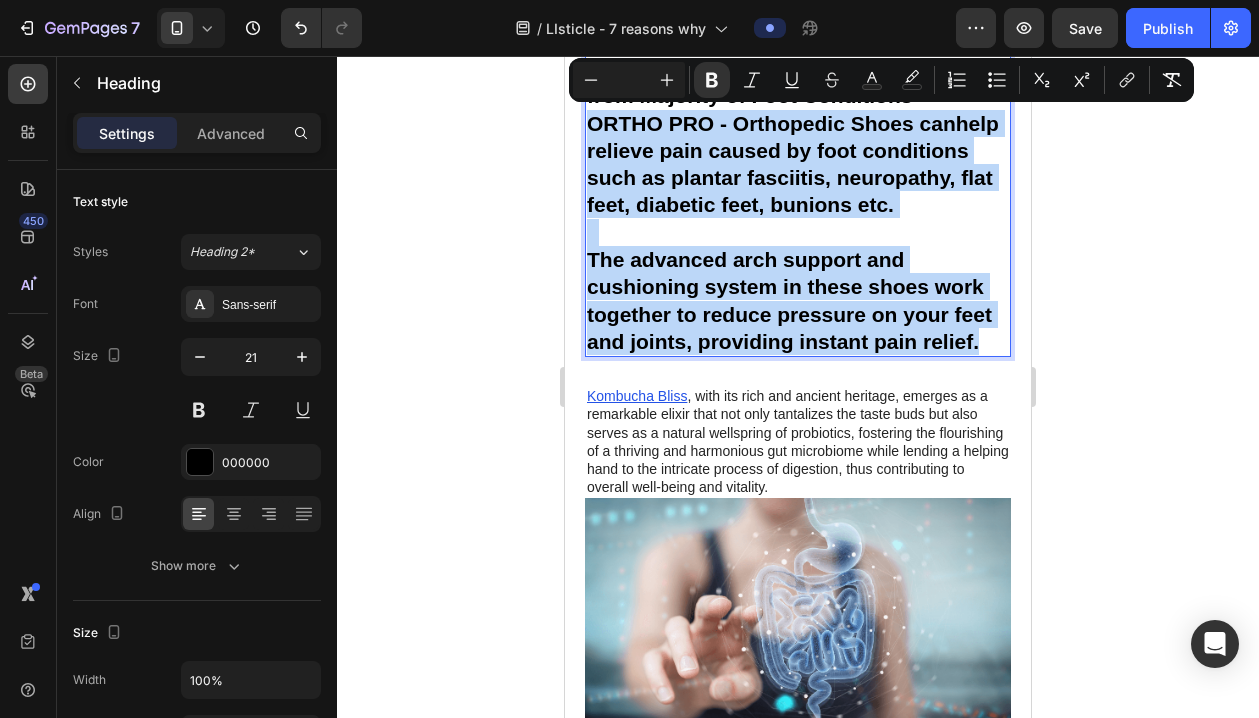 drag, startPoint x: 989, startPoint y: 330, endPoint x: 591, endPoint y: 122, distance: 449.07462 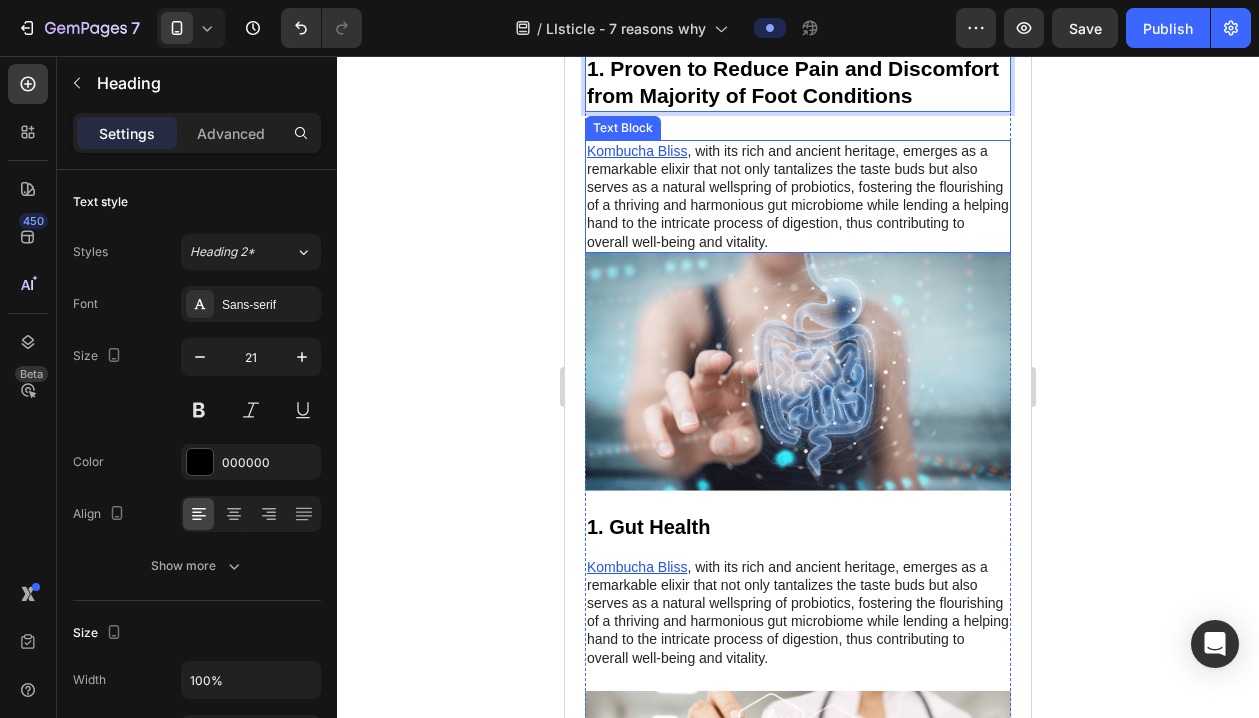 click on "Kombucha Bliss , with its rich and ancient heritage, emerges as a remarkable elixir that not only tantalizes the taste buds but also serves as a natural wellspring of probiotics, fostering the flourishing of a thriving and harmonious gut microbiome while lending a helping hand to the intricate process of digestion, thus contributing to overall well-being and vitality." at bounding box center [798, 196] 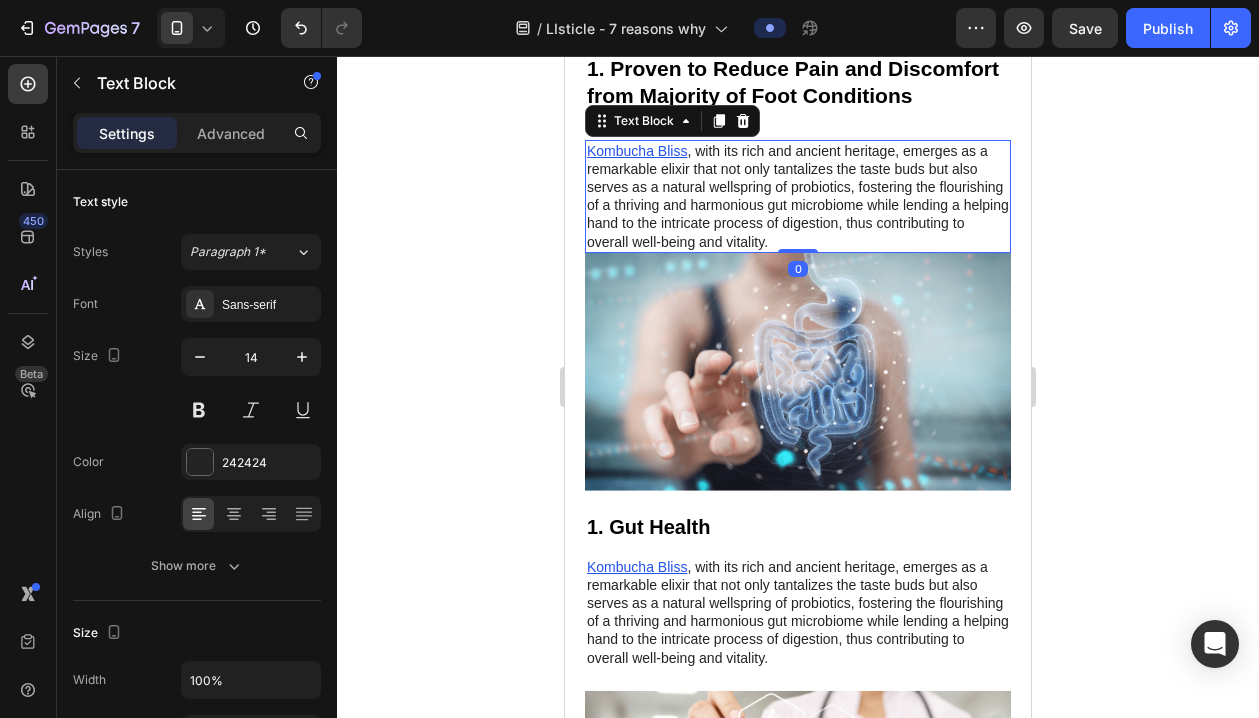 click on "Kombucha Bliss , with its rich and ancient heritage, emerges as a remarkable elixir that not only tantalizes the taste buds but also serves as a natural wellspring of probiotics, fostering the flourishing of a thriving and harmonious gut microbiome while lending a helping hand to the intricate process of digestion, thus contributing to overall well-being and vitality." at bounding box center [798, 196] 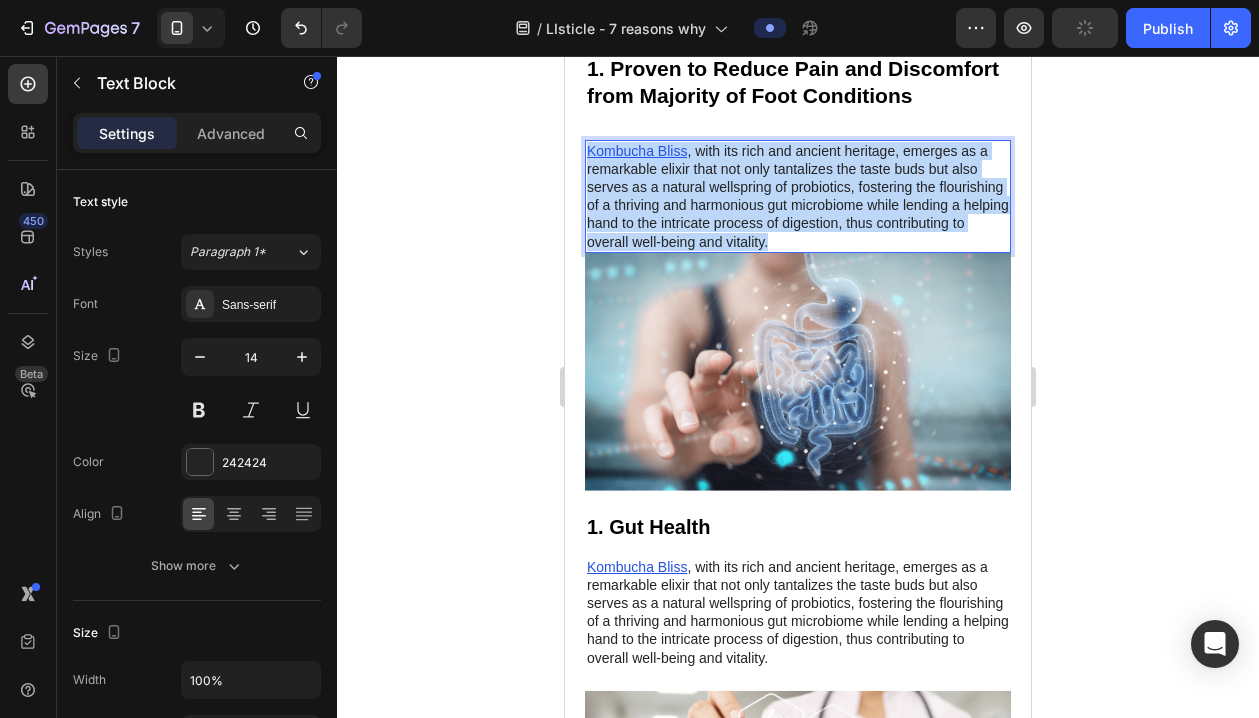 drag, startPoint x: 806, startPoint y: 236, endPoint x: 583, endPoint y: 146, distance: 240.47661 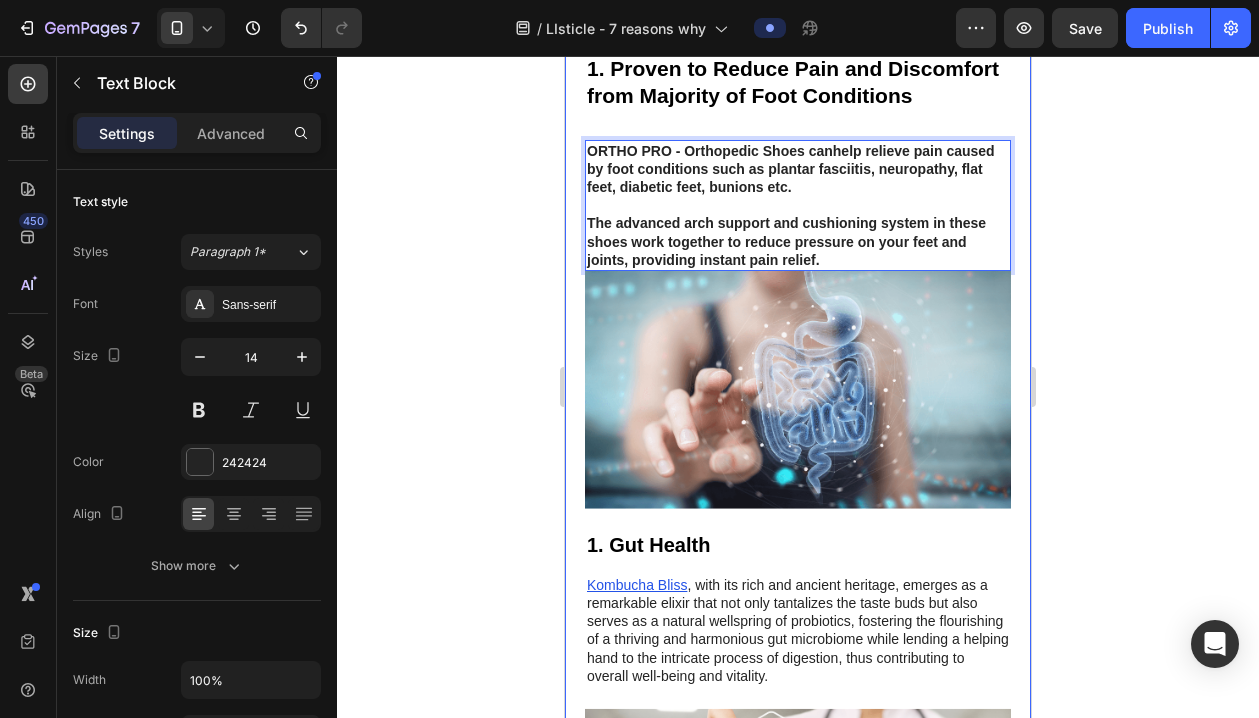 click on "⁠⁠⁠⁠⁠⁠⁠ 1. Proven to Reduce Pain and Discomfort from Majority of Foot Conditions Heading ORTHO PRO - Orthopedic Shoes can  help relieve pain caused by foot conditions such as plantar fasciitis, neuropathy, flat feet, diabetic feet, bunions etc .   ﻿The advanced arch support and cushioning system in these shoes work together to  reduce pressure on your feet and joints , providing instant pain relief. Text Block   0 Image 1. Gut Health Heading Kombucha Bliss , with its rich and ancient heritage, emerges as a remarkable elixir that not only tantalizes the taste buds but also serves as a natural wellspring of probiotics, fostering the flourishing of a thriving and harmonious gut microbiome while lending a helping hand to the intricate process of digestion, thus contributing to overall well-being and vitality. Text Block Row Row Image 2. Immune Support Heading Within the effervescent depths of  Kombucha Bliss Text Block Row Row Image 3. Energy Boost Heading Immerse in  Kombucha Bliss Text Block" at bounding box center (798, 1648) 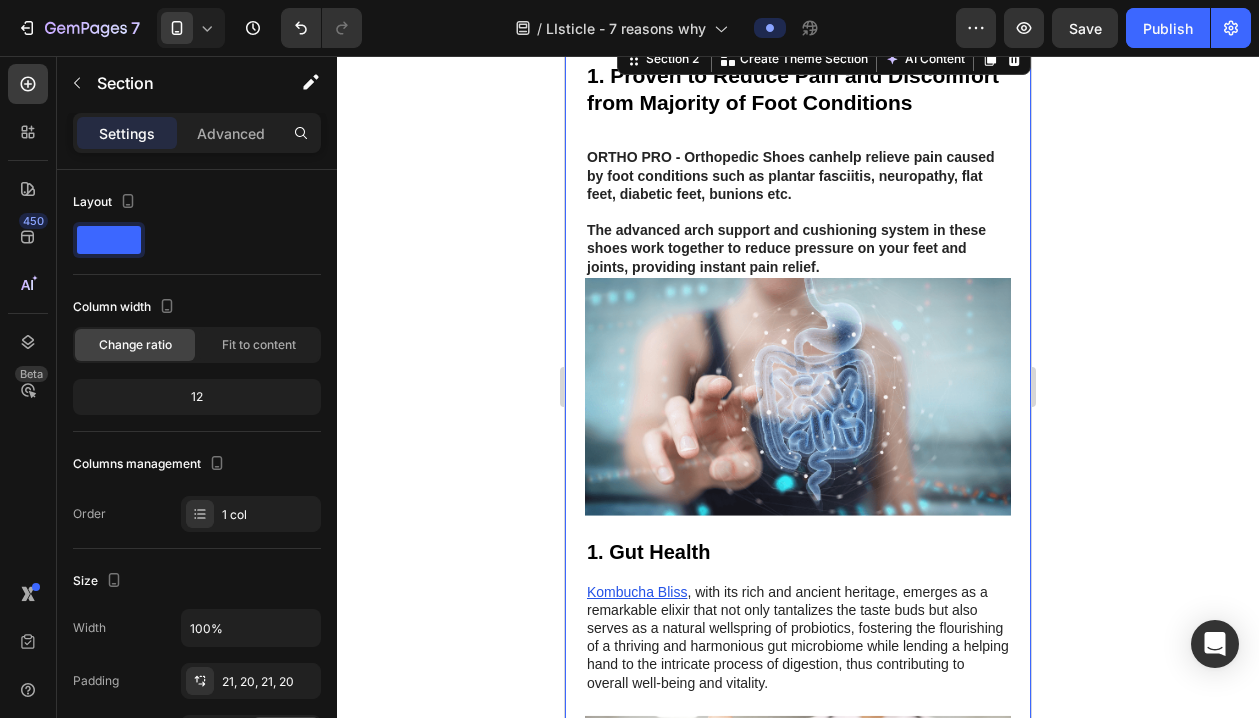 scroll, scrollTop: 421, scrollLeft: 0, axis: vertical 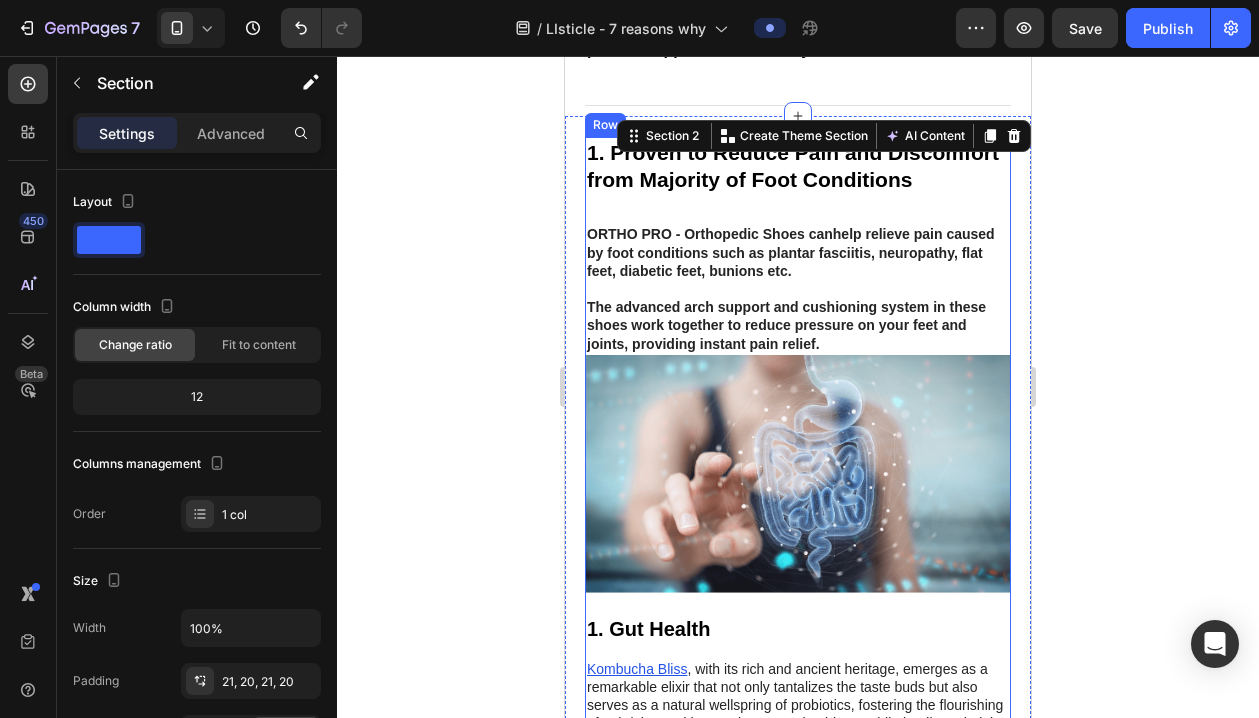 click on "⁠⁠⁠⁠⁠⁠⁠ 1. Proven to Reduce Pain and Discomfort from Majority of Foot Conditions Heading ORTHO PRO - Orthopedic Shoes can  help relieve pain caused by foot conditions such as plantar fasciitis, neuropathy, flat feet, diabetic feet, bunions etc .   ﻿The advanced arch support and cushioning system in these shoes work together to  reduce pressure on your feet and joints , providing instant pain relief. Text Block Image 1. Gut Health Heading Kombucha Bliss , with its rich and ancient heritage, emerges as a remarkable elixir that not only tantalizes the taste buds but also serves as a natural wellspring of probiotics, fostering the flourishing of a thriving and harmonious gut microbiome while lending a helping hand to the intricate process of digestion, thus contributing to overall well-being and vitality. Text Block Row Row Image 2. Immune Support Heading Within the effervescent depths of  Kombucha Bliss Text Block Row Row Image 3. Energy Boost Heading Immerse in  Kombucha Bliss Text Block Row" at bounding box center [798, 1458] 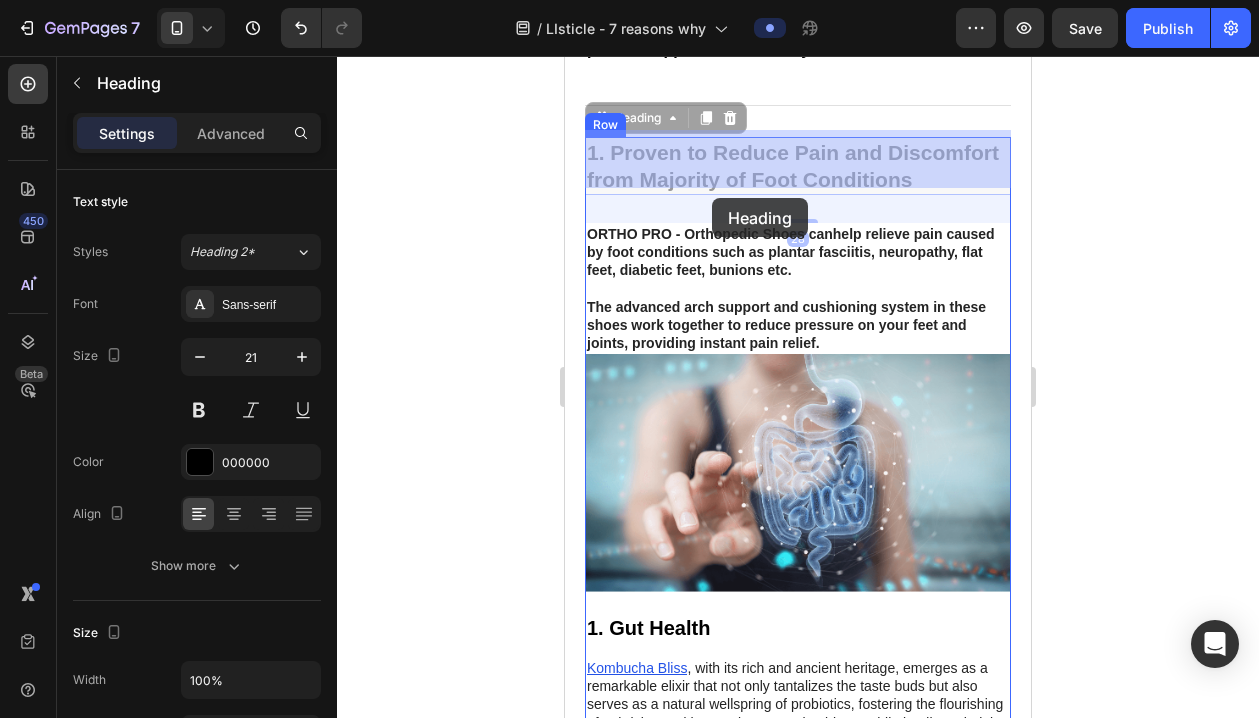 drag, startPoint x: 693, startPoint y: 161, endPoint x: 712, endPoint y: 198, distance: 41.59327 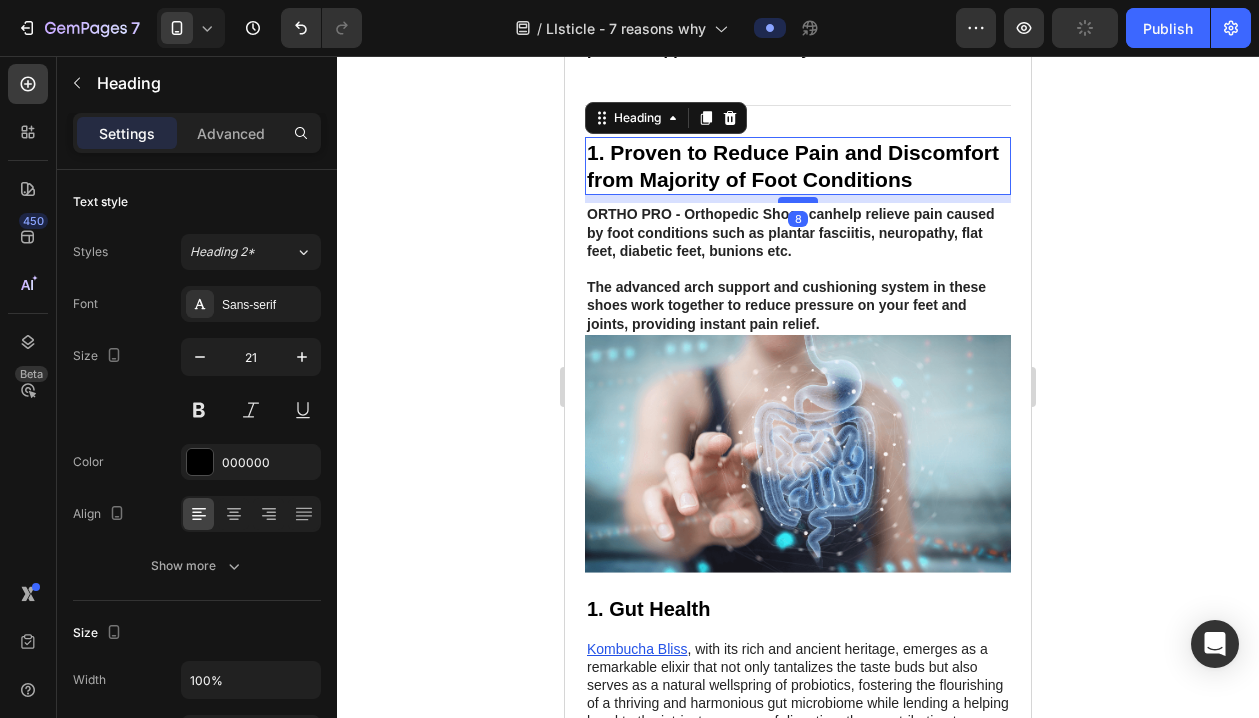 drag, startPoint x: 797, startPoint y: 215, endPoint x: 795, endPoint y: 195, distance: 20.09975 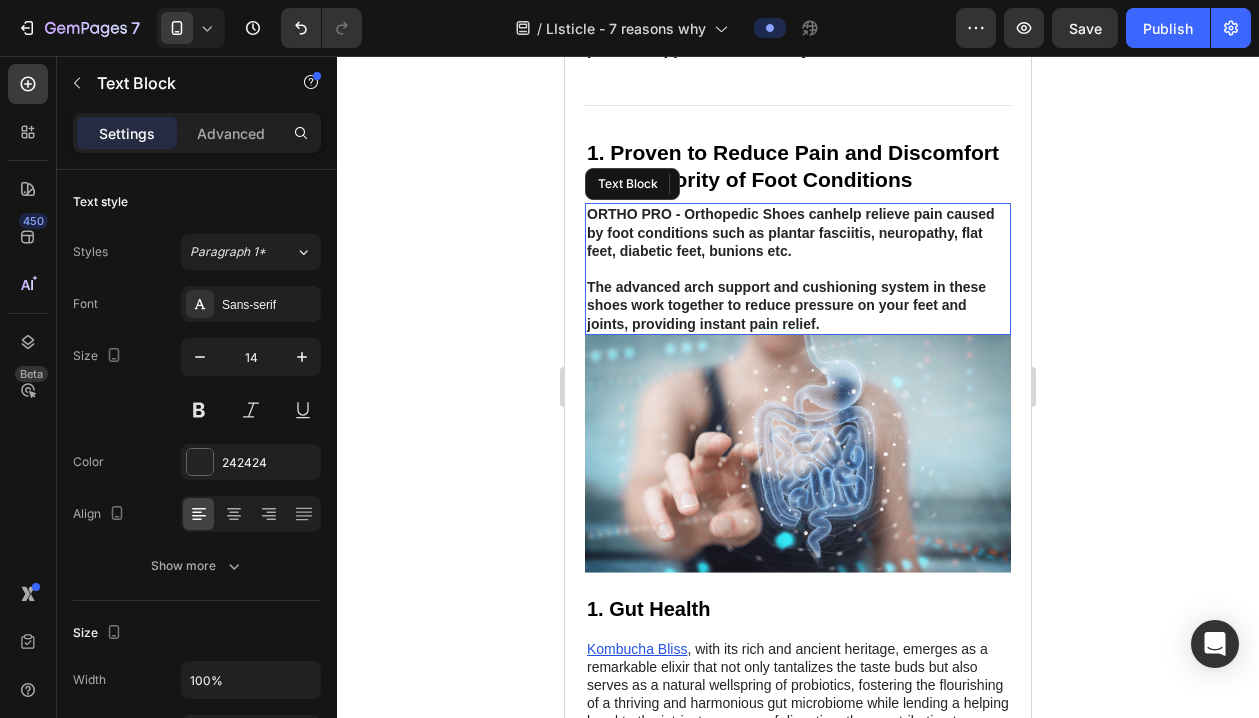 click on "ORTHO PRO - Orthopedic Shoes can  help relieve pain caused by foot conditions such as plantar fasciitis, neuropathy, flat feet, diabetic feet, bunions etc .   ﻿The advanced arch support and cushioning system in these shoes work together to  reduce pressure on your feet and joints , providing instant pain relief." at bounding box center (798, 268) 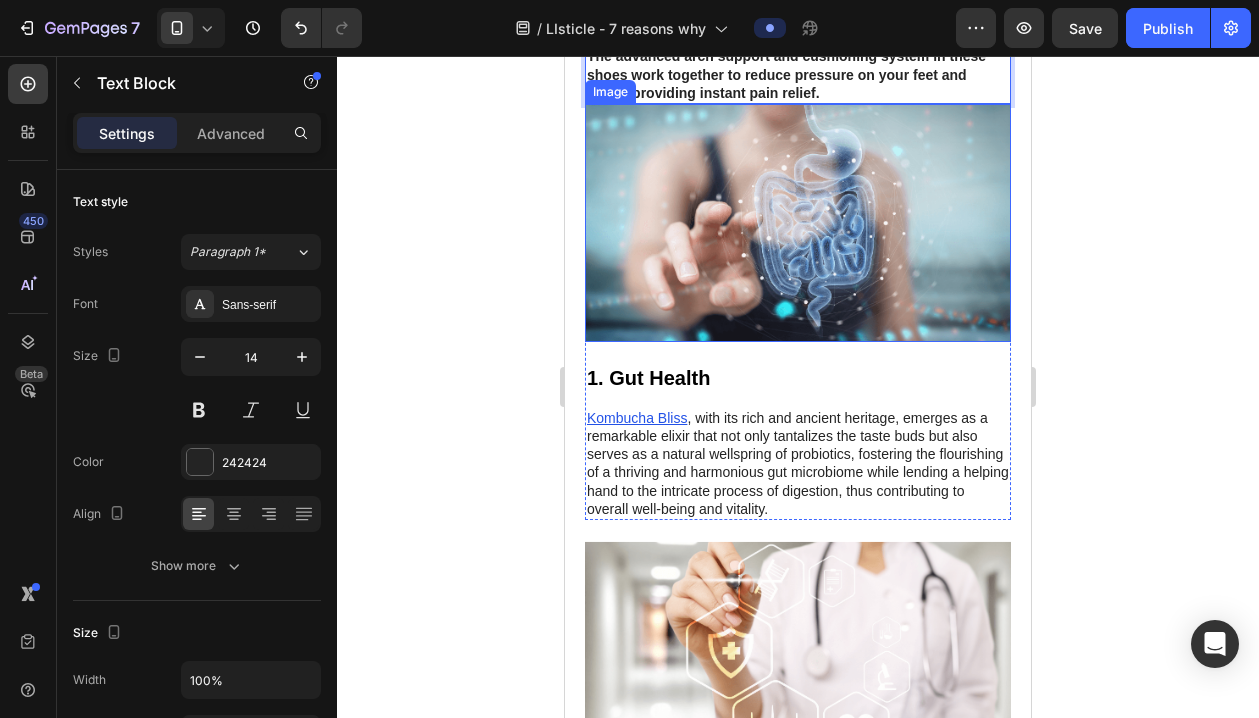 scroll, scrollTop: 653, scrollLeft: 0, axis: vertical 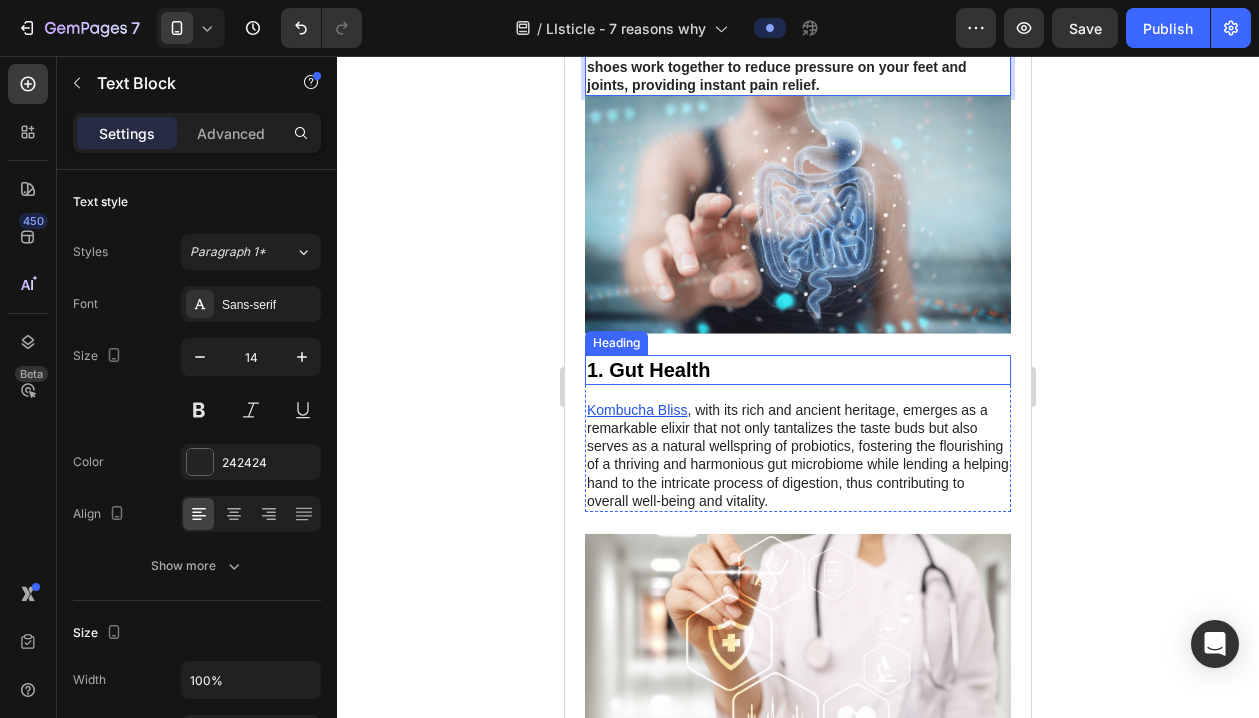 click on "1. Gut Health" at bounding box center (798, 370) 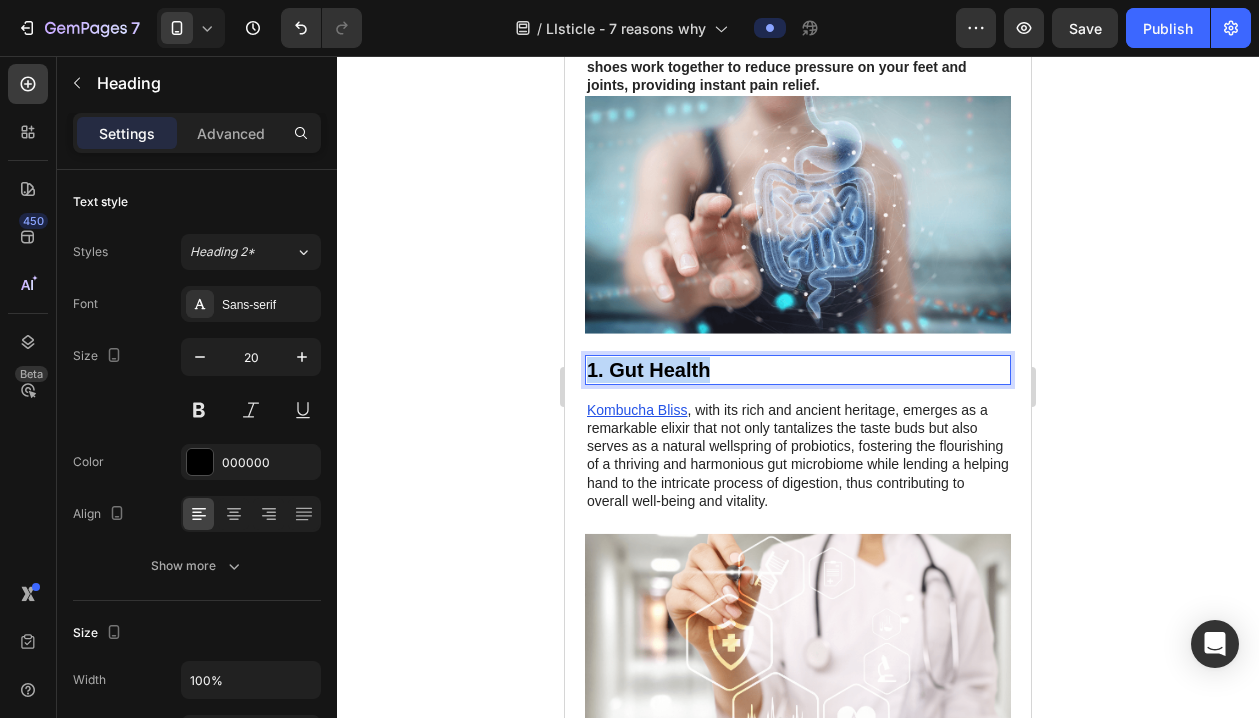 click on "1. Gut Health" at bounding box center (798, 370) 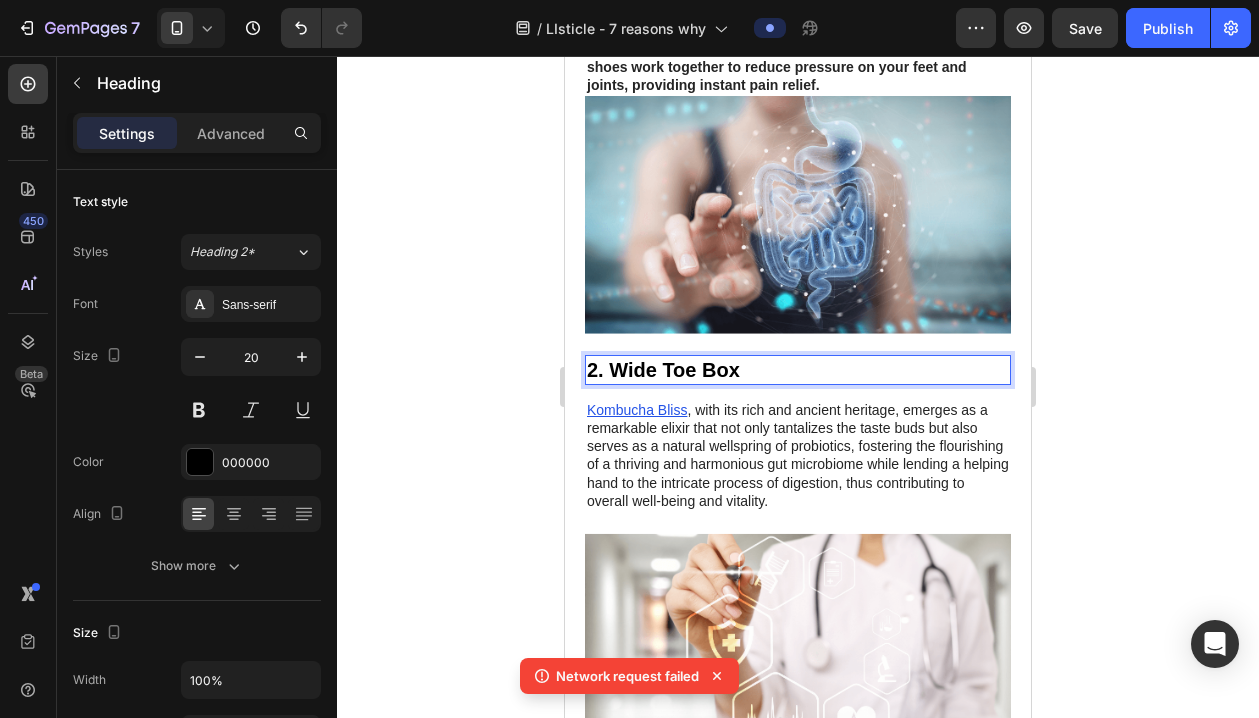 click on "2. Wide Toe Box" at bounding box center [663, 370] 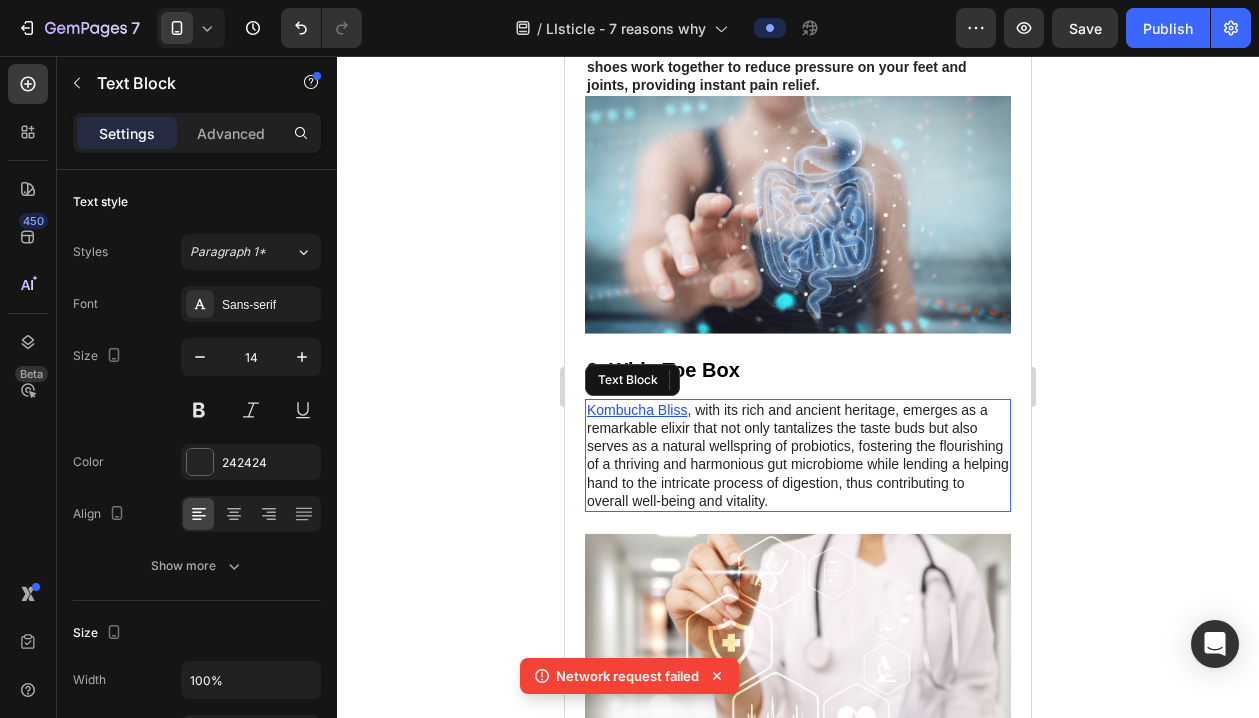 click on "Kombucha Bliss , with its rich and ancient heritage, emerges as a remarkable elixir that not only tantalizes the taste buds but also serves as a natural wellspring of probiotics, fostering the flourishing of a thriving and harmonious gut microbiome while lending a helping hand to the intricate process of digestion, thus contributing to overall well-being and vitality." at bounding box center (798, 455) 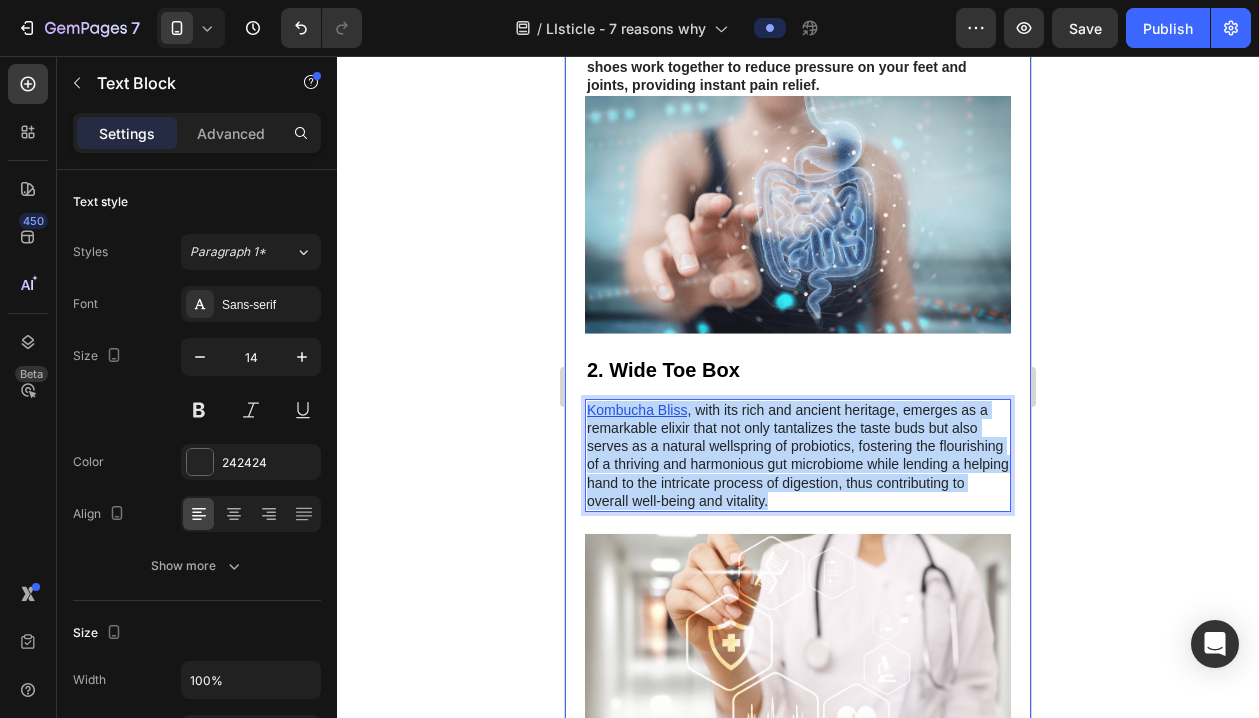 drag, startPoint x: 799, startPoint y: 491, endPoint x: 575, endPoint y: 394, distance: 244.10039 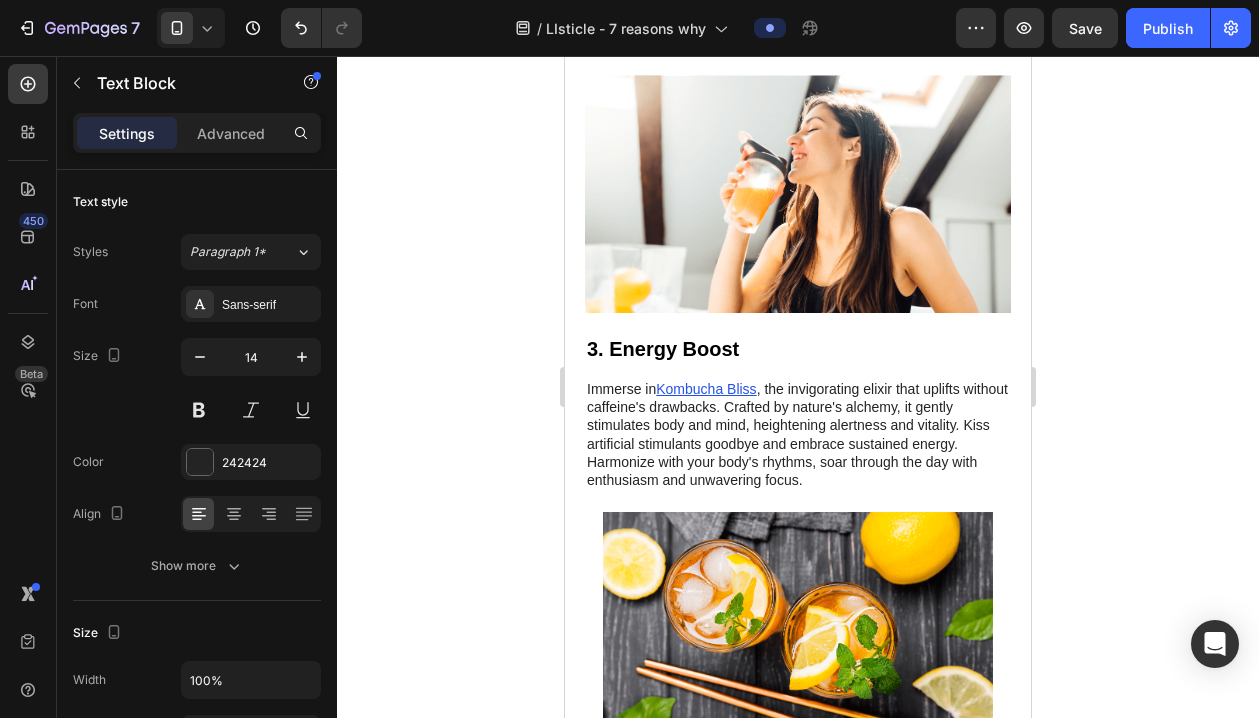 scroll, scrollTop: 1601, scrollLeft: 0, axis: vertical 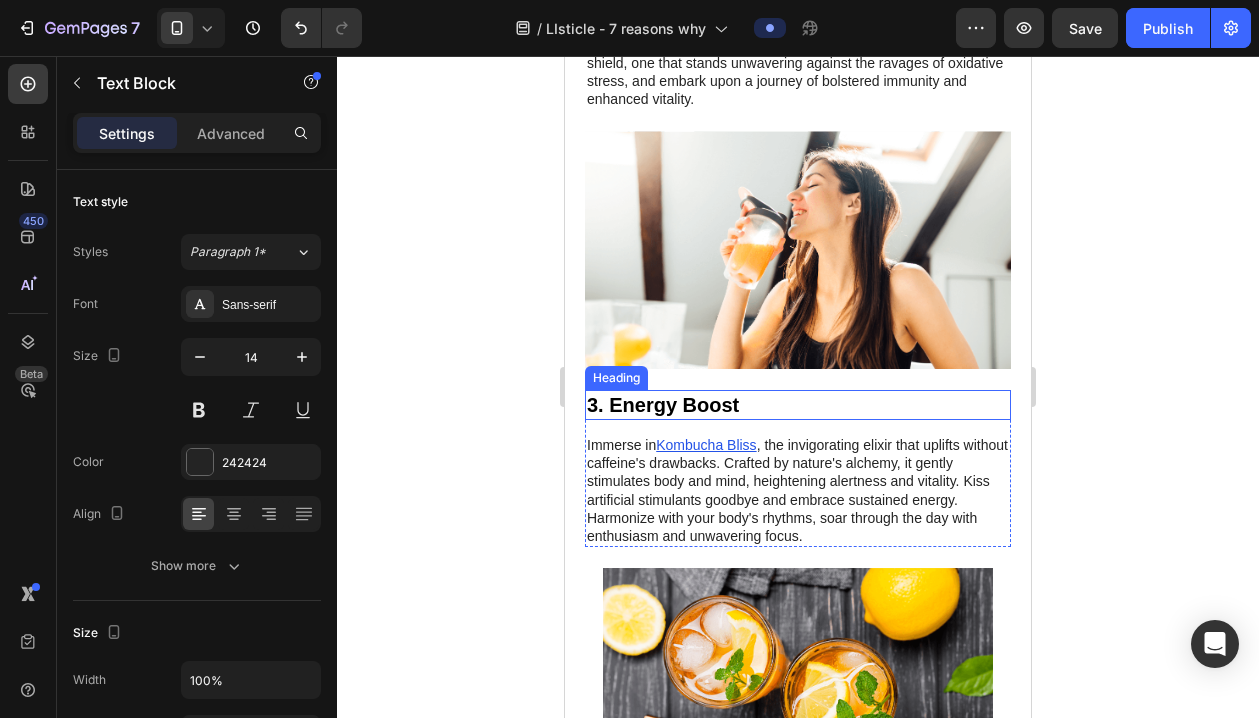 click on "3. Energy Boost" at bounding box center (798, 405) 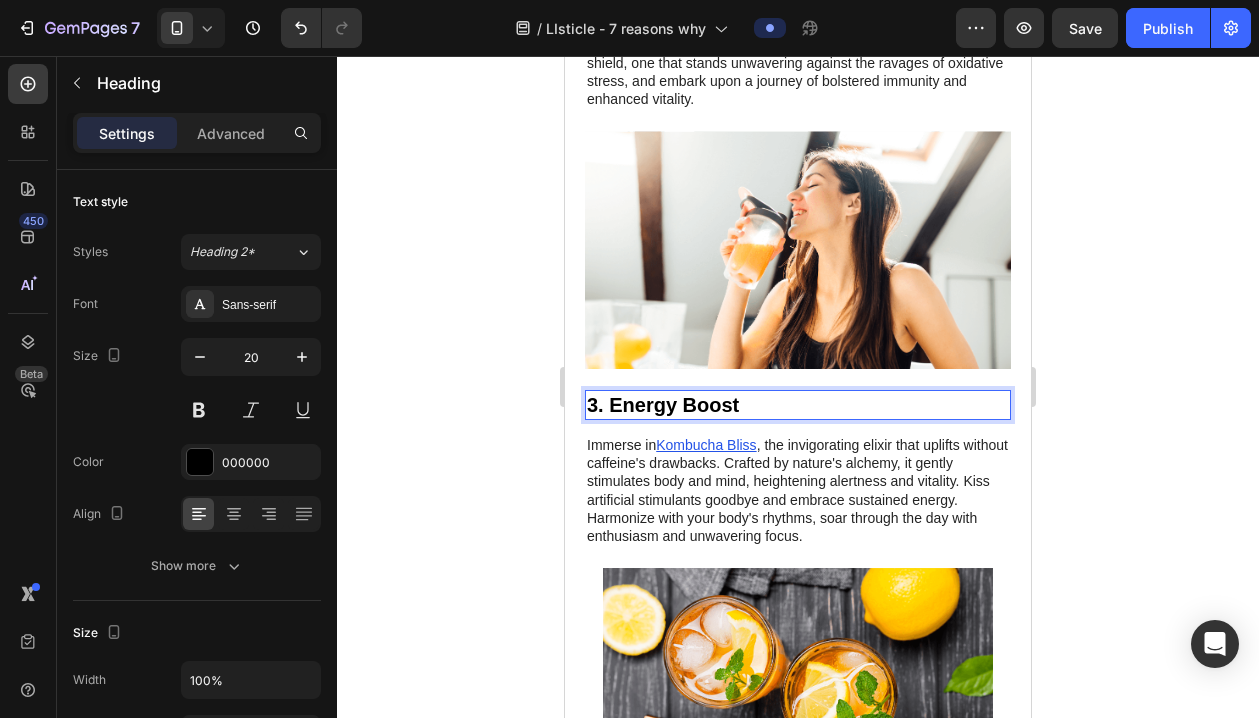 click on "3. Energy Boost" at bounding box center (798, 405) 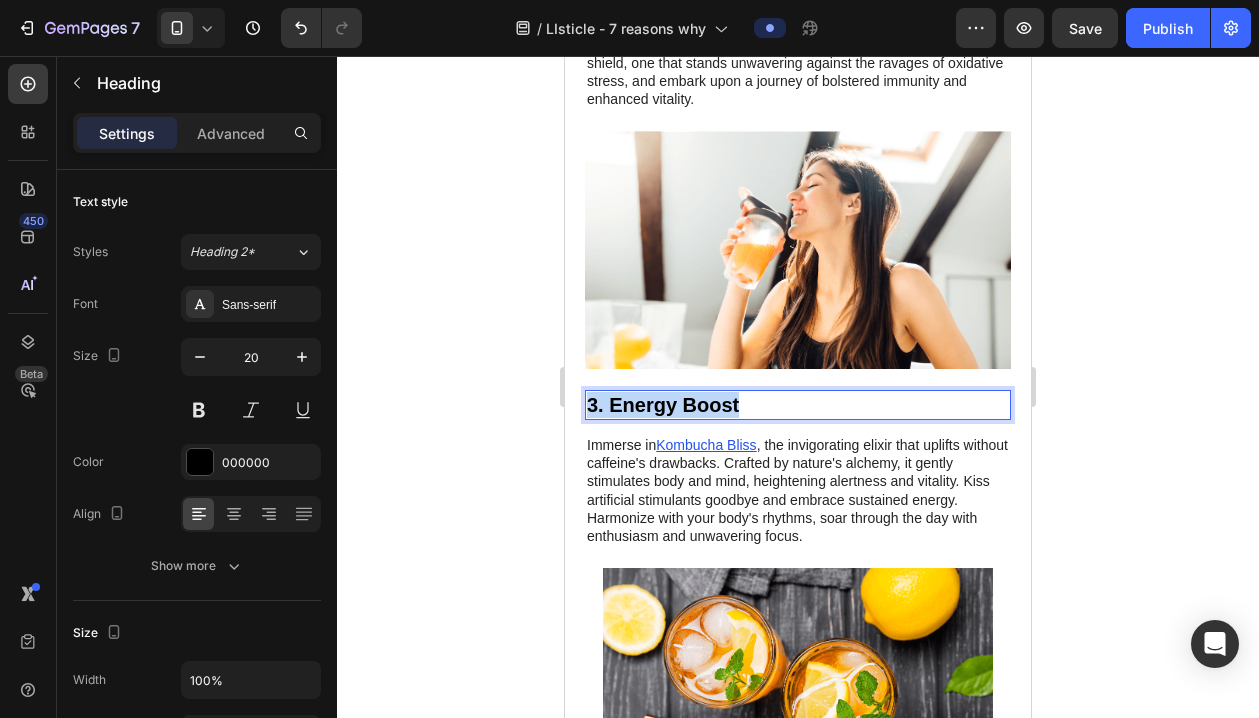 click on "3. Energy Boost" at bounding box center (798, 405) 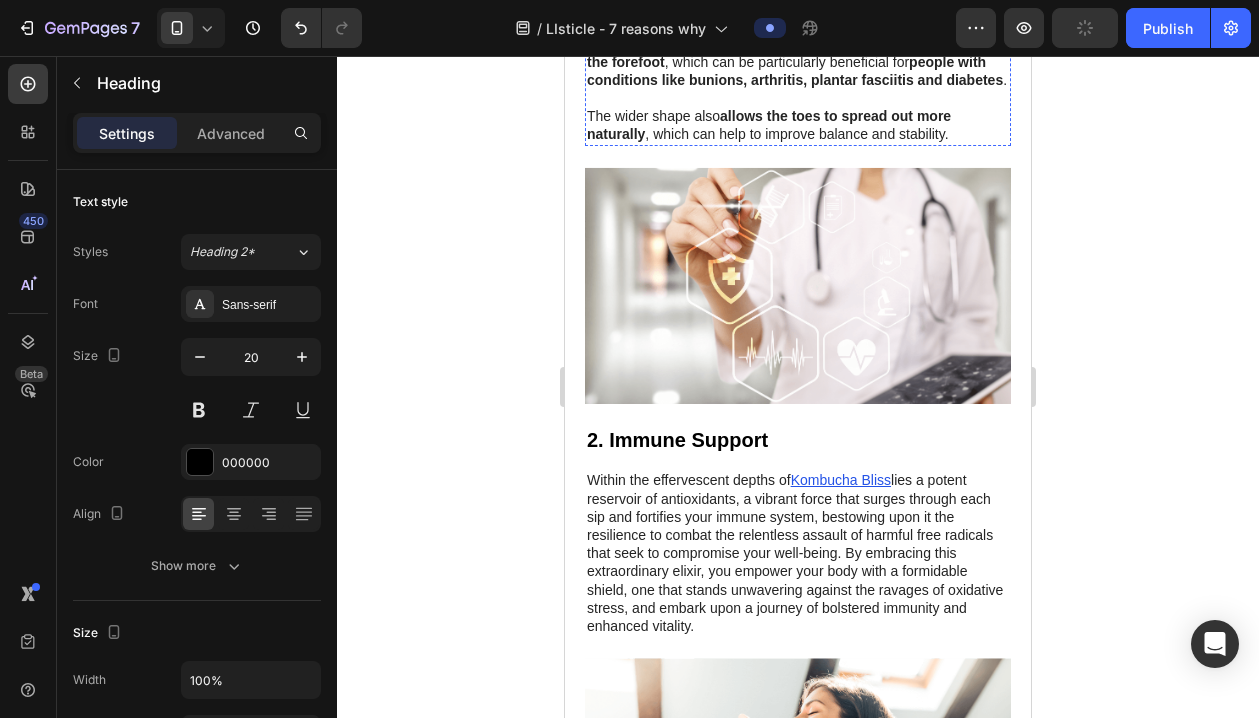 scroll, scrollTop: 1102, scrollLeft: 0, axis: vertical 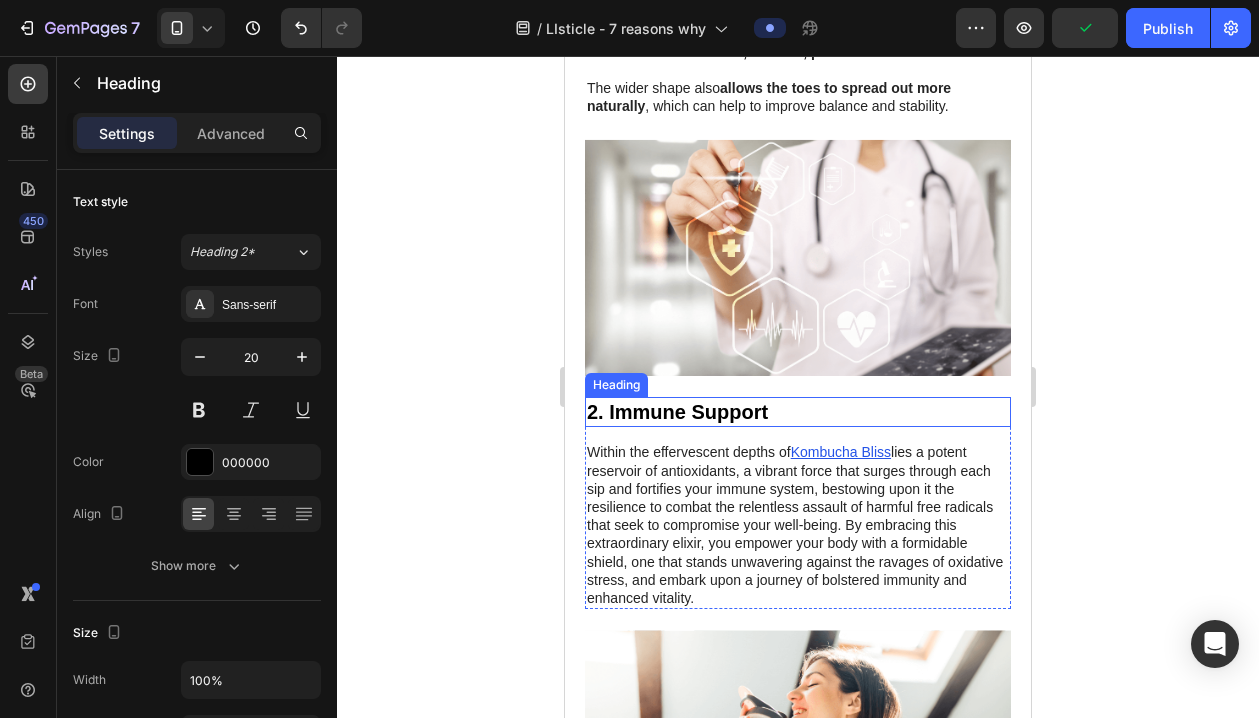 click on "2. Immune Support" at bounding box center [798, 412] 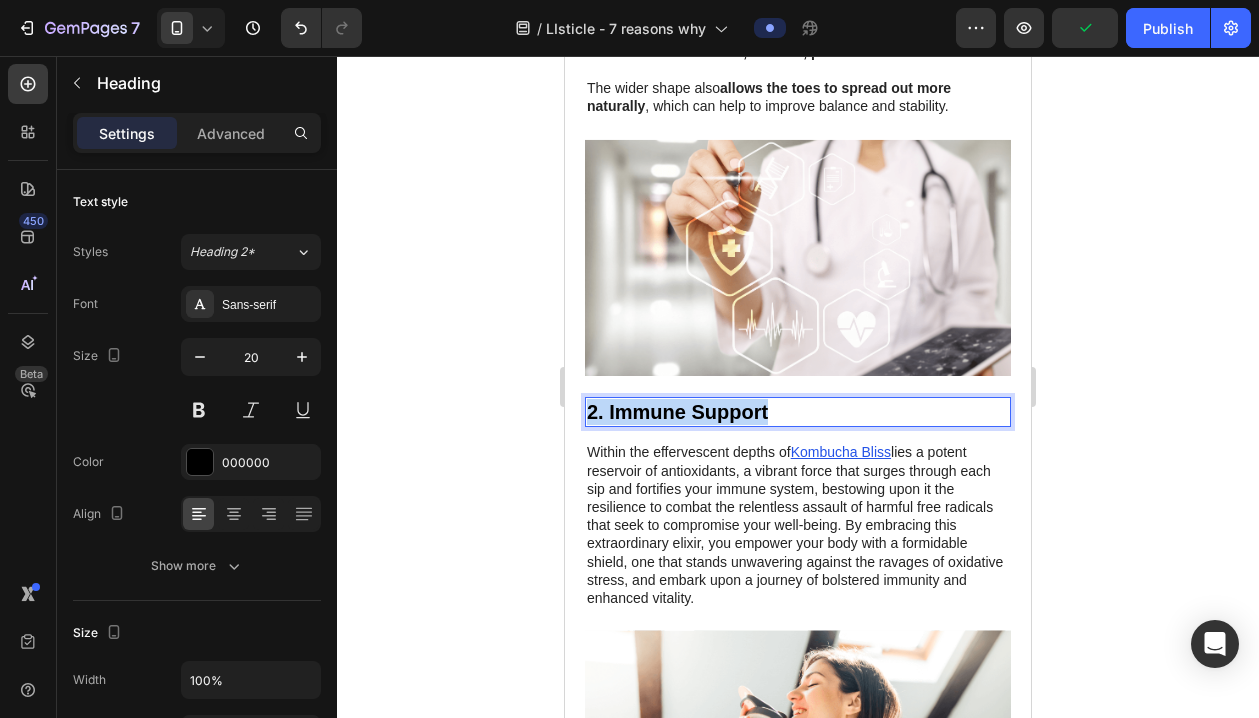 click on "2. Immune Support" at bounding box center (798, 412) 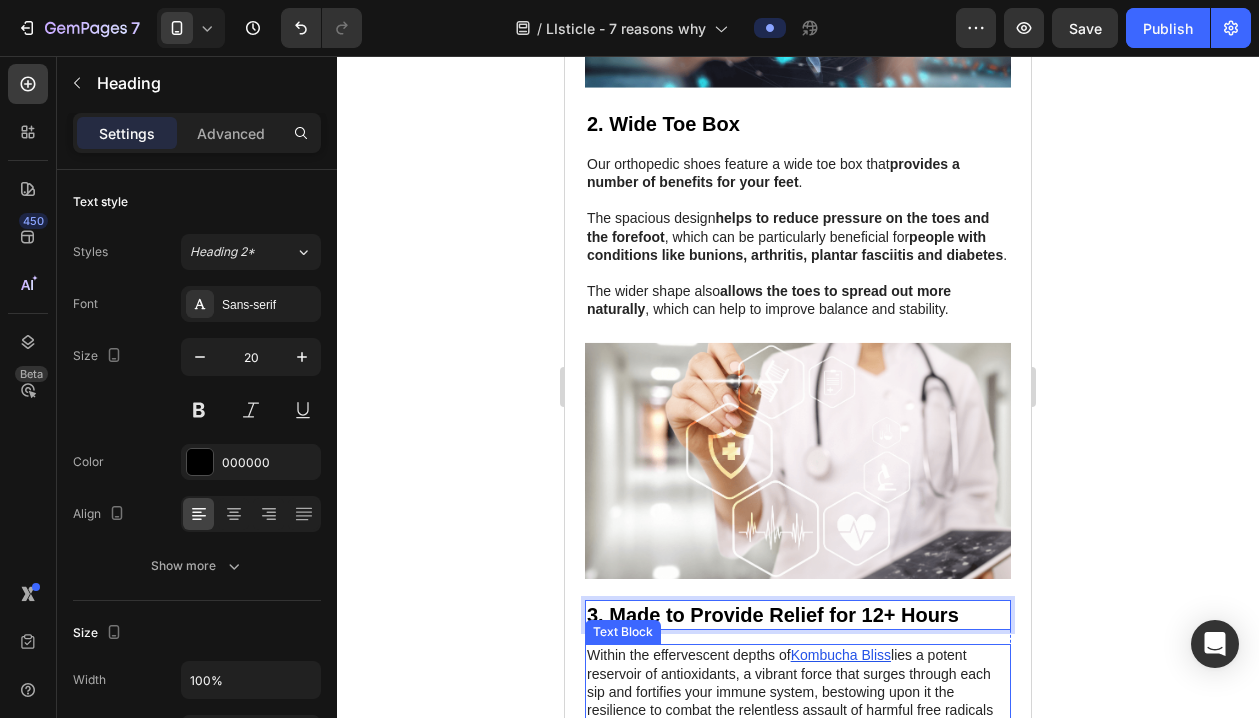 scroll, scrollTop: 1035, scrollLeft: 0, axis: vertical 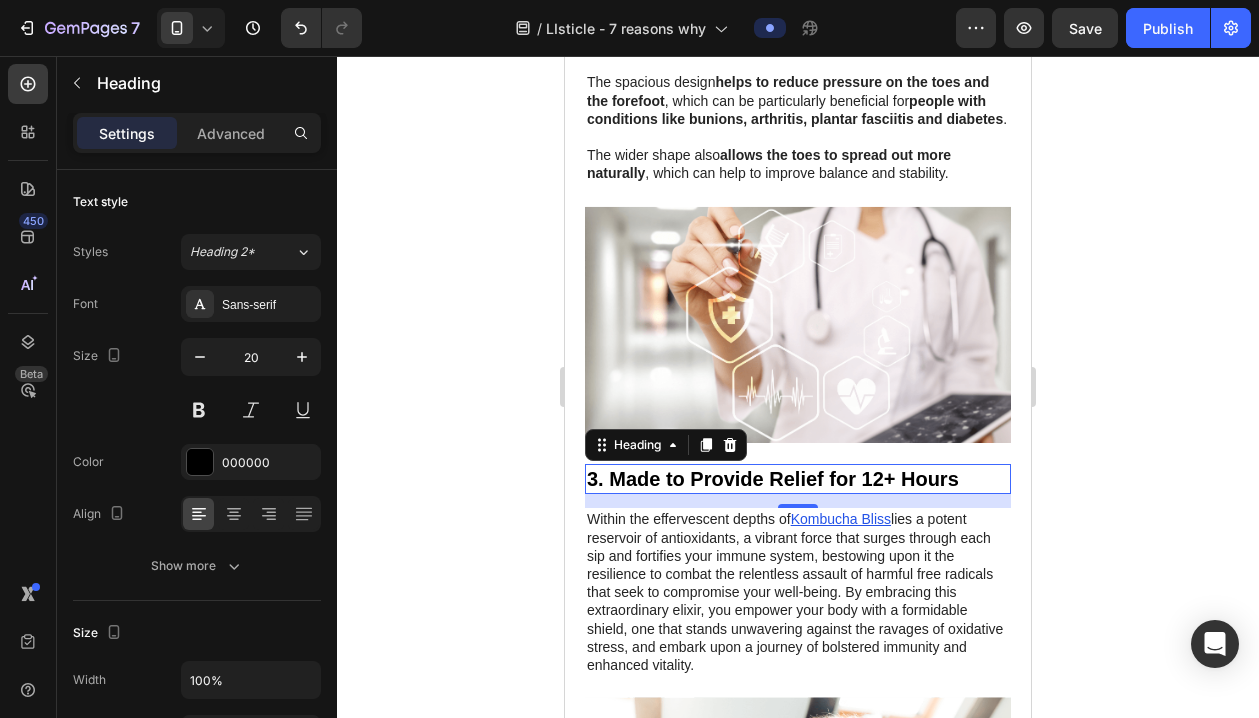 click on "Within the effervescent depths of  Kombucha Bliss  lies a potent reservoir of antioxidants, a vibrant force that surges through each sip and fortifies your immune system, bestowing upon it the resilience to combat the relentless assault of harmful free radicals that seek to compromise your well-being. By embracing this extraordinary elixir, you empower your body with a formidable shield, one that stands unwavering against the ravages of oxidative stress, and embark upon a journey of bolstered immunity and enhanced vitality." at bounding box center (798, 592) 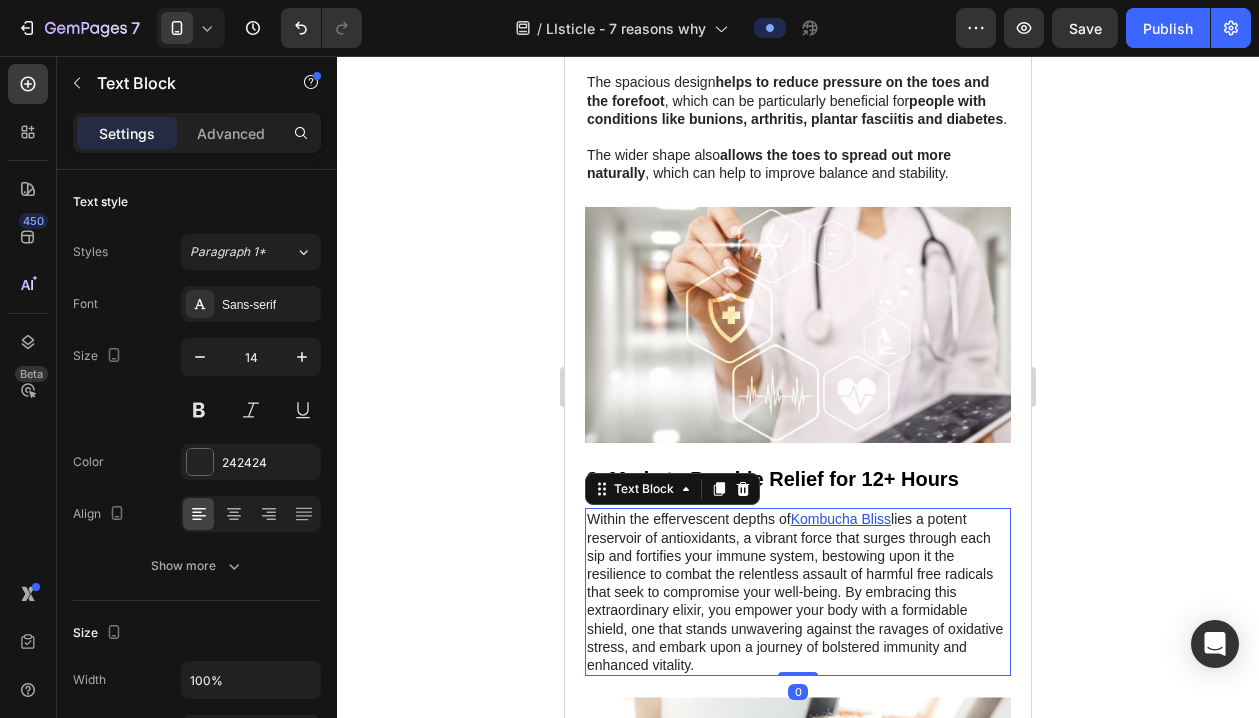 click on "Within the effervescent depths of  Kombucha Bliss  lies a potent reservoir of antioxidants, a vibrant force that surges through each sip and fortifies your immune system, bestowing upon it the resilience to combat the relentless assault of harmful free radicals that seek to compromise your well-being. By embracing this extraordinary elixir, you empower your body with a formidable shield, one that stands unwavering against the ravages of oxidative stress, and embark upon a journey of bolstered immunity and enhanced vitality." at bounding box center [798, 592] 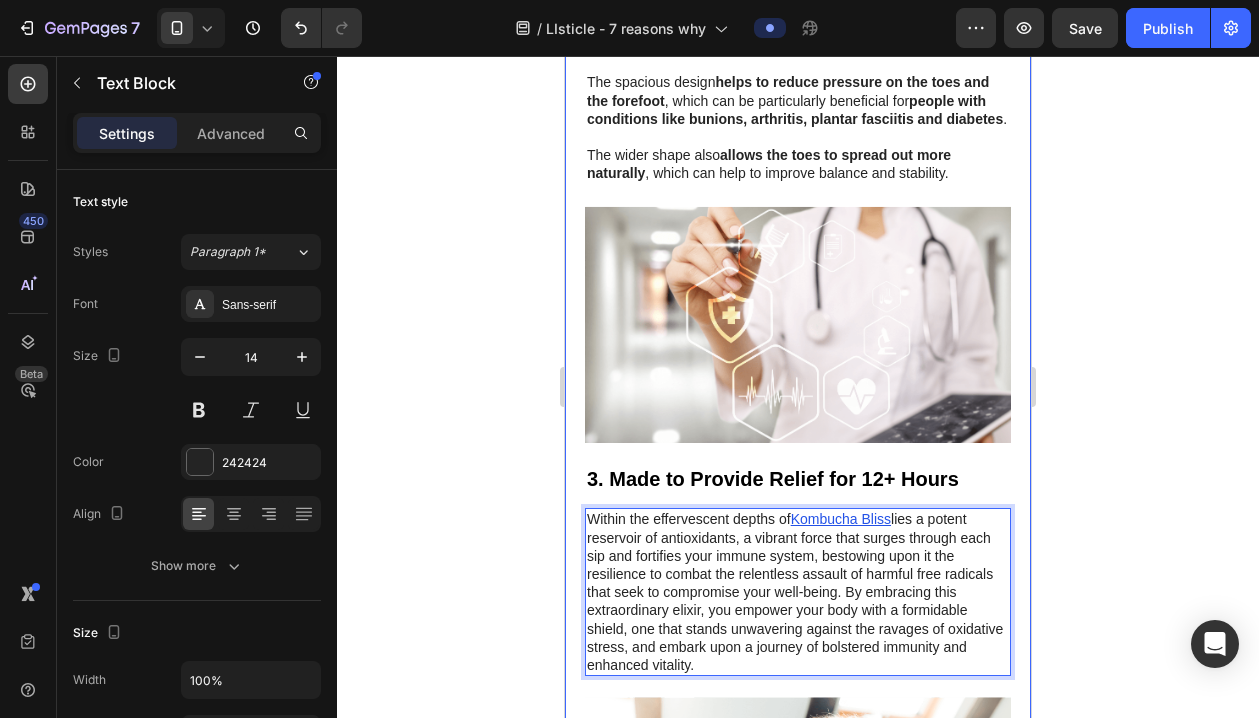drag, startPoint x: 735, startPoint y: 658, endPoint x: 566, endPoint y: 505, distance: 227.9693 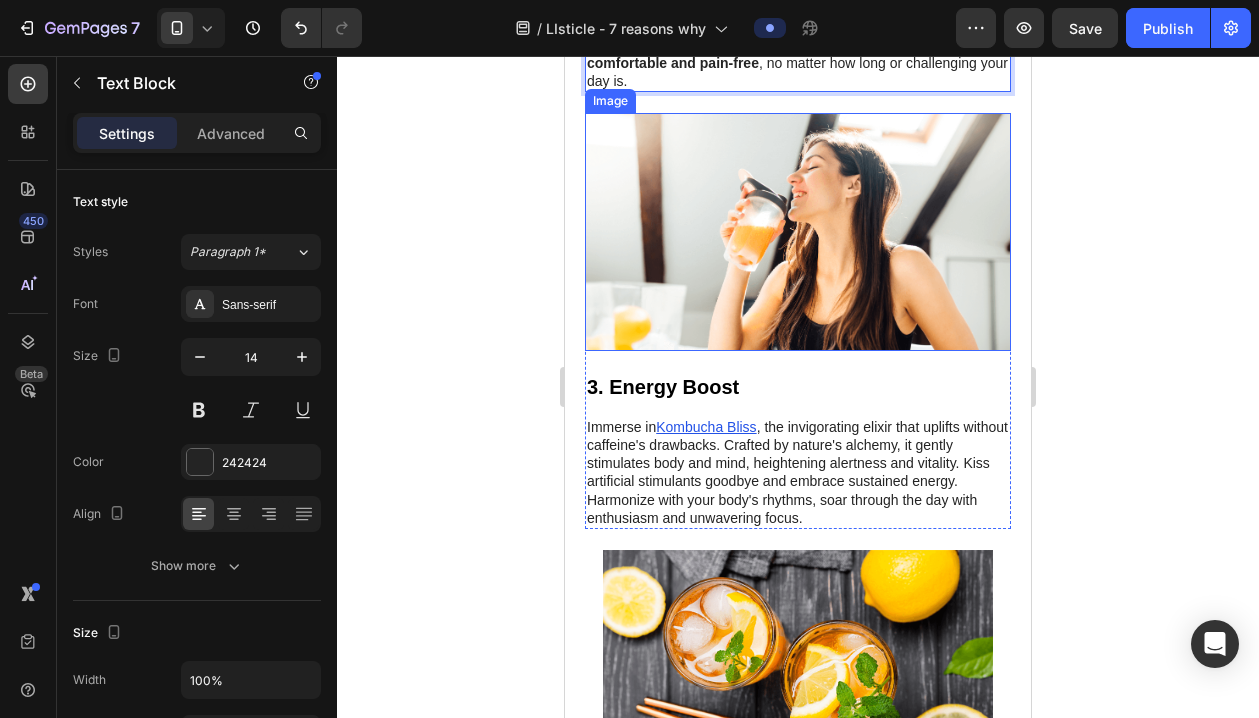 scroll, scrollTop: 1651, scrollLeft: 0, axis: vertical 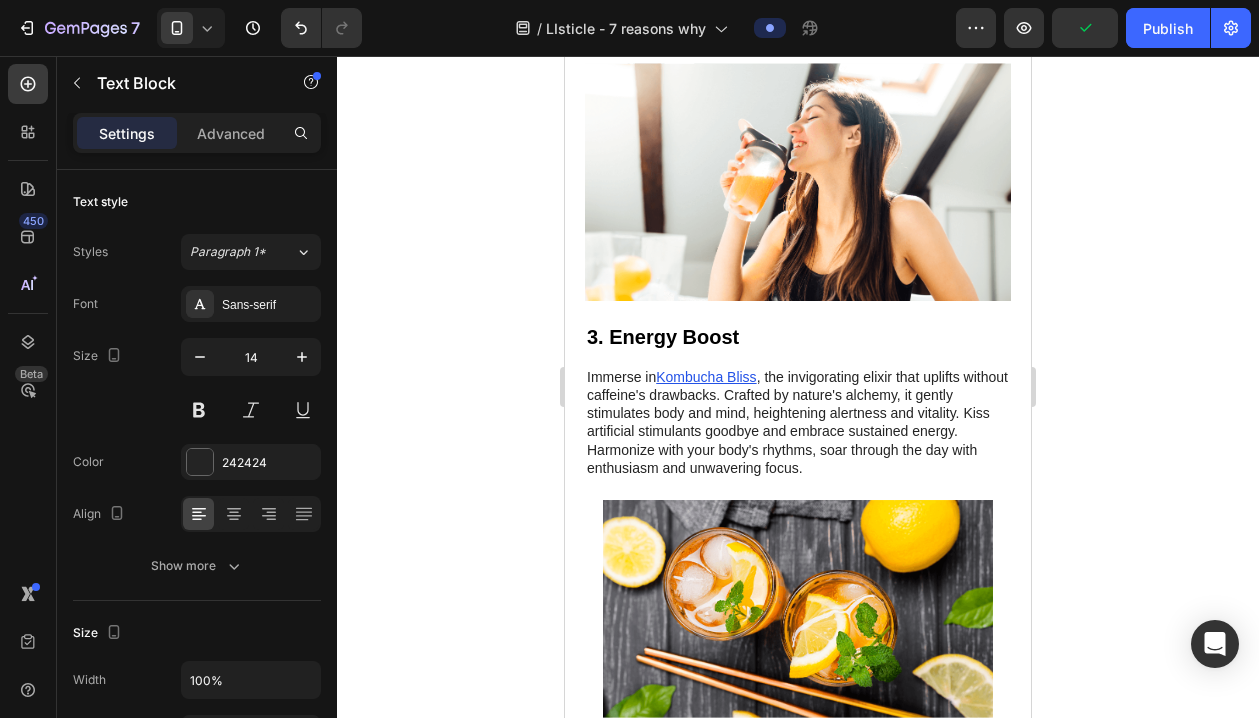 click on "3. Energy Boost" at bounding box center [798, 337] 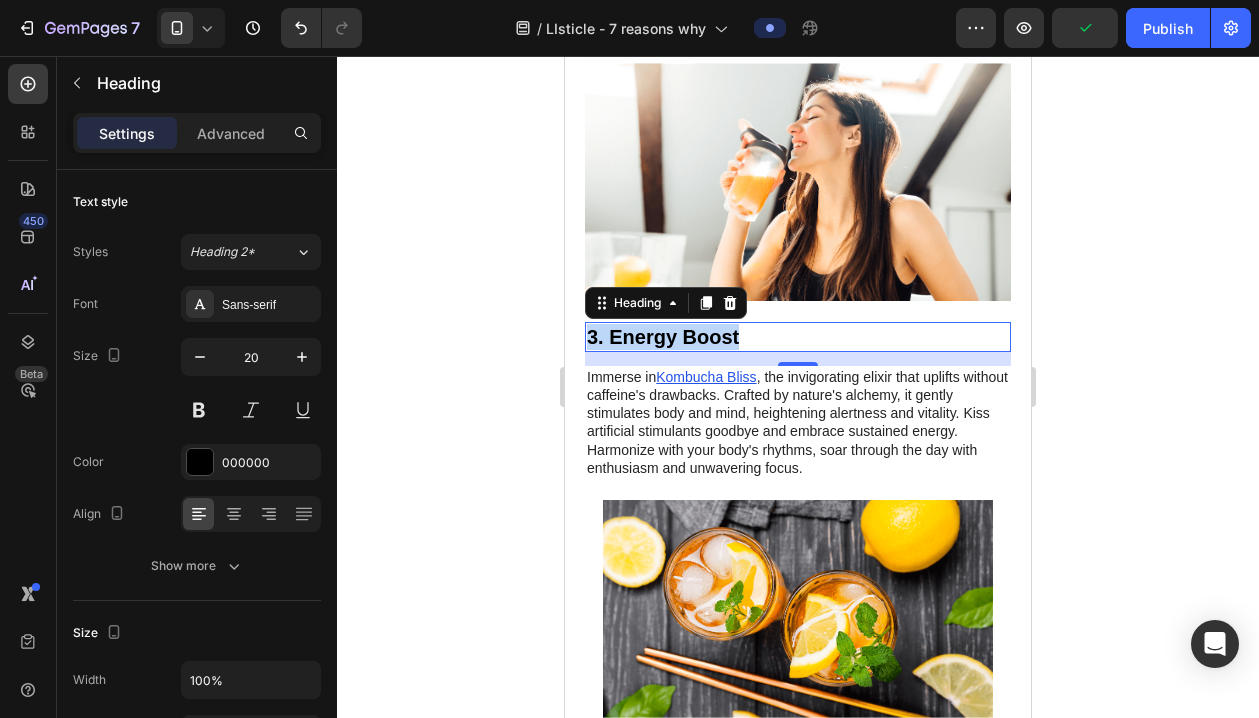 click on "3. Energy Boost" at bounding box center [798, 337] 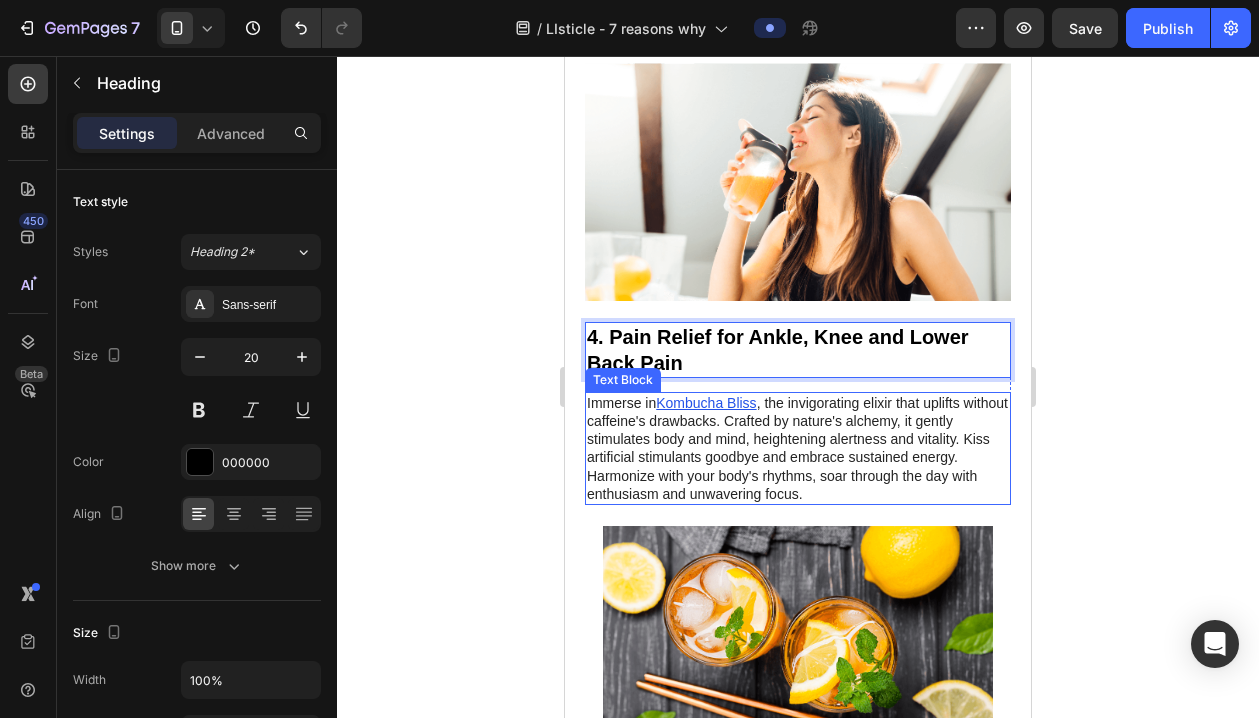 click on "Immerse in  Kombucha Bliss , the invigorating elixir that uplifts without caffeine's drawbacks. Crafted by nature's alchemy, it gently stimulates body and mind, heightening alertness and vitality. Kiss artificial stimulants goodbye and embrace sustained energy. Harmonize with your body's rhythms, soar through the day with enthusiasm and unwavering focus." at bounding box center [798, 448] 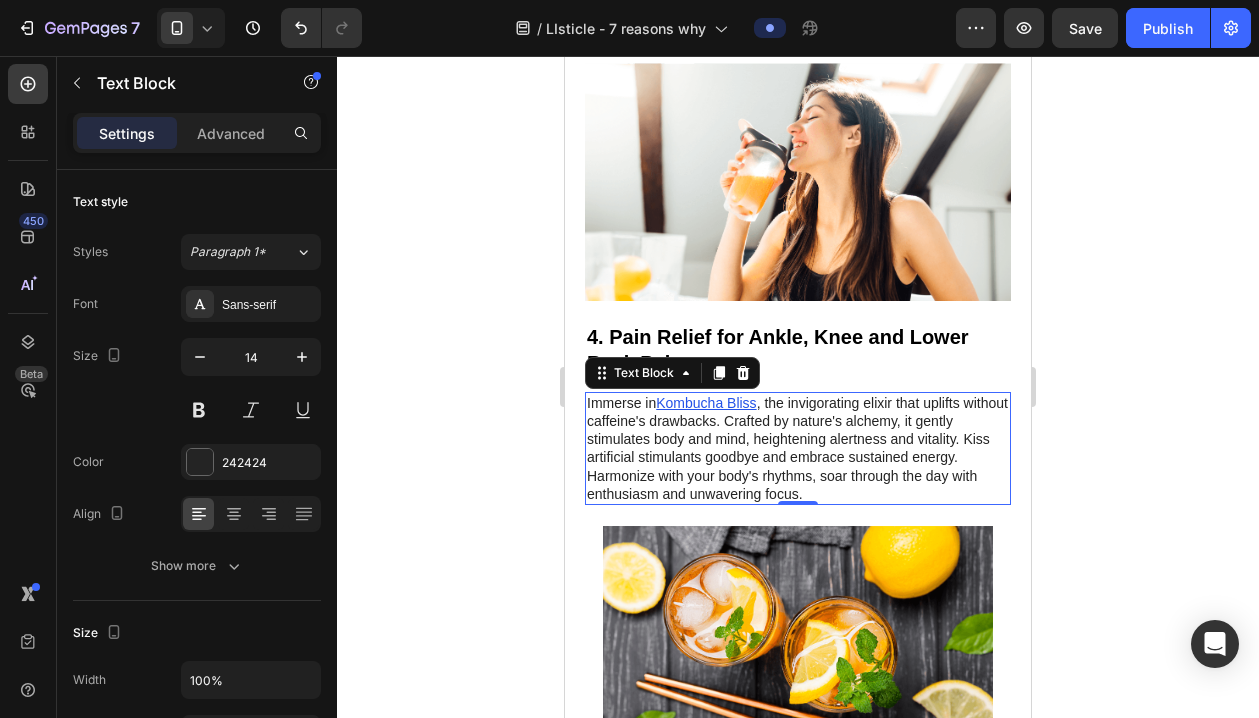 click on "Immerse in  Kombucha Bliss , the invigorating elixir that uplifts without caffeine's drawbacks. Crafted by nature's alchemy, it gently stimulates body and mind, heightening alertness and vitality. Kiss artificial stimulants goodbye and embrace sustained energy. Harmonize with your body's rhythms, soar through the day with enthusiasm and unwavering focus." at bounding box center (798, 448) 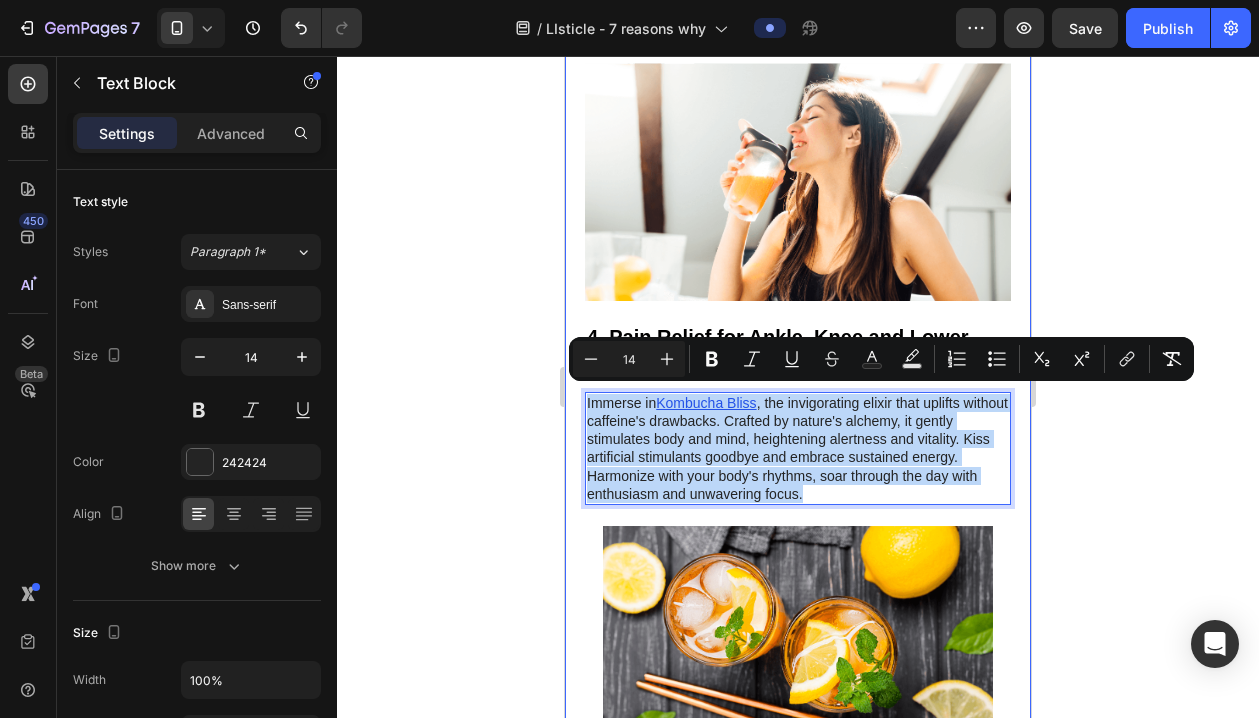 drag, startPoint x: 821, startPoint y: 480, endPoint x: 565, endPoint y: 399, distance: 268.50885 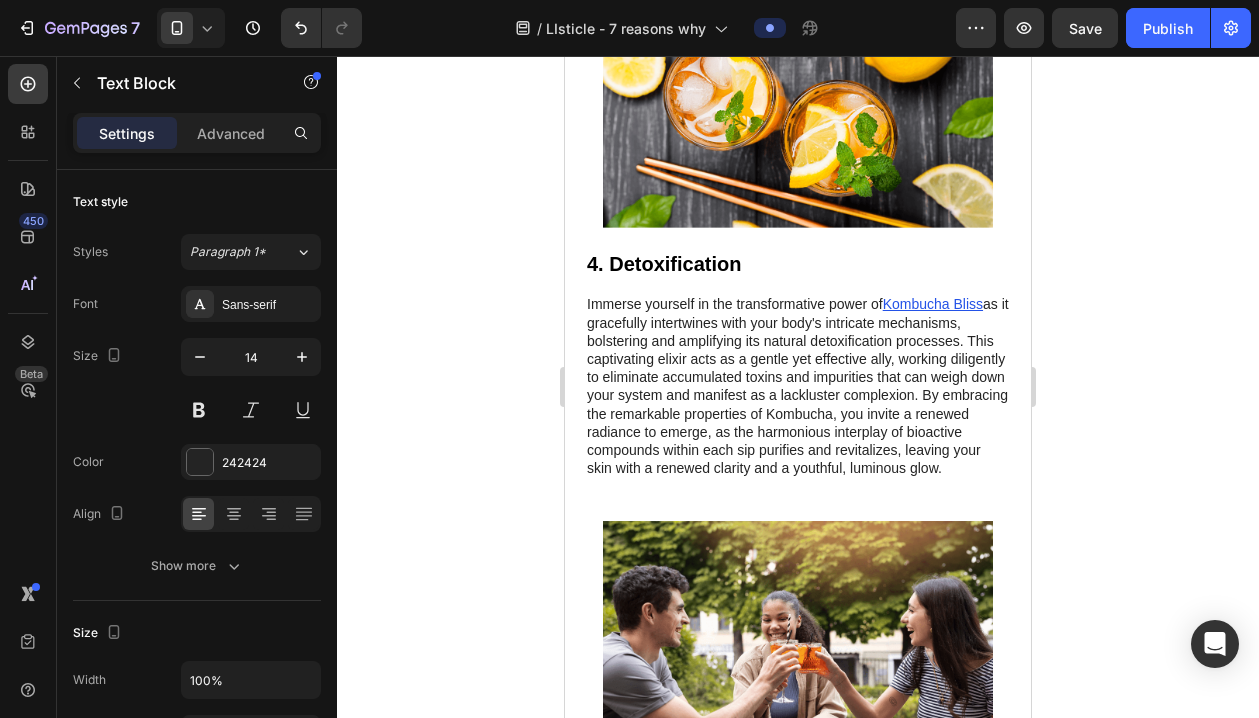 scroll, scrollTop: 2344, scrollLeft: 0, axis: vertical 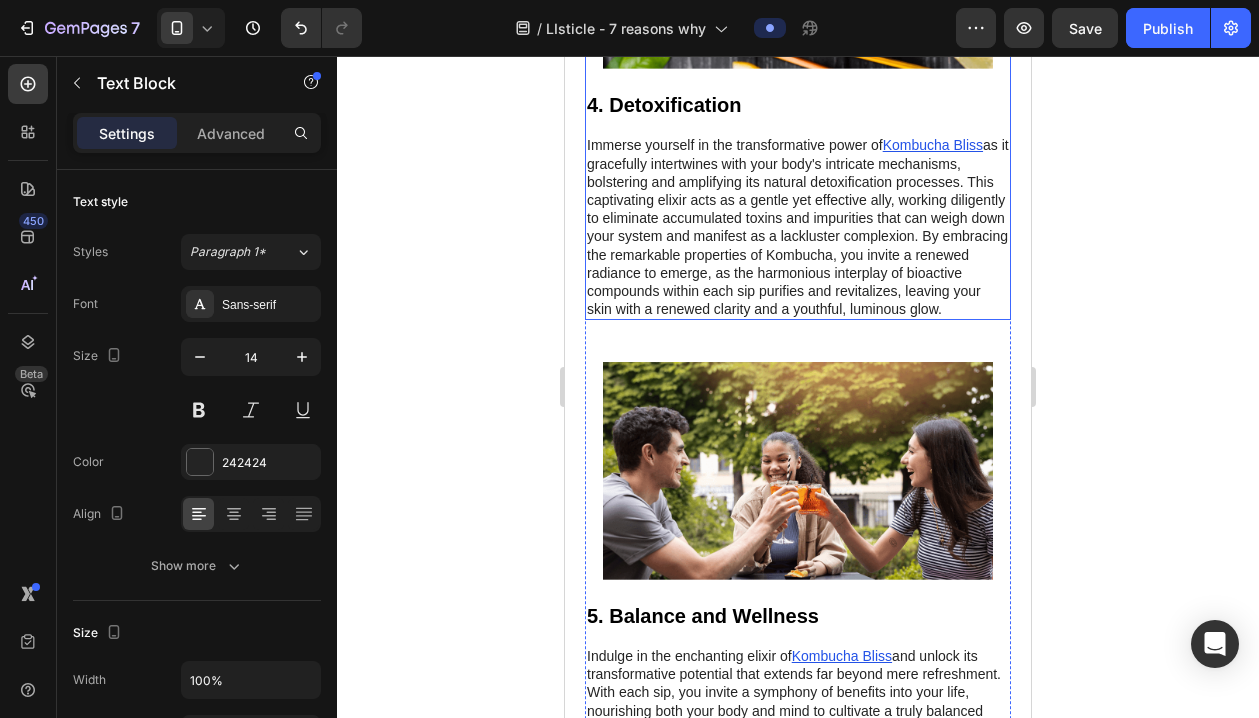 click on "4. Detoxification" at bounding box center (798, 105) 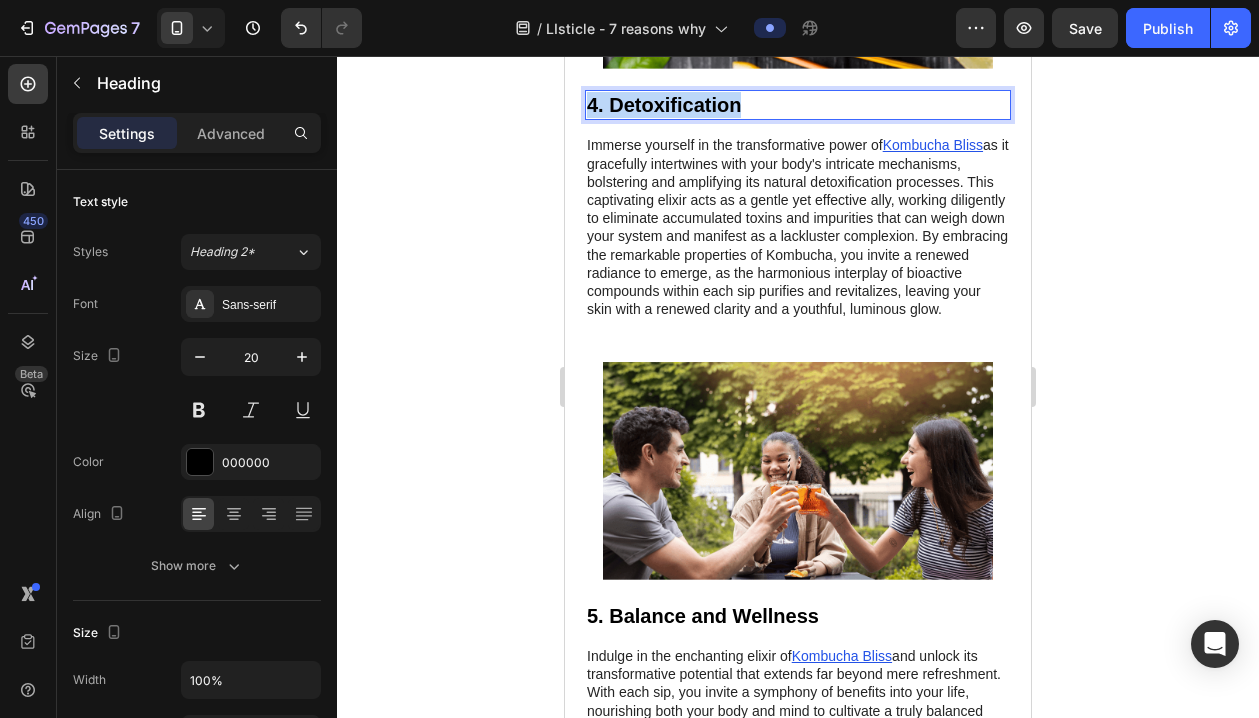 click on "4. Detoxification" at bounding box center (798, 105) 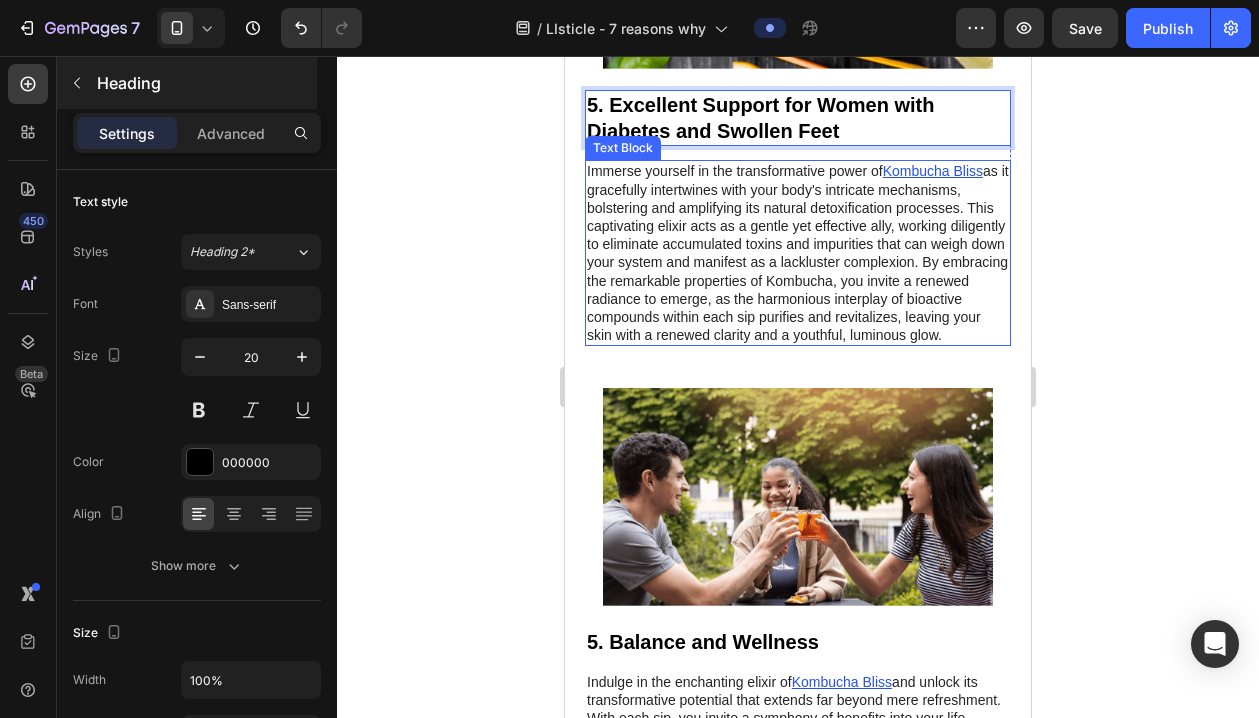 click at bounding box center [77, 83] 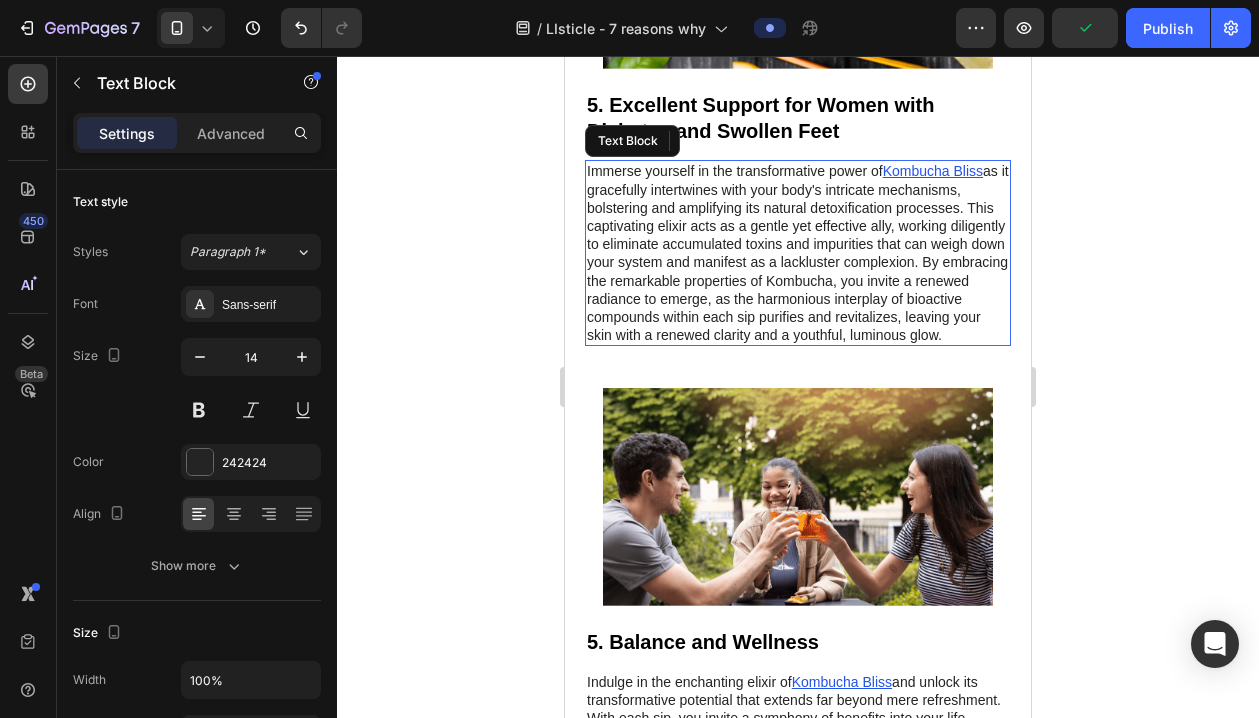 click on "Immerse yourself in the transformative power of  Kombucha Bliss  as it gracefully intertwines with your body's intricate mechanisms, bolstering and amplifying its natural detoxification processes. This captivating elixir acts as a gentle yet effective ally, working diligently to eliminate accumulated toxins and impurities that can weigh down your system and manifest as a lackluster complexion. By embracing the remarkable properties of Kombucha, you invite a renewed radiance to emerge, as the harmonious interplay of bioactive compounds within each sip purifies and revitalizes, leaving your skin with a renewed clarity and a youthful, luminous glow." at bounding box center [798, 253] 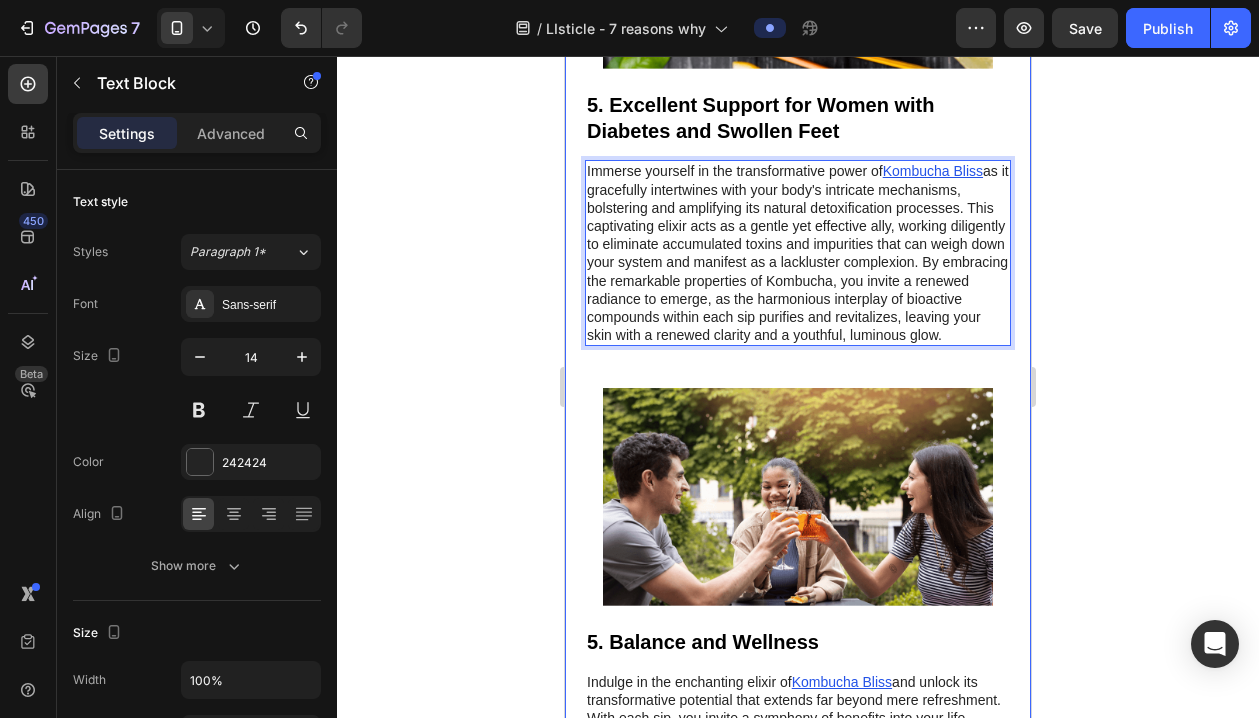 drag, startPoint x: 987, startPoint y: 322, endPoint x: 580, endPoint y: 166, distance: 435.87268 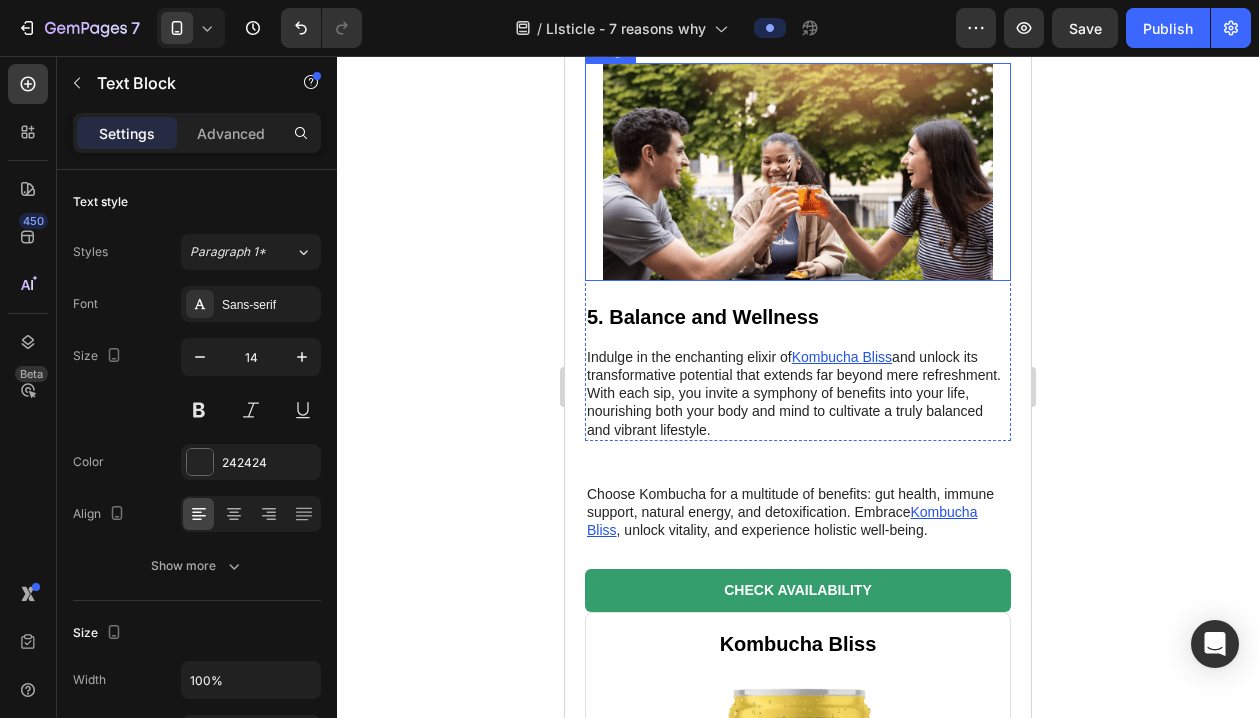 scroll, scrollTop: 2743, scrollLeft: 0, axis: vertical 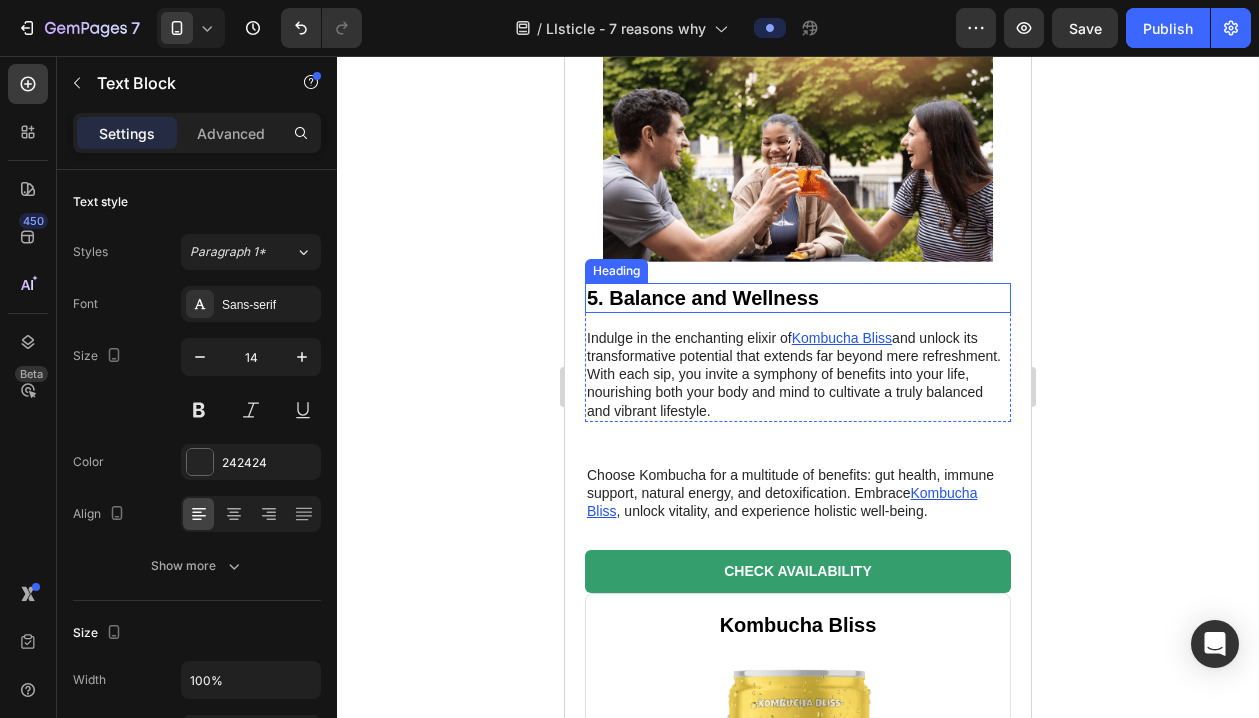 click on "5. Balance and Wellness" at bounding box center (798, 298) 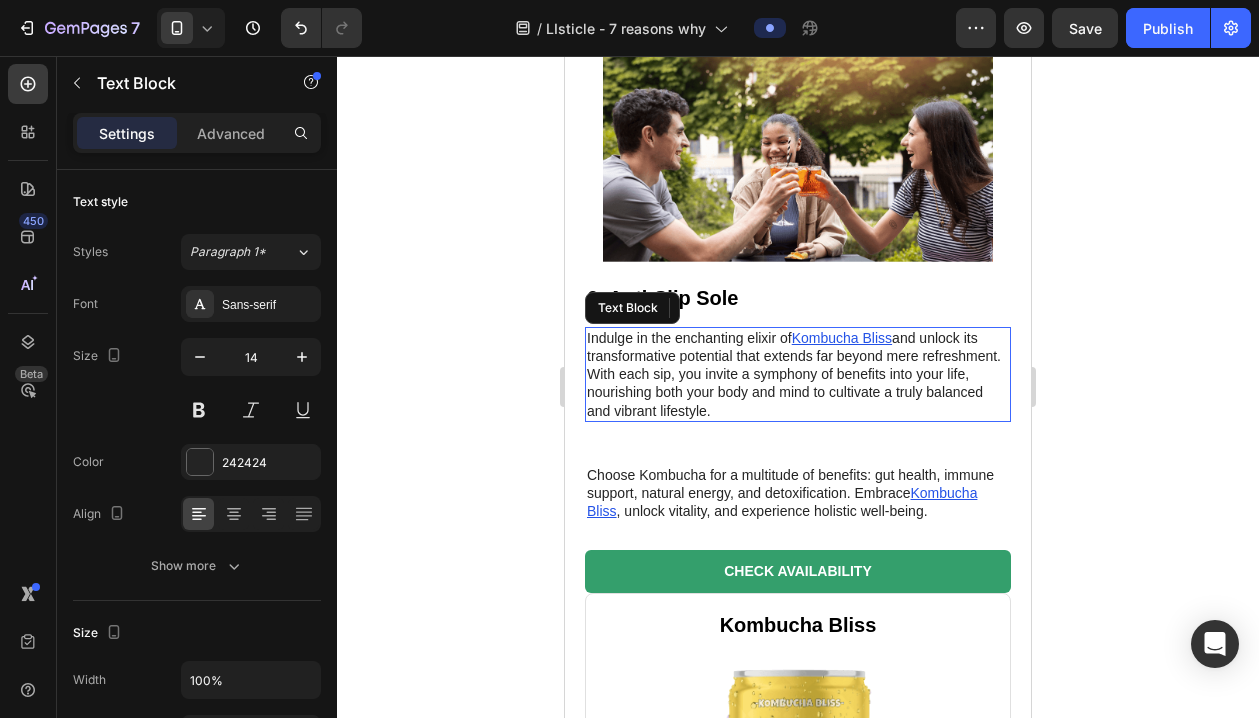 click on "Indulge in the enchanting elixir of  Kombucha Bliss  and unlock its transformative potential that extends far beyond mere refreshment. With each sip, you invite a symphony of benefits into your life, nourishing both your body and mind to cultivate a truly balanced and vibrant lifestyle." at bounding box center [798, 374] 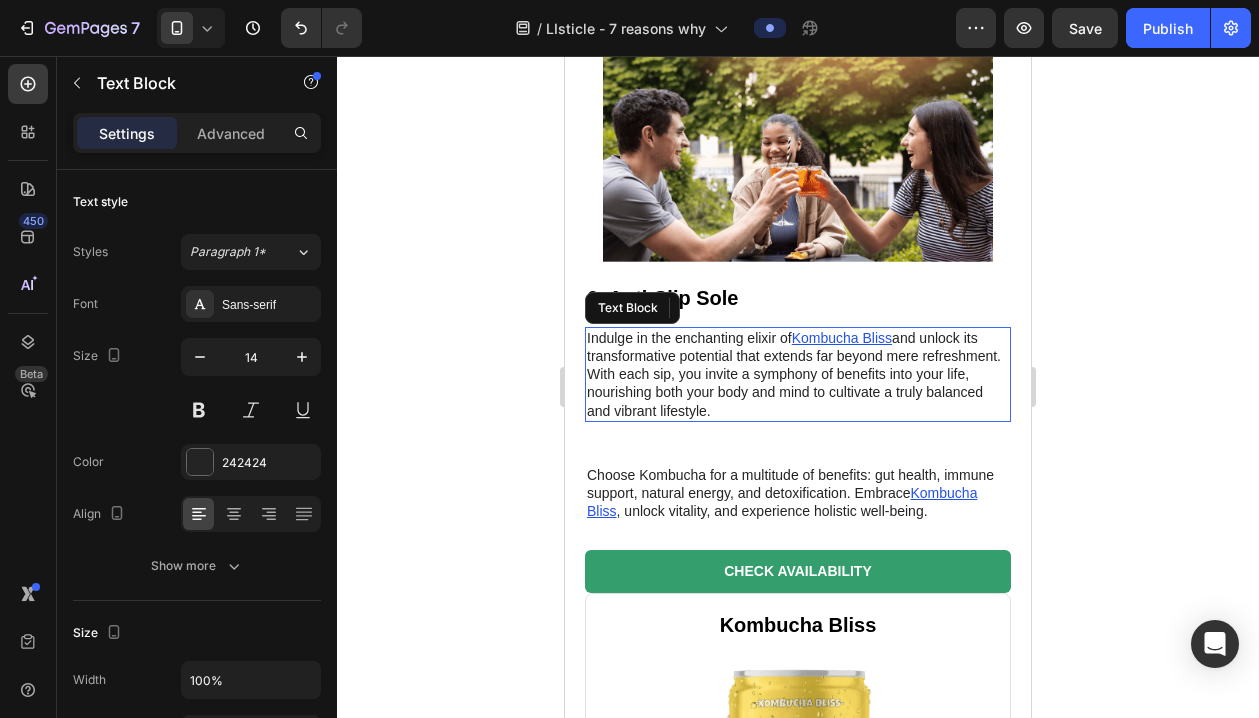 click on "Indulge in the enchanting elixir of  Kombucha Bliss  and unlock its transformative potential that extends far beyond mere refreshment. With each sip, you invite a symphony of benefits into your life, nourishing both your body and mind to cultivate a truly balanced and vibrant lifestyle." at bounding box center (798, 374) 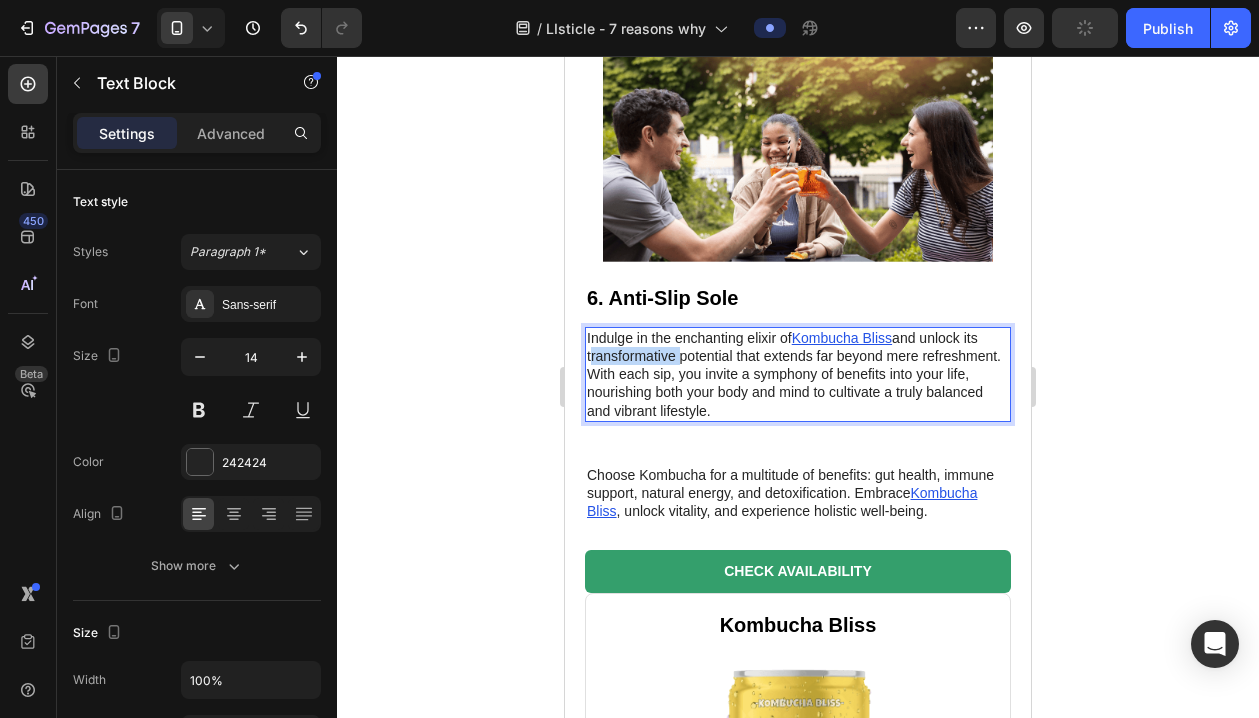 drag, startPoint x: 593, startPoint y: 327, endPoint x: 724, endPoint y: 392, distance: 146.23953 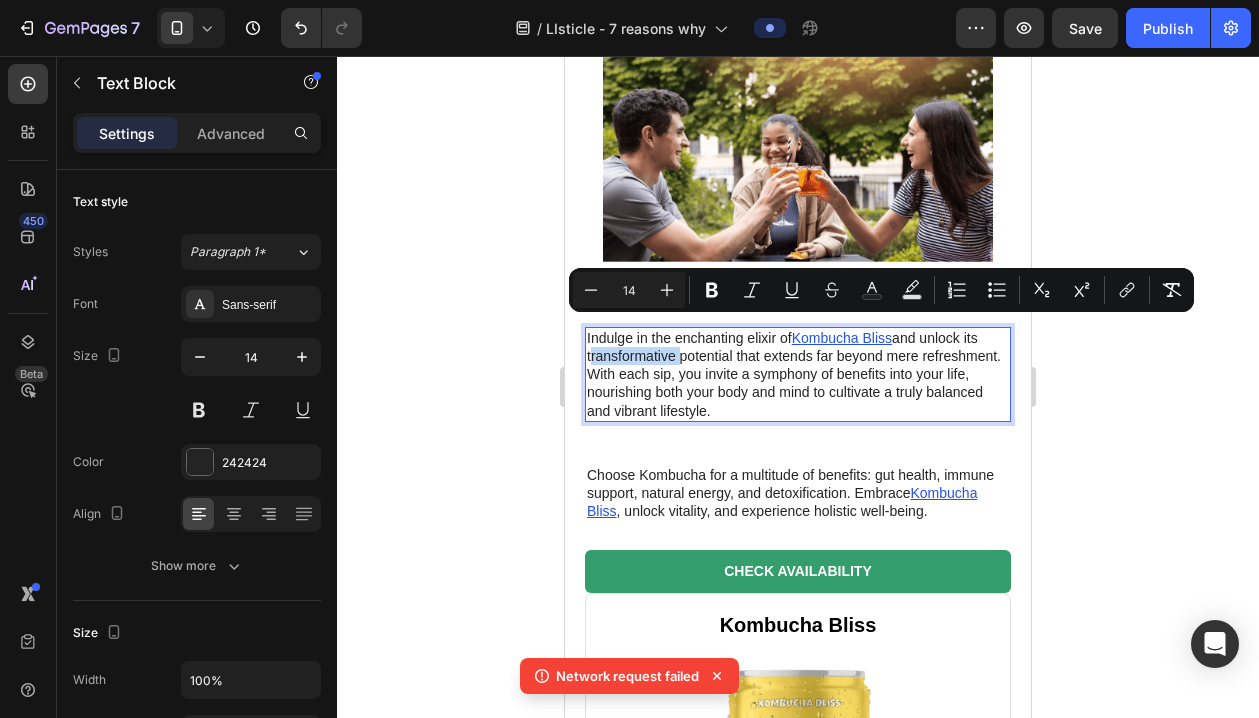 click on "Indulge in the enchanting elixir of  Kombucha Bliss  and unlock its transformative potential that extends far beyond mere refreshment. With each sip, you invite a symphony of benefits into your life, nourishing both your body and mind to cultivate a truly balanced and vibrant lifestyle." at bounding box center (798, 374) 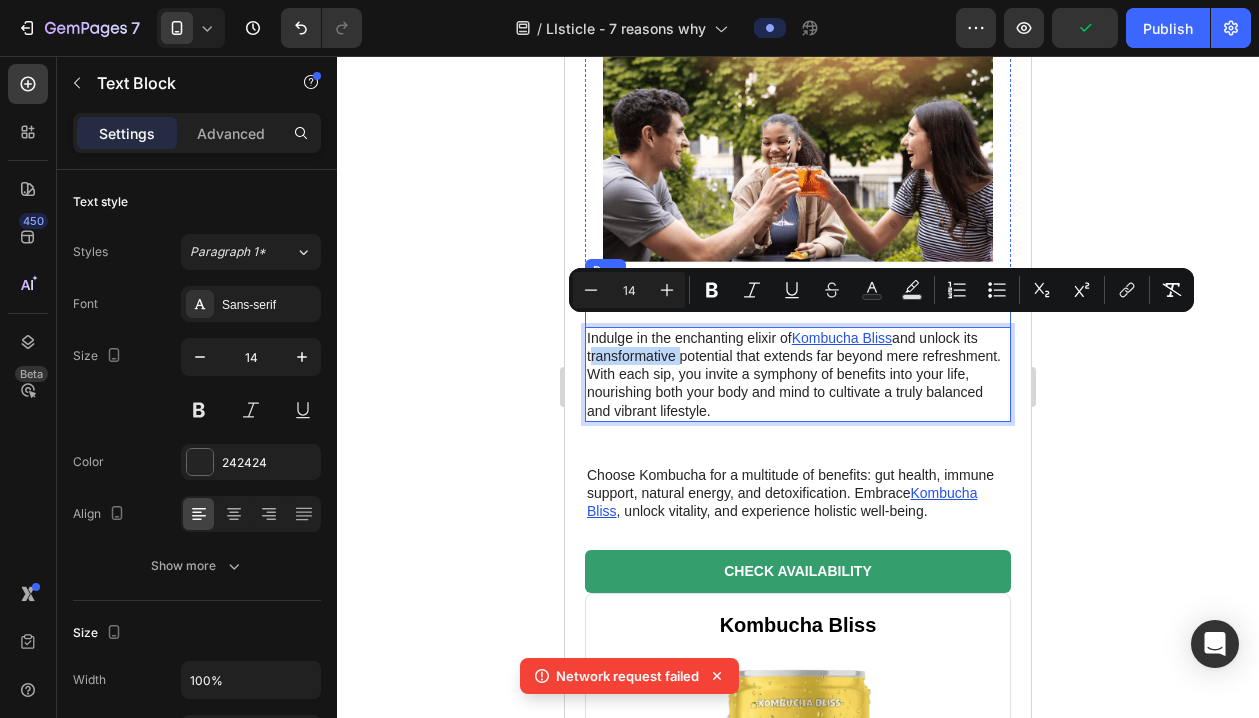 drag, startPoint x: 732, startPoint y: 393, endPoint x: 587, endPoint y: 314, distance: 165.12419 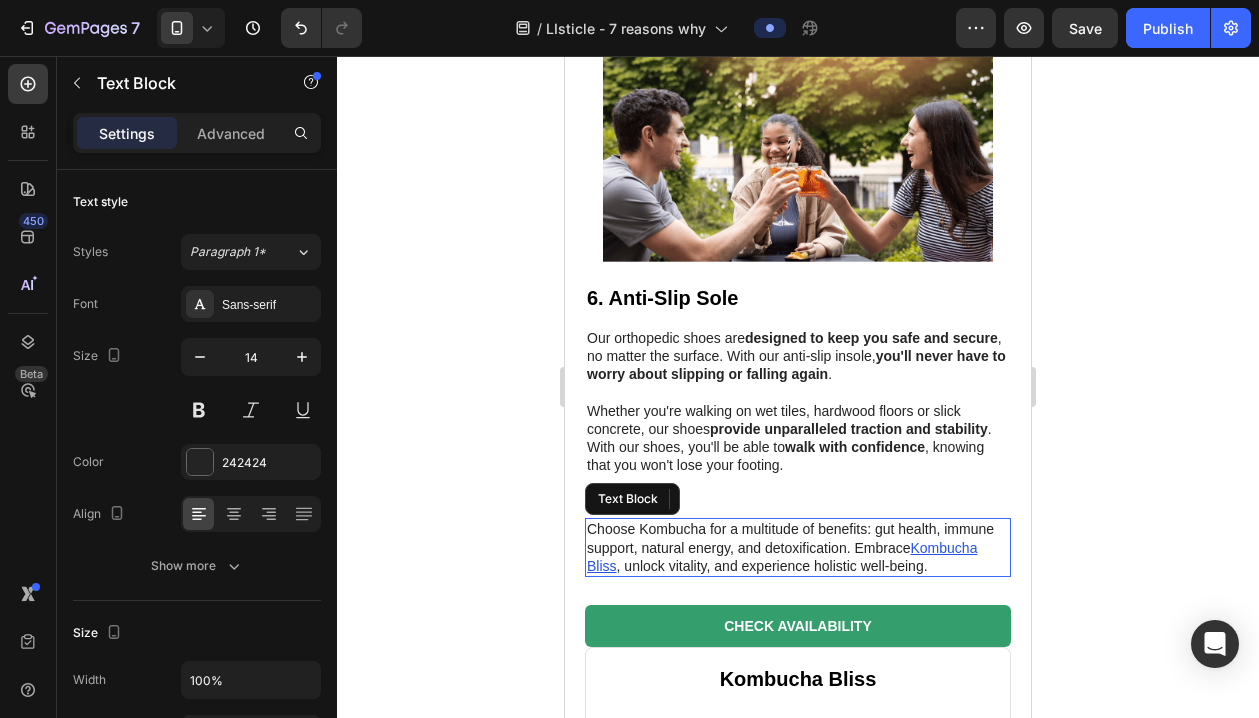 click on "Choose Kombucha for a multitude of benefits: gut health, immune support, natural energy, and detoxification. Embrace  Kombucha Bliss , unlock vitality, and experience holistic well-being." at bounding box center (798, 547) 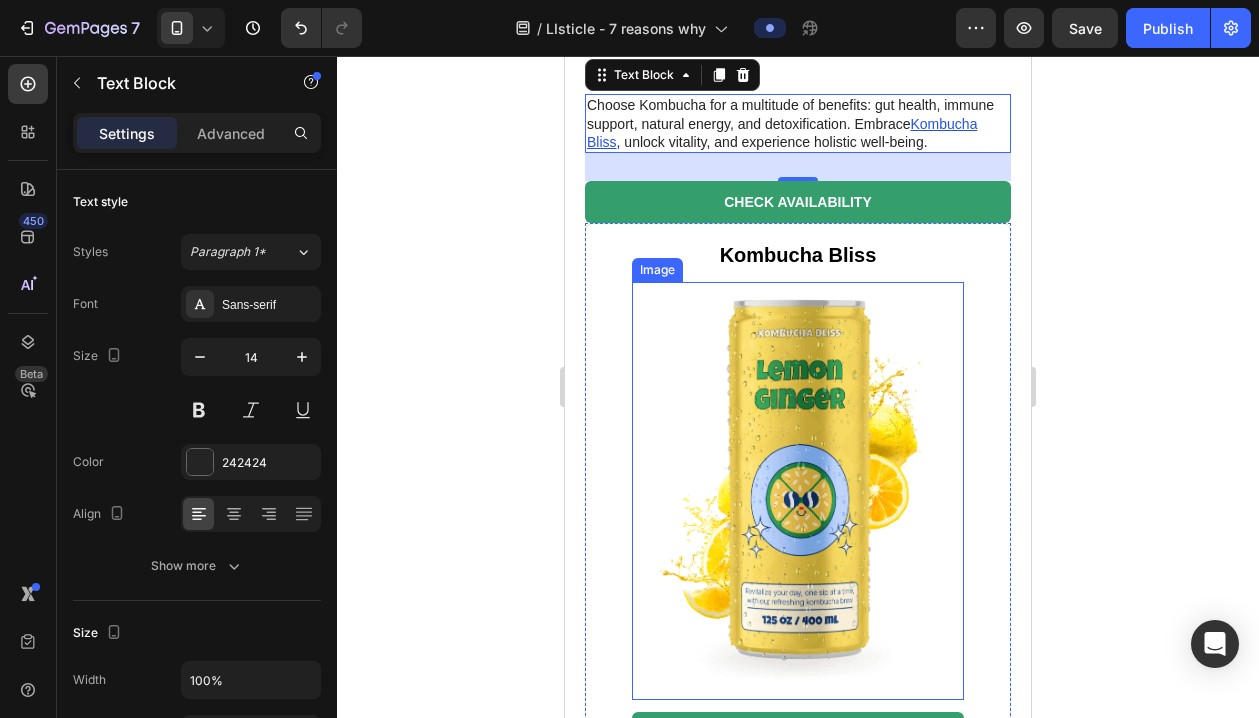 scroll, scrollTop: 2558, scrollLeft: 0, axis: vertical 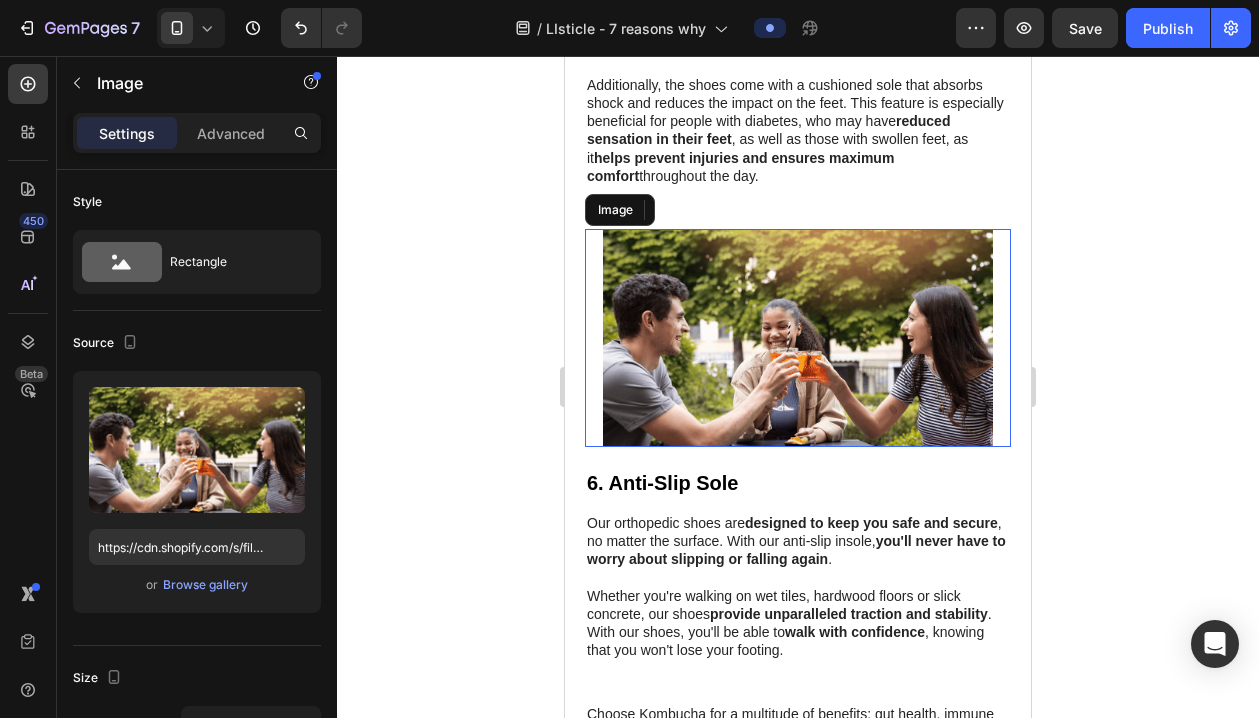 click at bounding box center [798, 338] 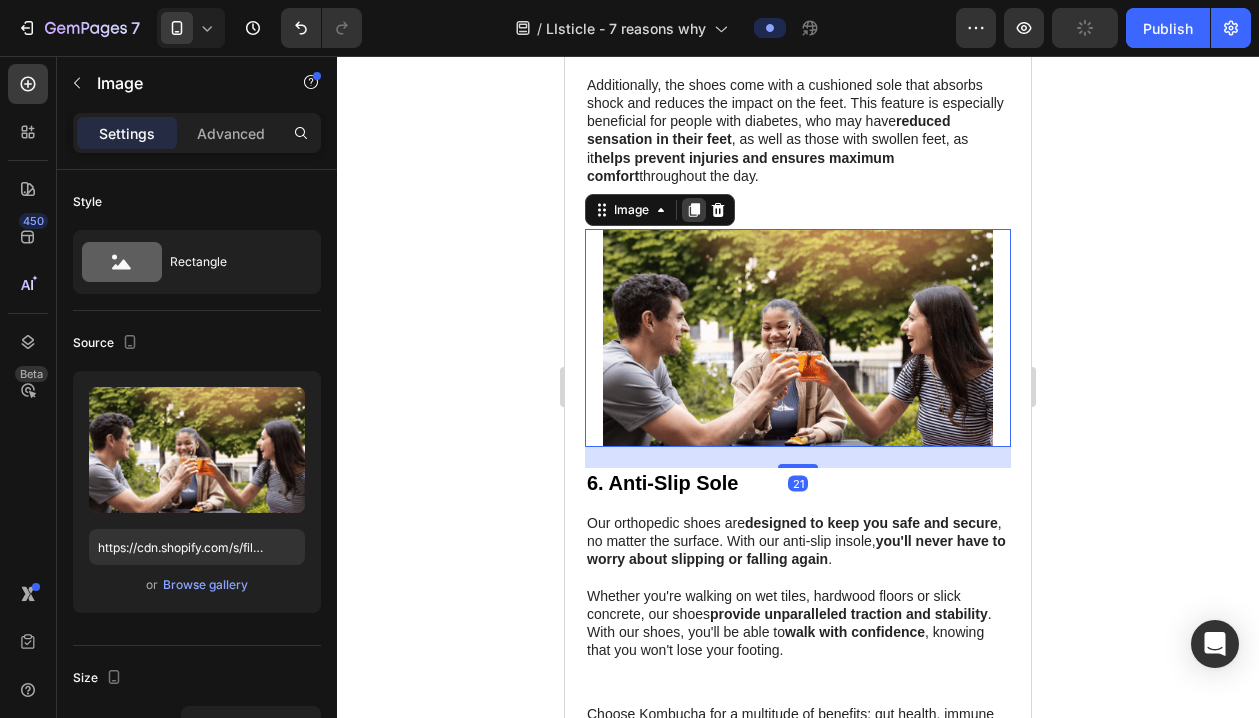 click 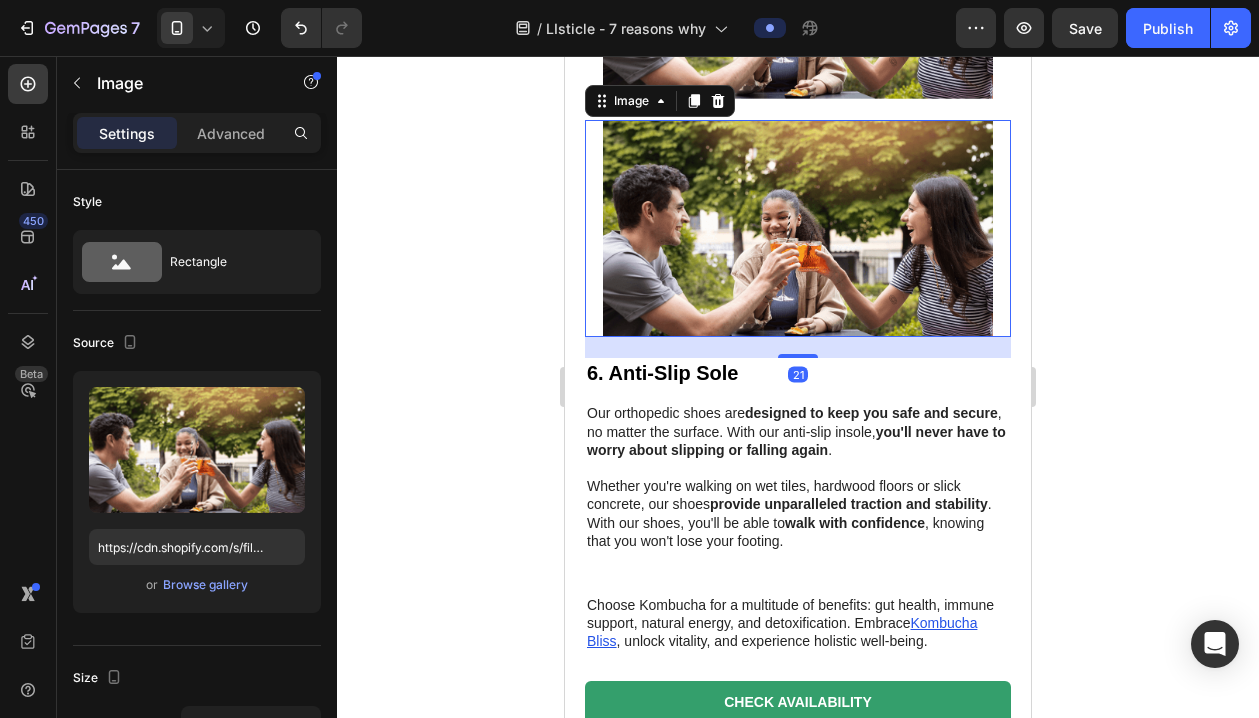scroll, scrollTop: 2922, scrollLeft: 0, axis: vertical 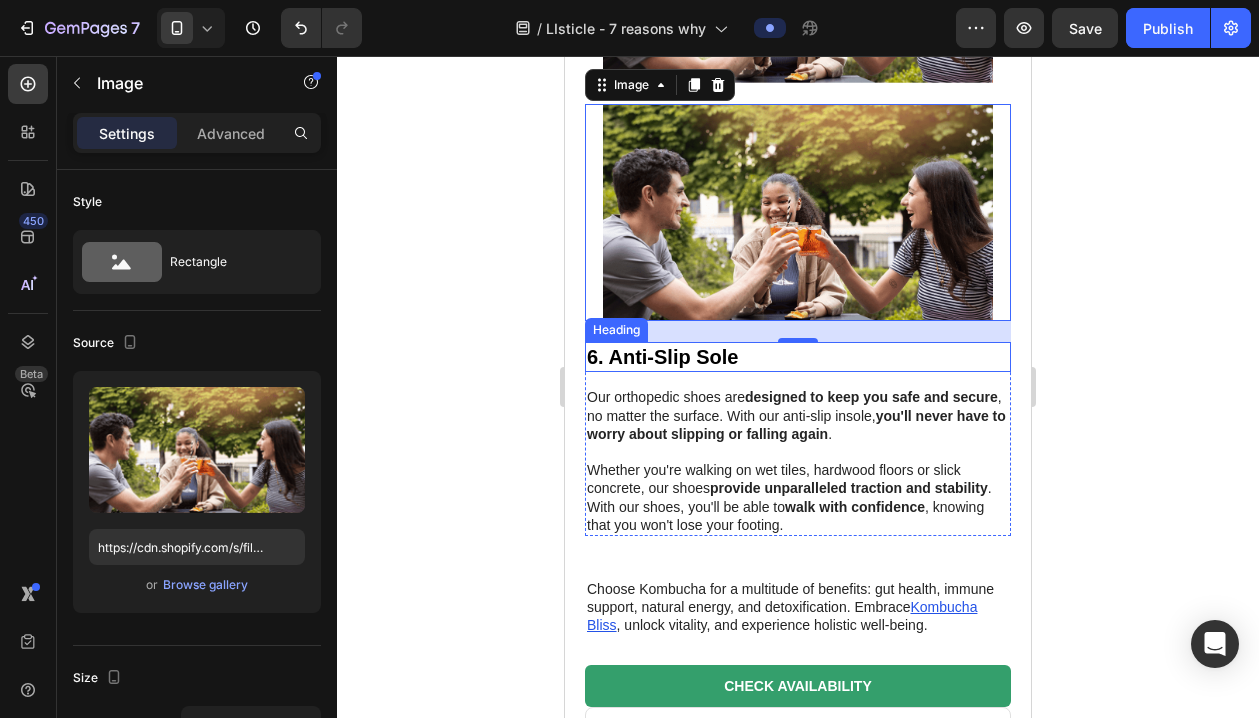 click on "6. Anti-Slip Sole" at bounding box center [663, 357] 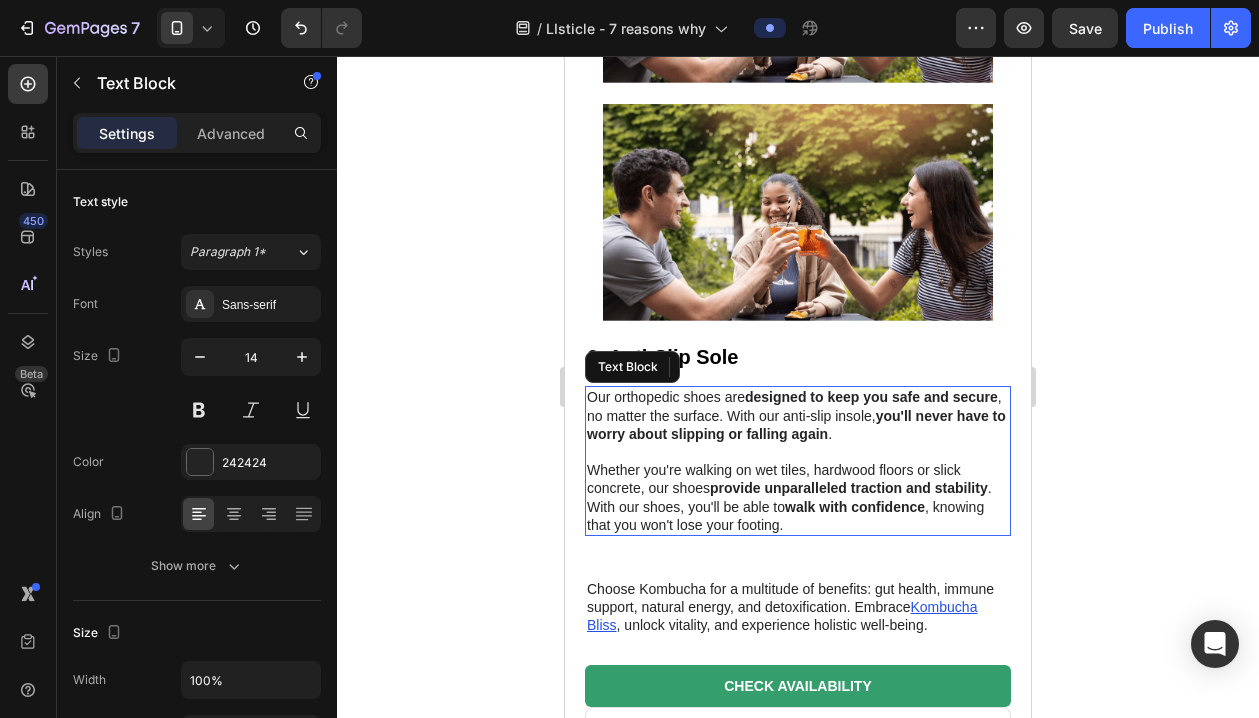 click at bounding box center (798, 452) 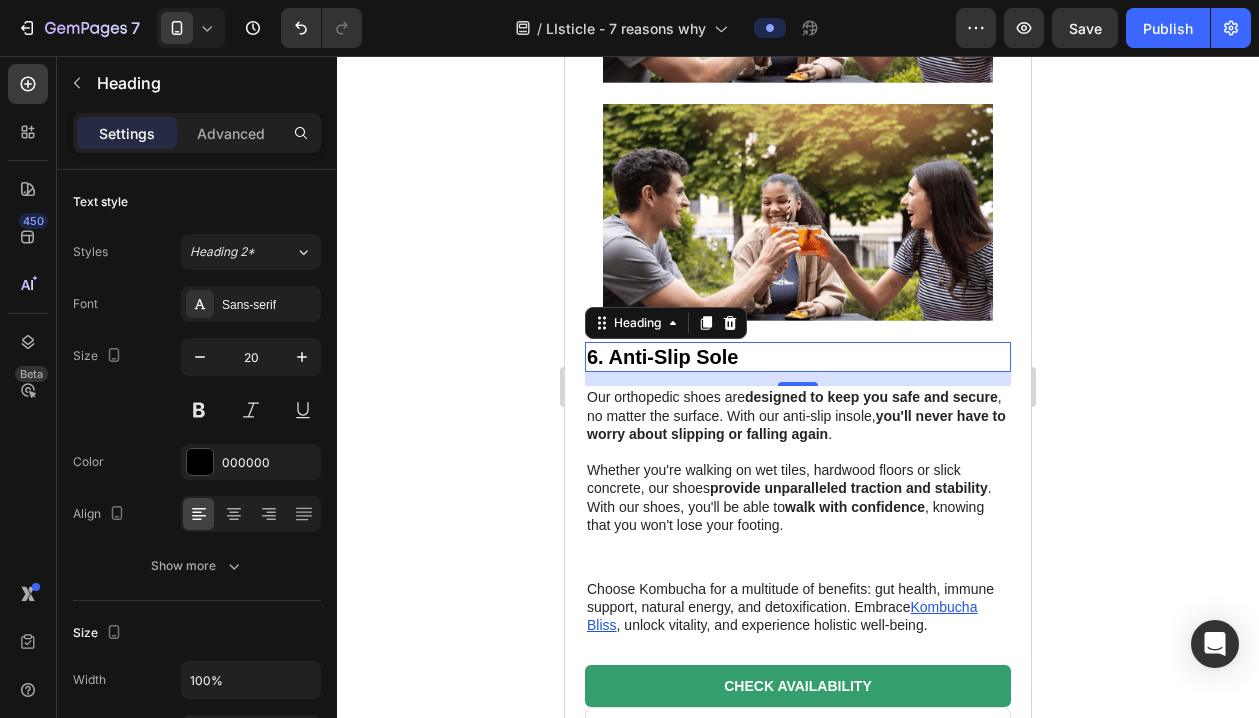 click on "⁠⁠⁠⁠⁠⁠⁠ 6. Anti-Slip Sole" at bounding box center [798, 357] 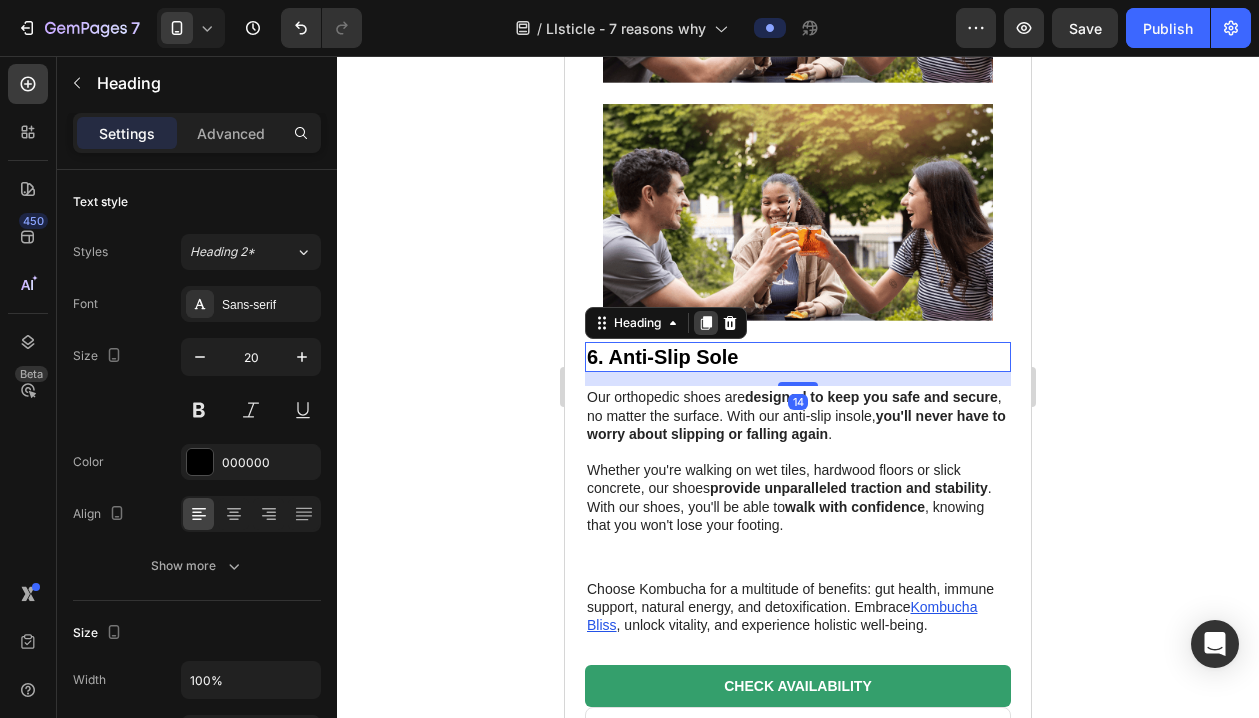 click 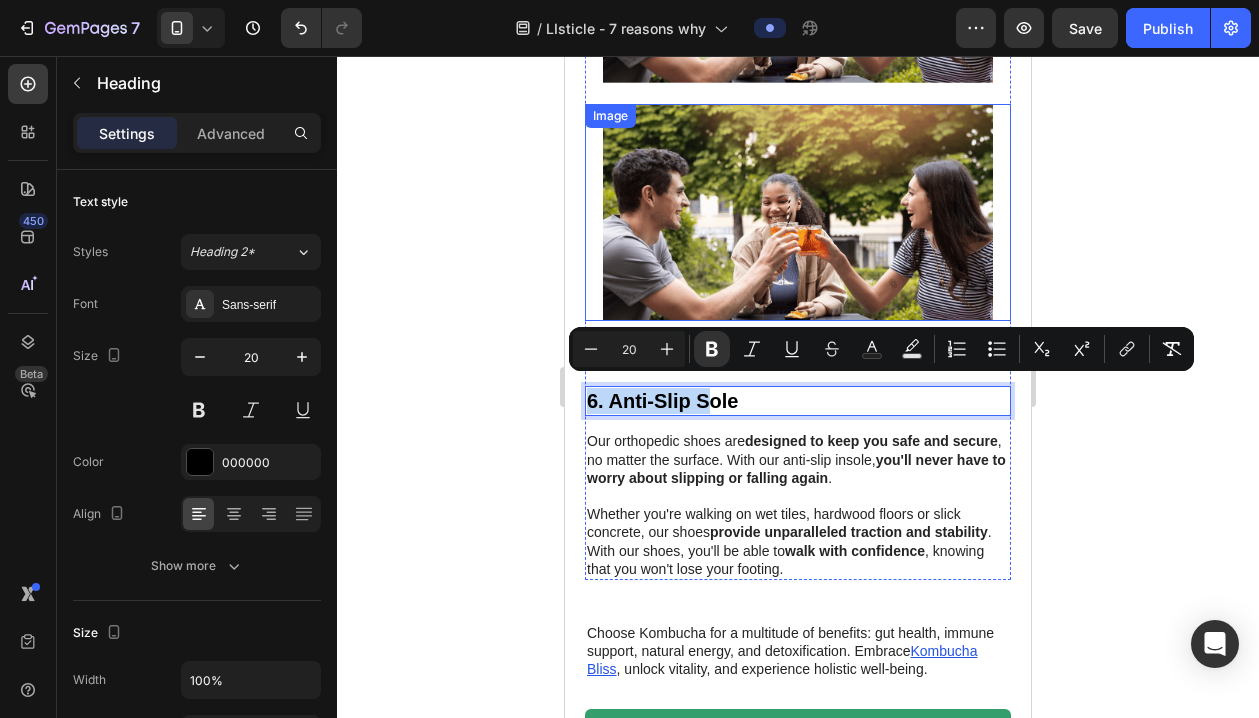 drag, startPoint x: 704, startPoint y: 393, endPoint x: 724, endPoint y: 178, distance: 215.92822 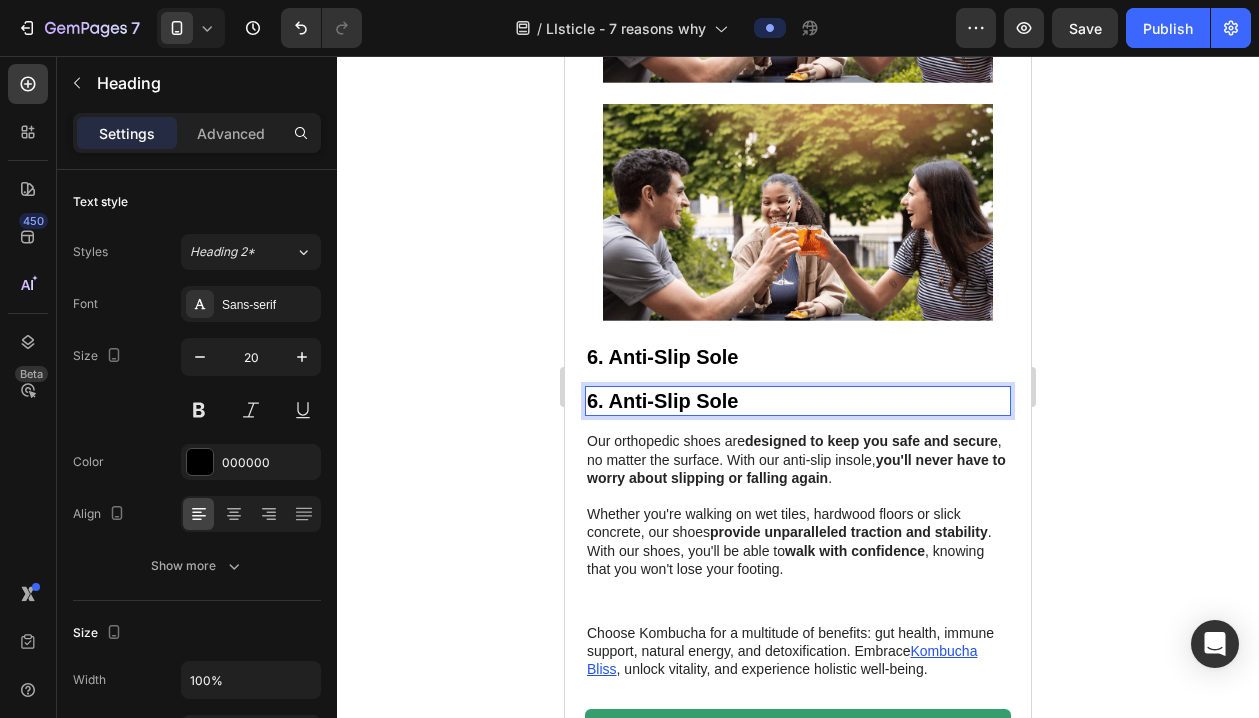click on "6. Anti-Slip Sole" at bounding box center [798, 401] 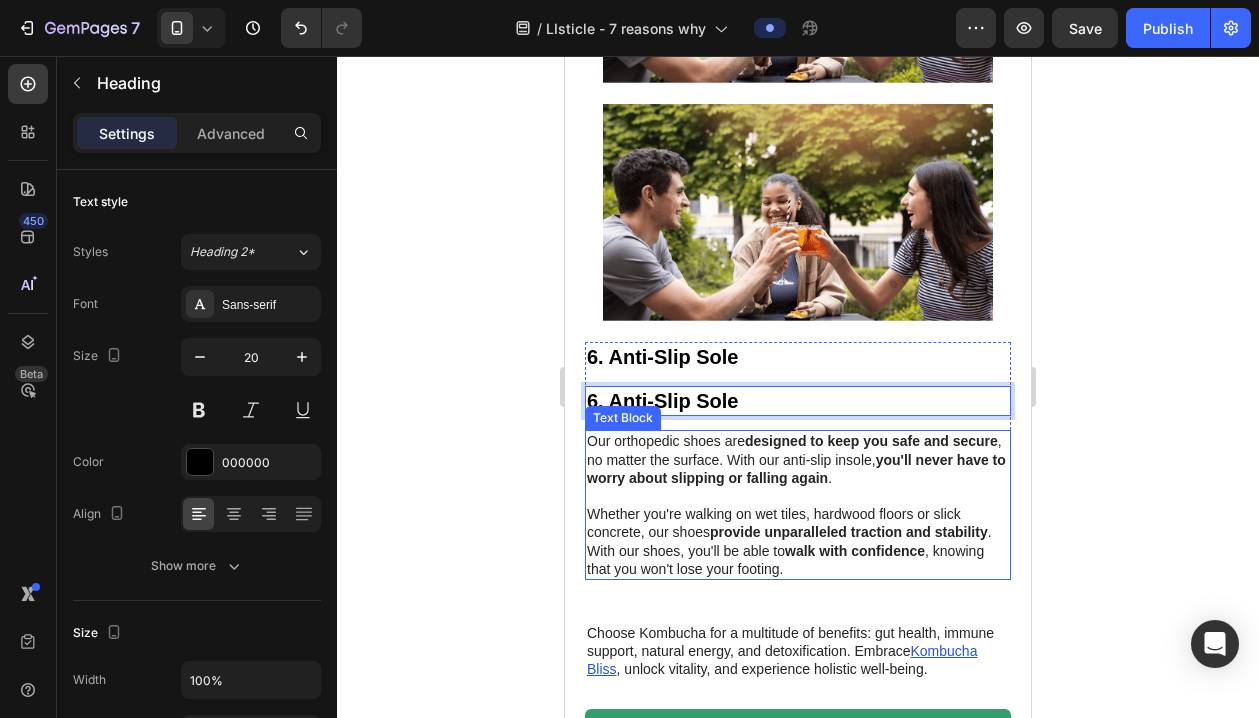 click on "you'll never have to worry about slipping or falling again" at bounding box center [796, 469] 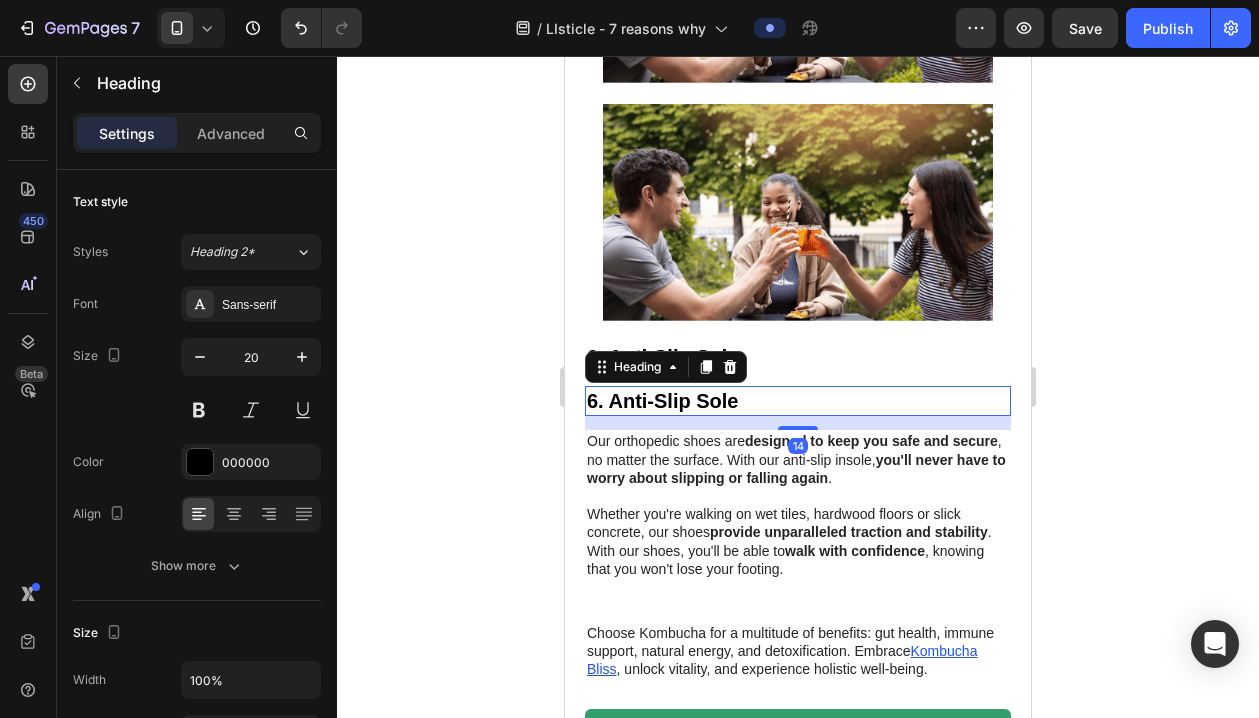 click on "⁠⁠⁠⁠⁠⁠⁠ 6. Anti-Slip Sole" at bounding box center (798, 401) 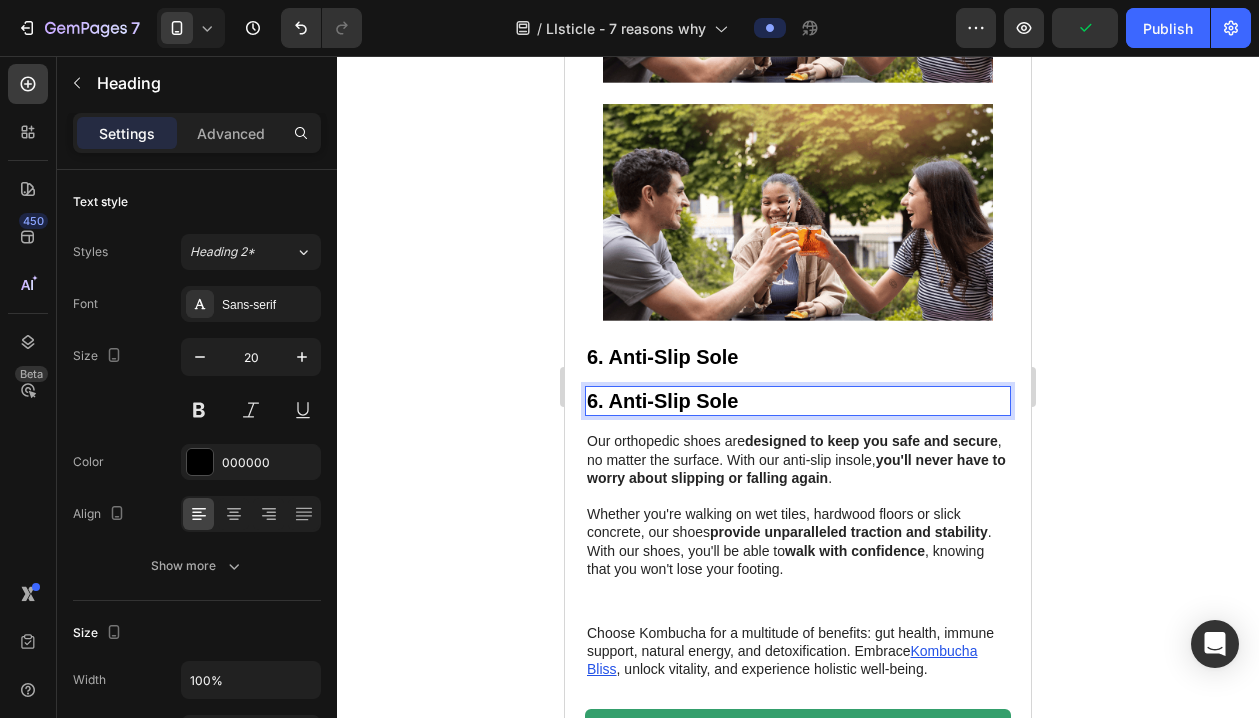 drag, startPoint x: 808, startPoint y: 397, endPoint x: 762, endPoint y: 390, distance: 46.52956 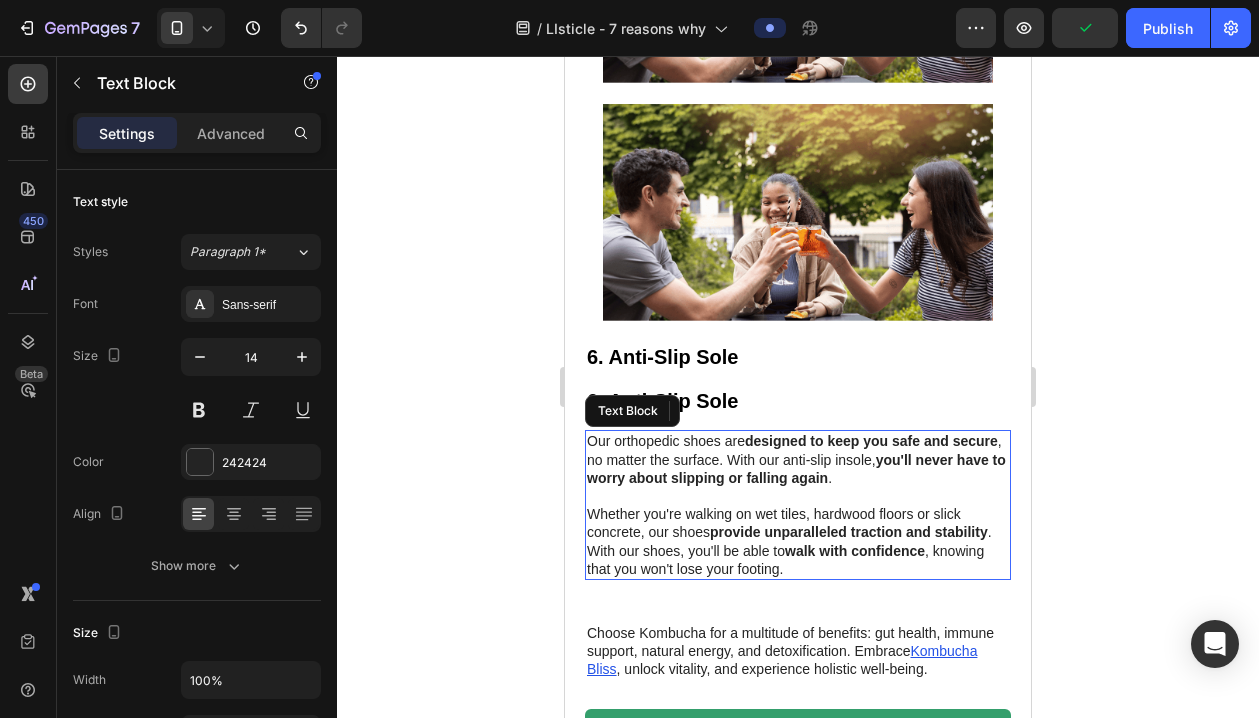 click on "designed to keep you safe and secure" at bounding box center (871, 441) 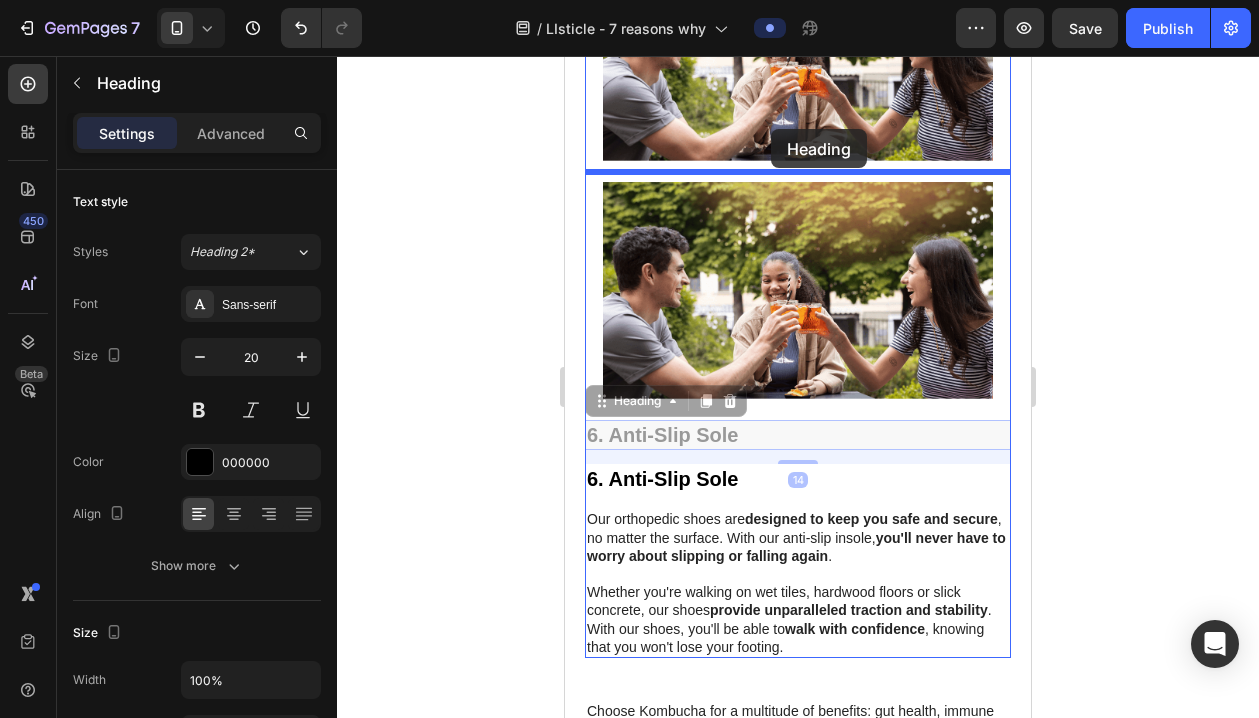 scroll, scrollTop: 2798, scrollLeft: 0, axis: vertical 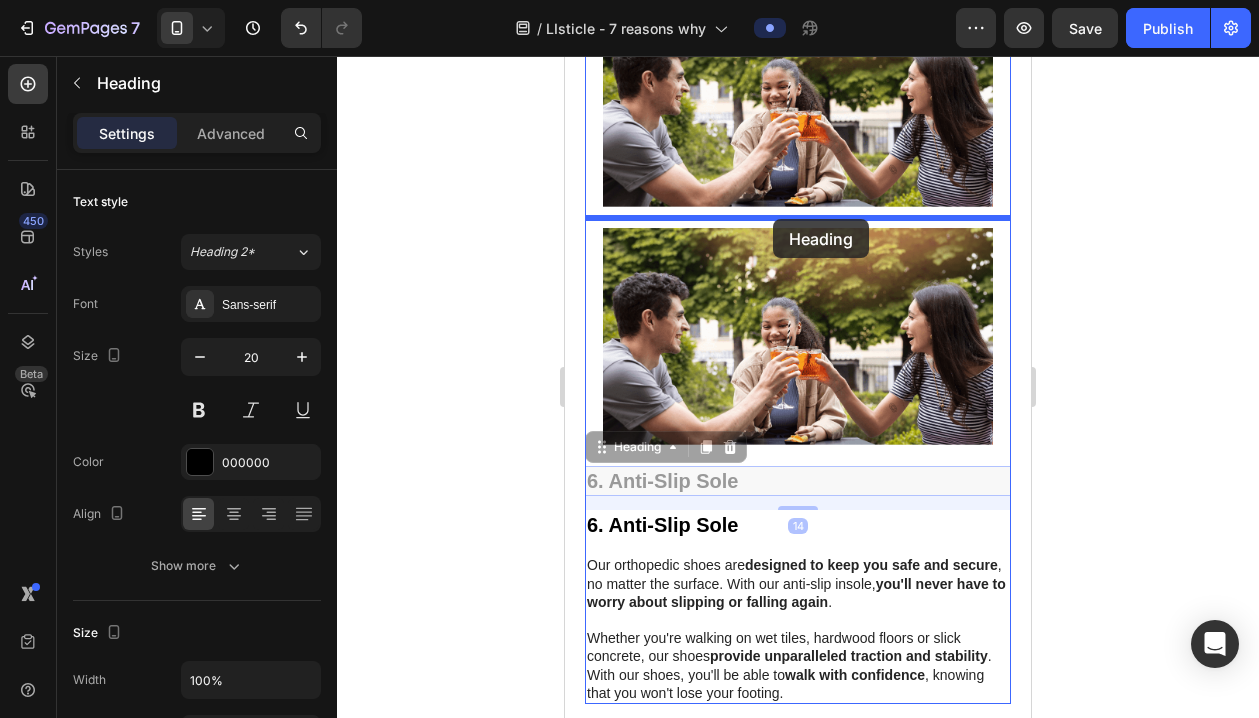 drag, startPoint x: 825, startPoint y: 354, endPoint x: 774, endPoint y: 213, distance: 149.93999 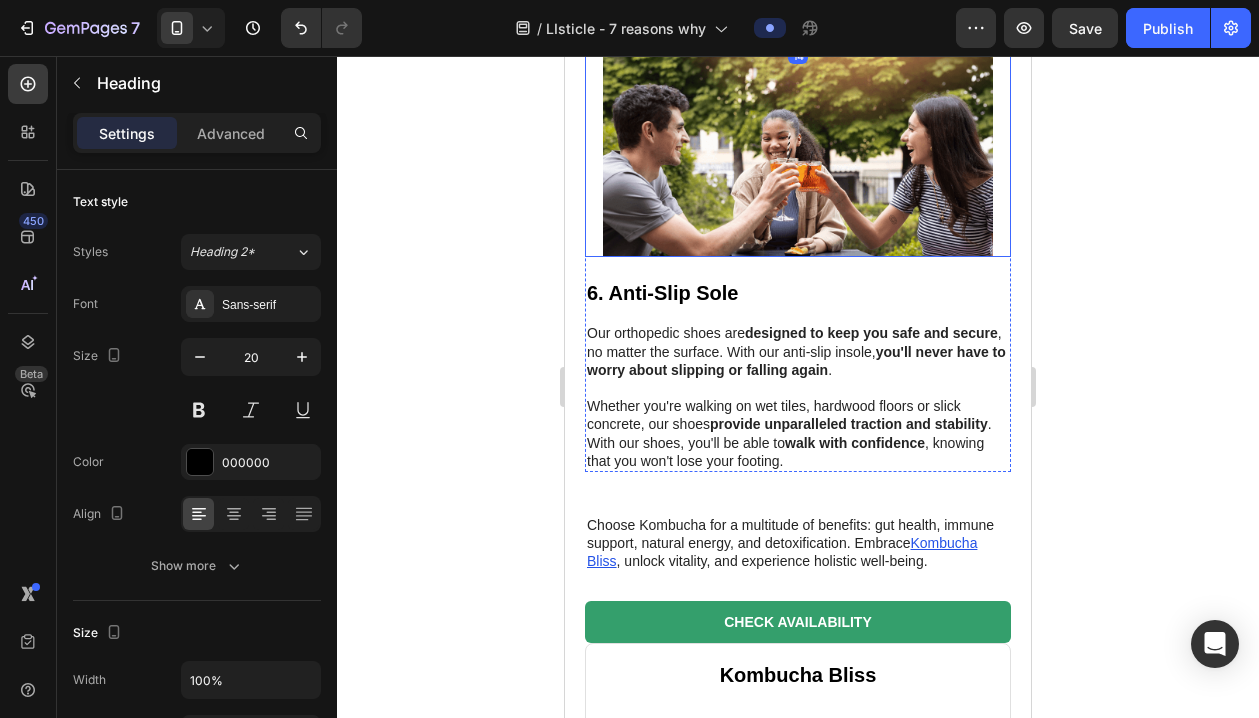 scroll, scrollTop: 3137, scrollLeft: 0, axis: vertical 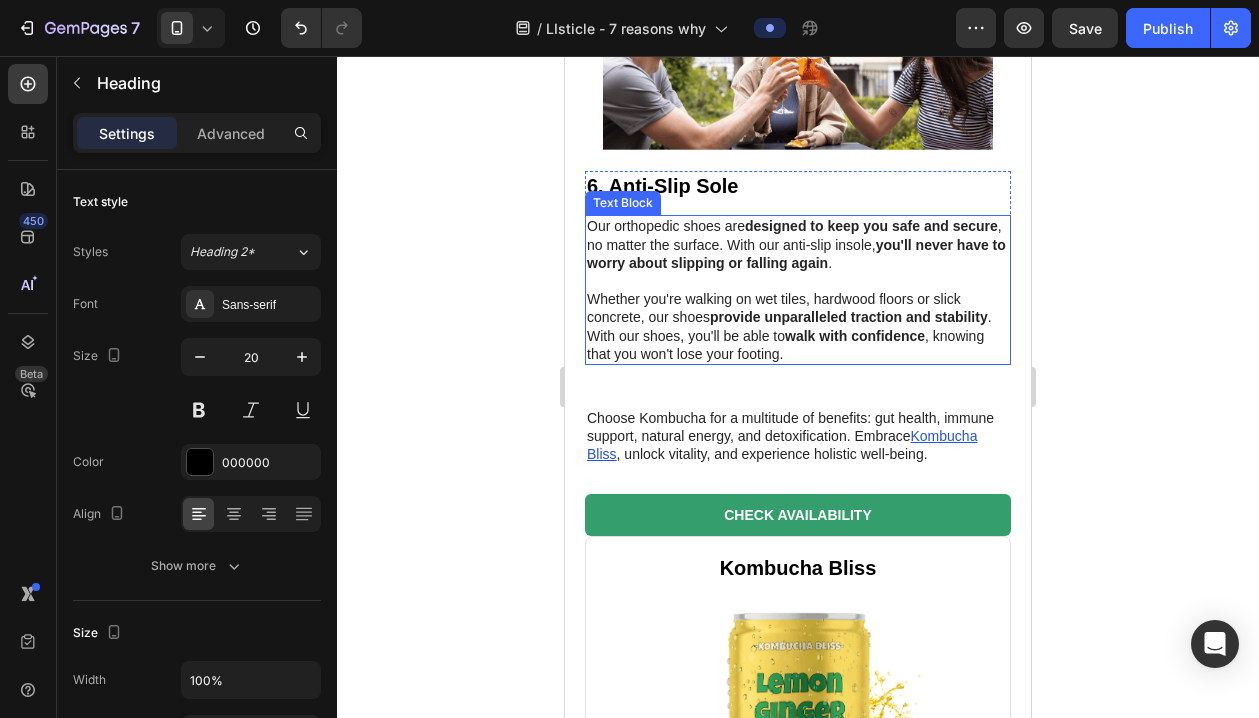 click on "provide unparalleled traction and stability" at bounding box center [849, 317] 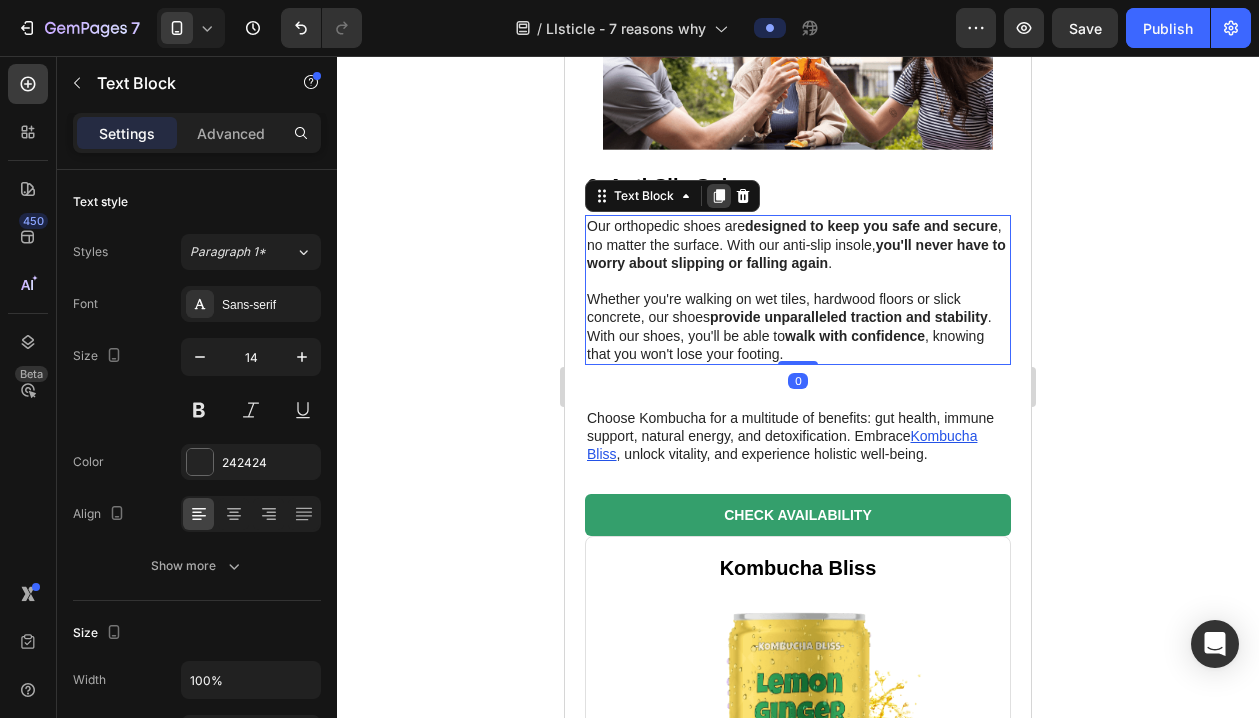 click 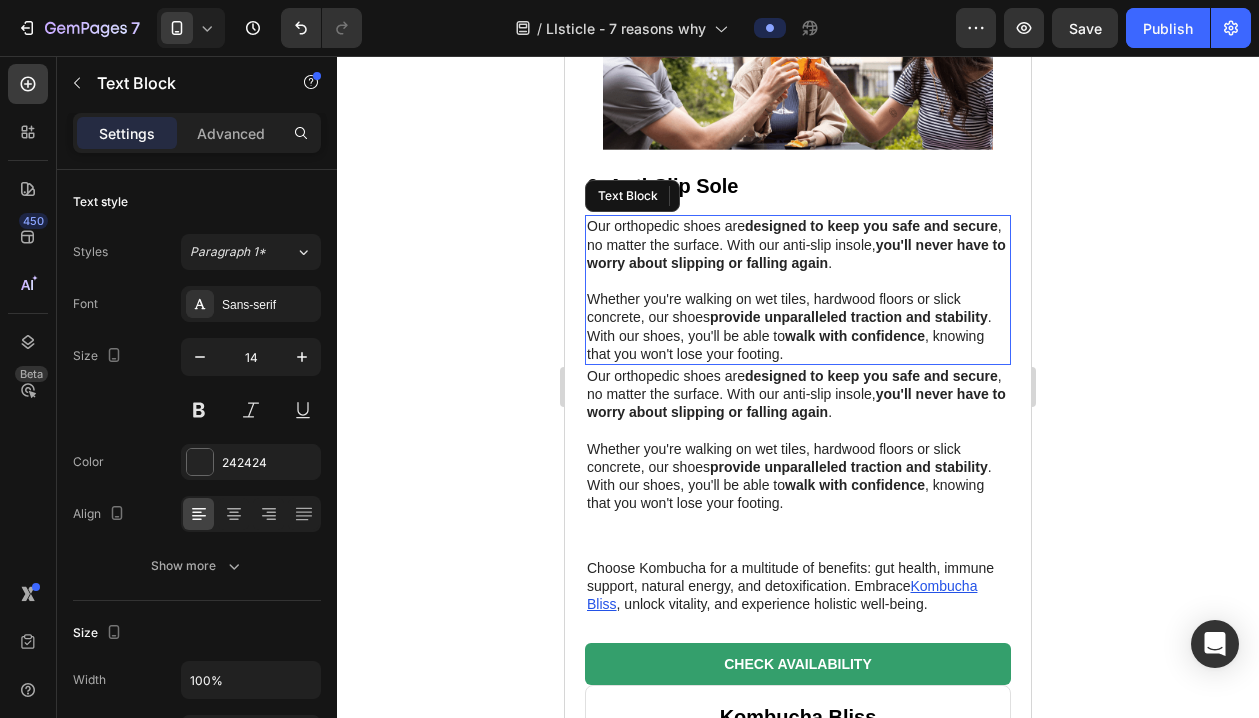 click on "provide unparalleled traction and stability" at bounding box center [849, 317] 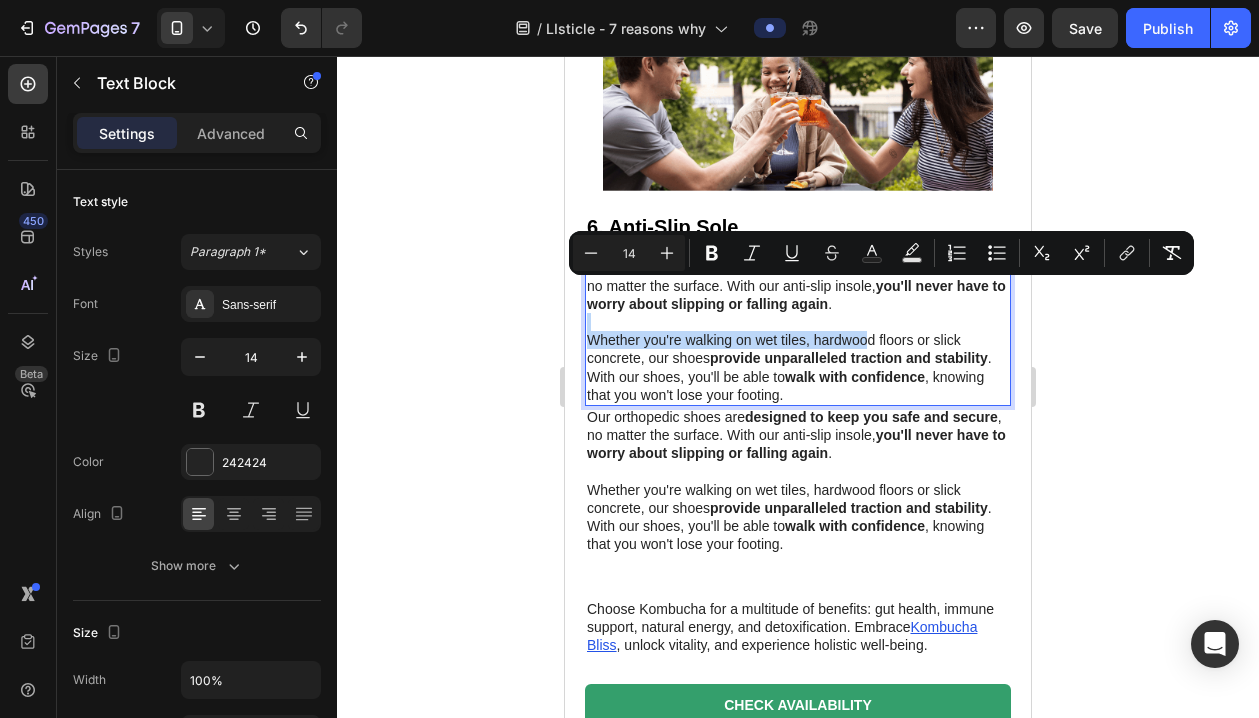 scroll, scrollTop: 3085, scrollLeft: 0, axis: vertical 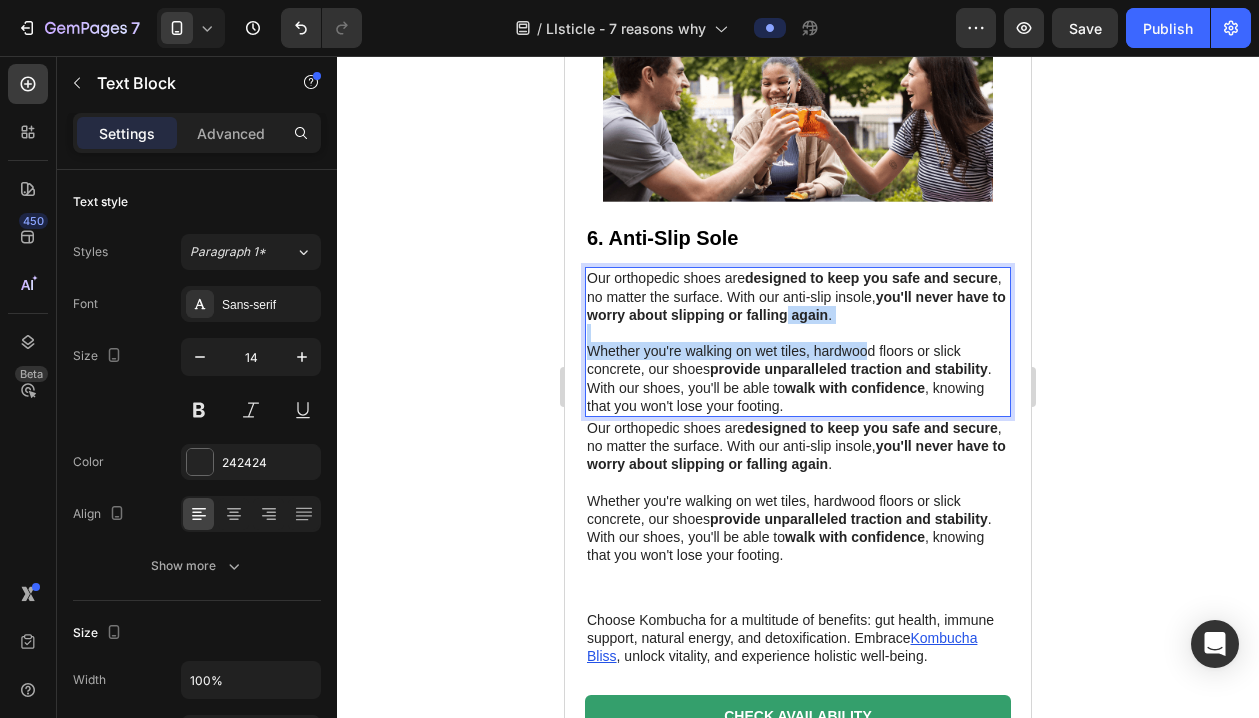 drag, startPoint x: 871, startPoint y: 288, endPoint x: 806, endPoint y: 309, distance: 68.30813 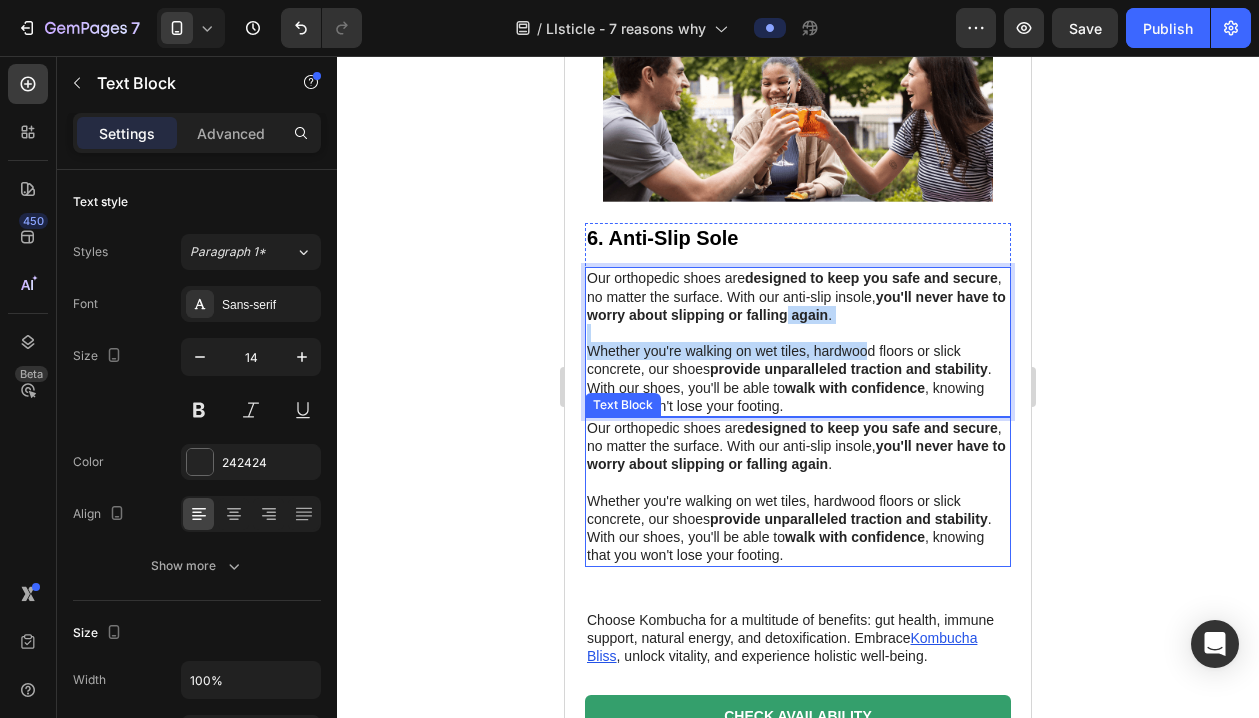 click at bounding box center [798, 483] 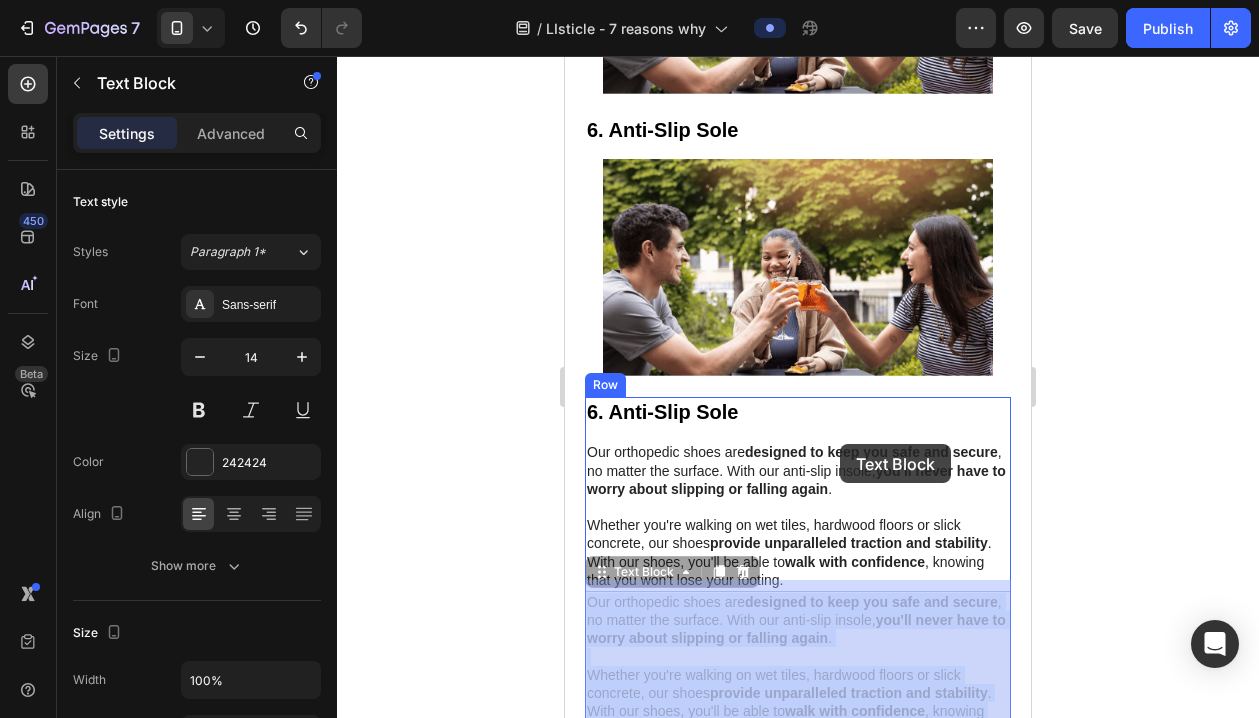 scroll, scrollTop: 2891, scrollLeft: 0, axis: vertical 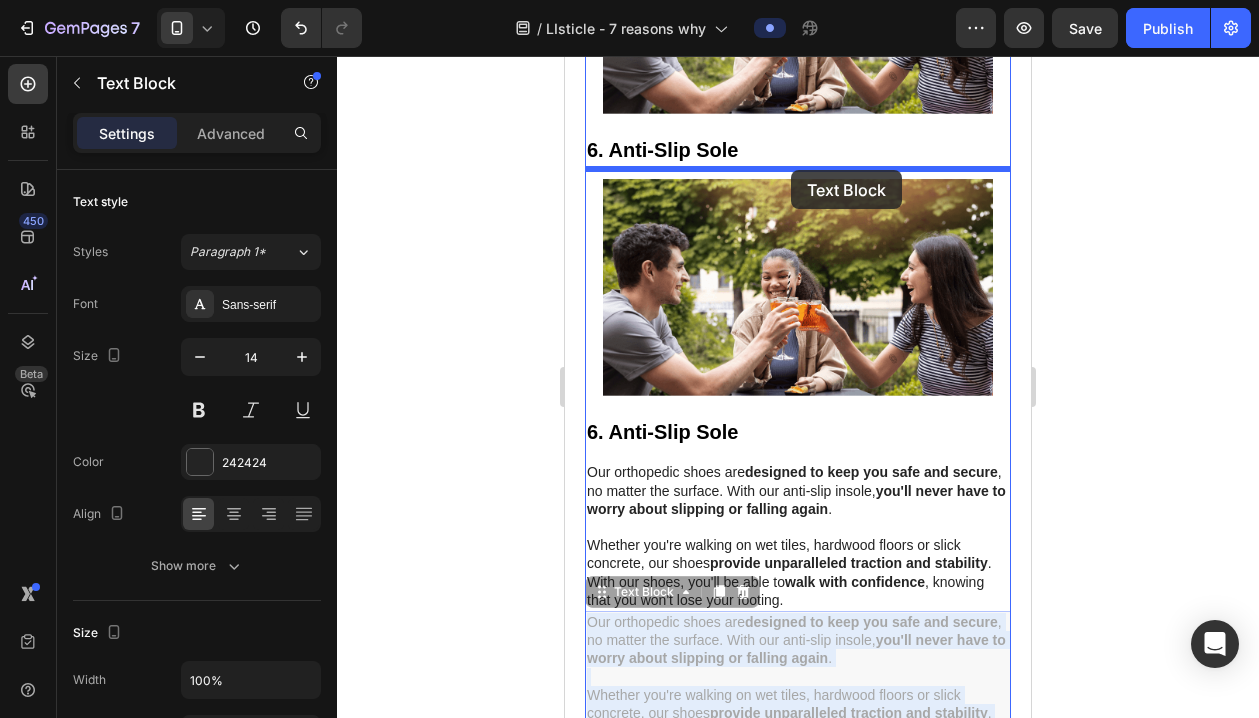 drag, startPoint x: 905, startPoint y: 459, endPoint x: 791, endPoint y: 170, distance: 310.67184 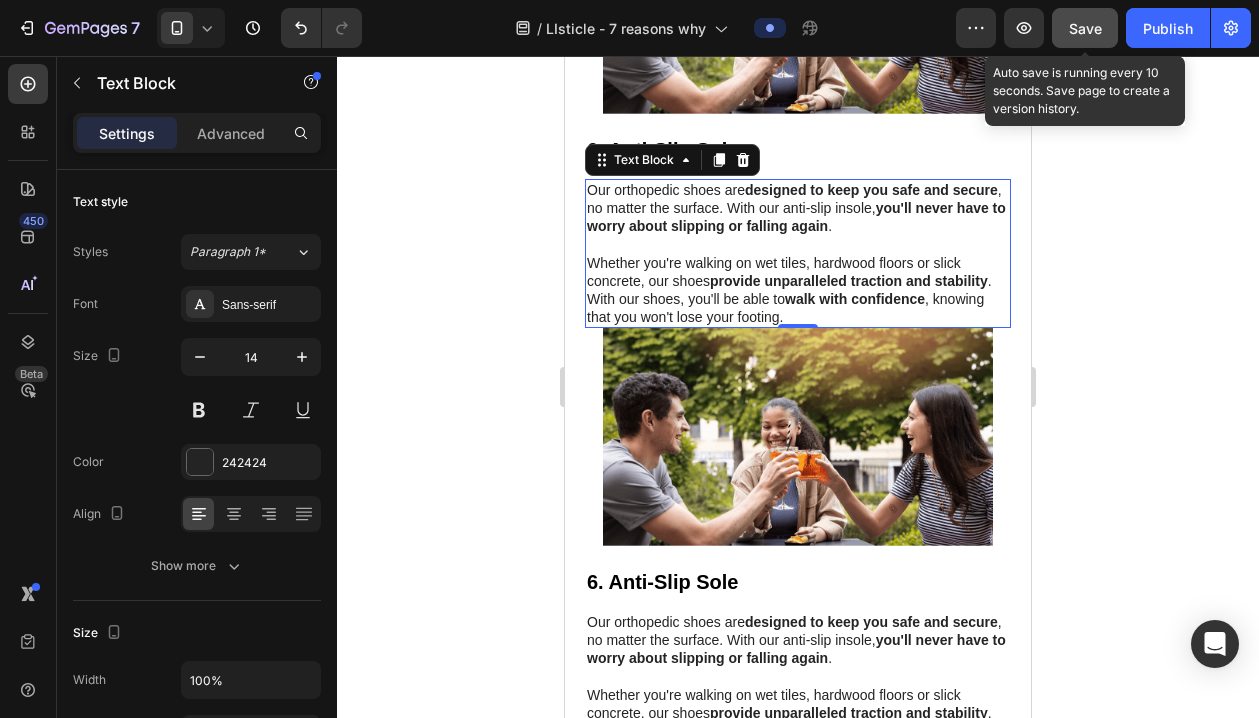 click on "Save" at bounding box center (1085, 28) 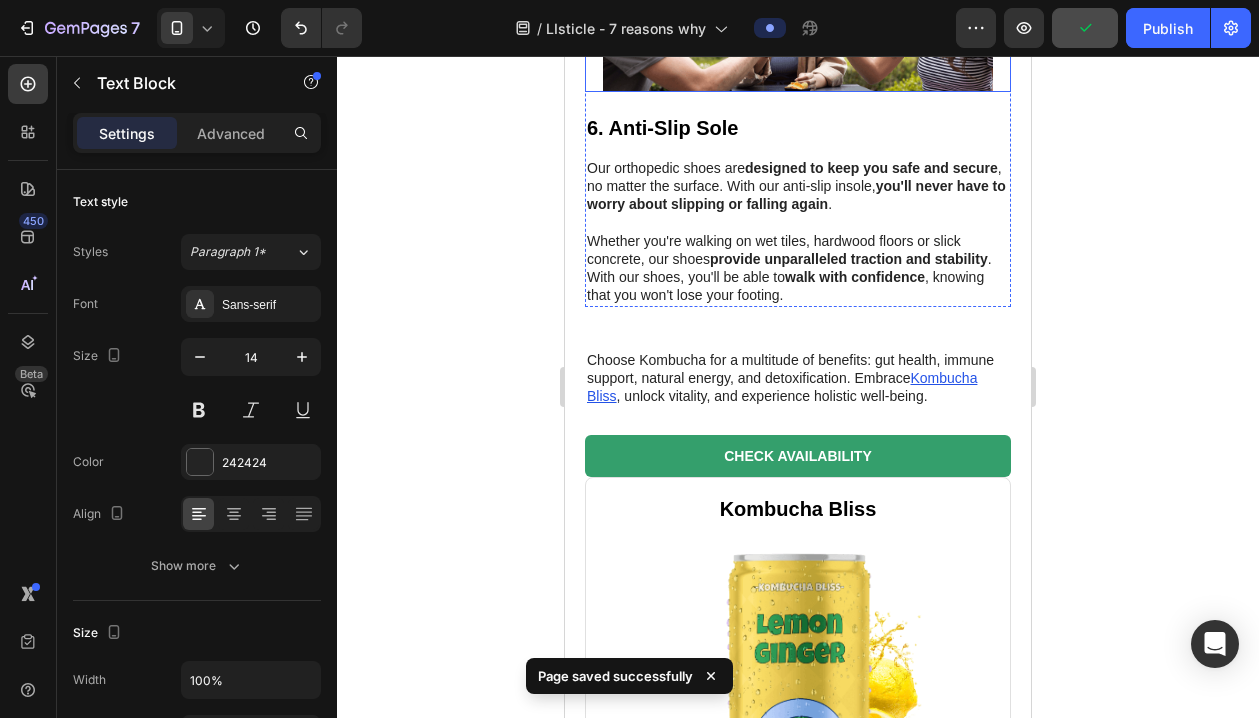 scroll, scrollTop: 3376, scrollLeft: 0, axis: vertical 